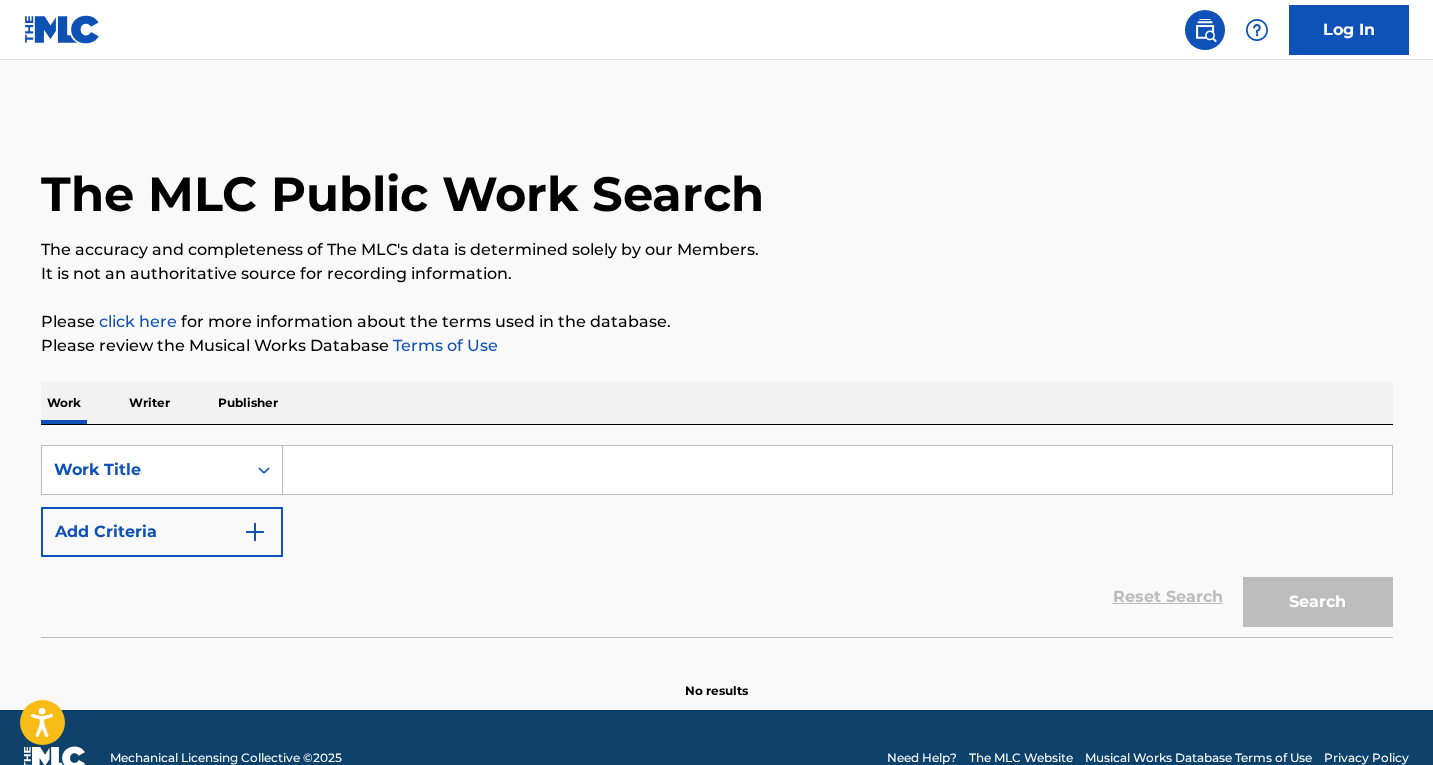 scroll, scrollTop: 0, scrollLeft: 0, axis: both 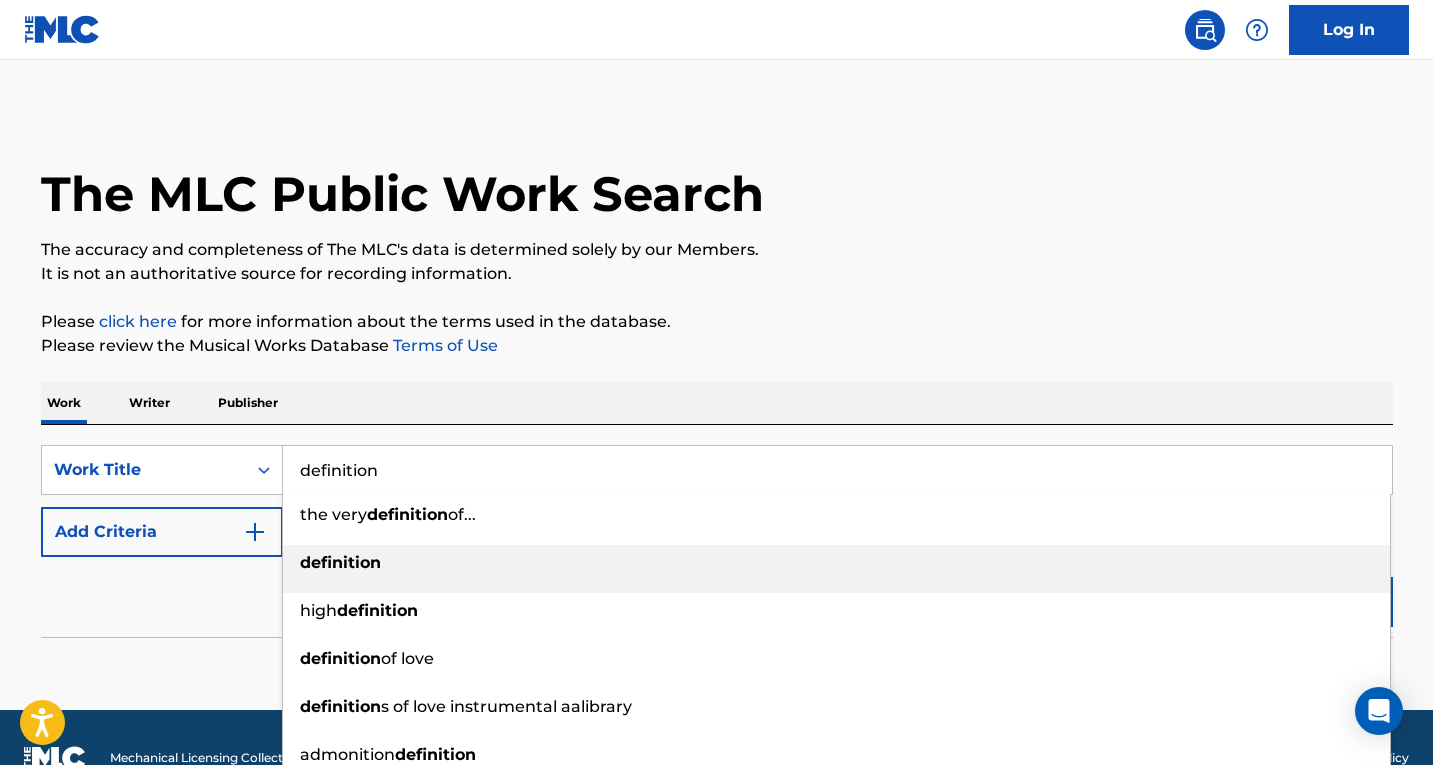 type on "definition" 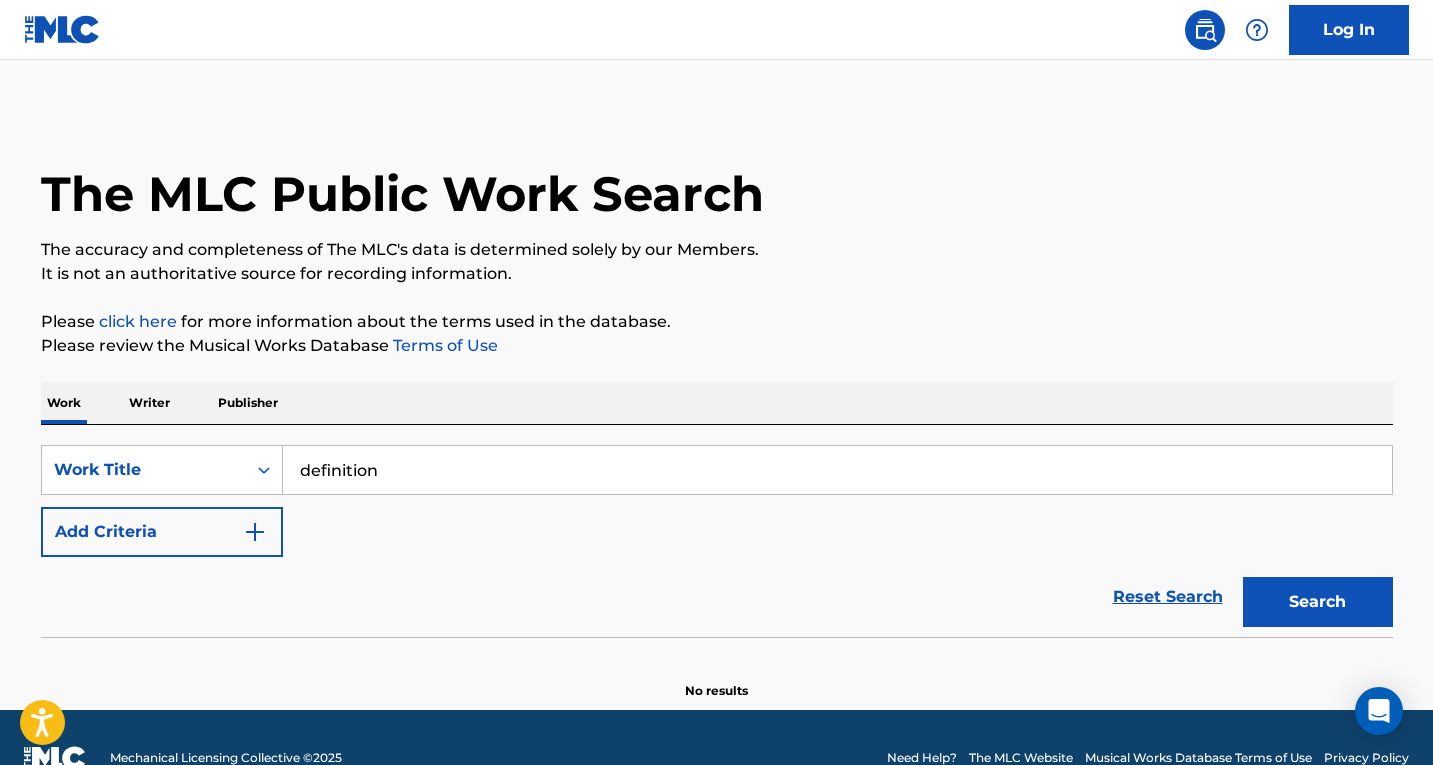 click on "Add Criteria" at bounding box center (162, 532) 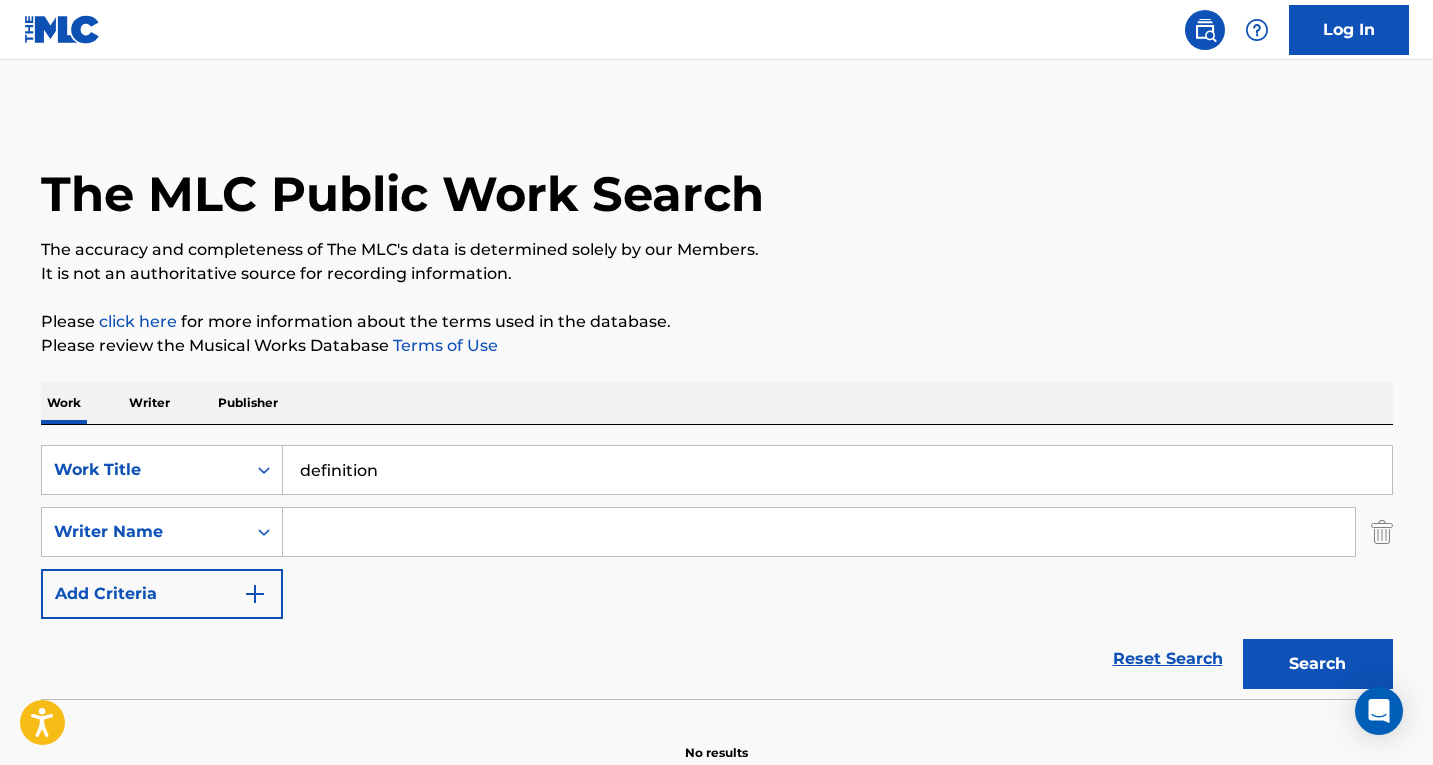 click at bounding box center (819, 532) 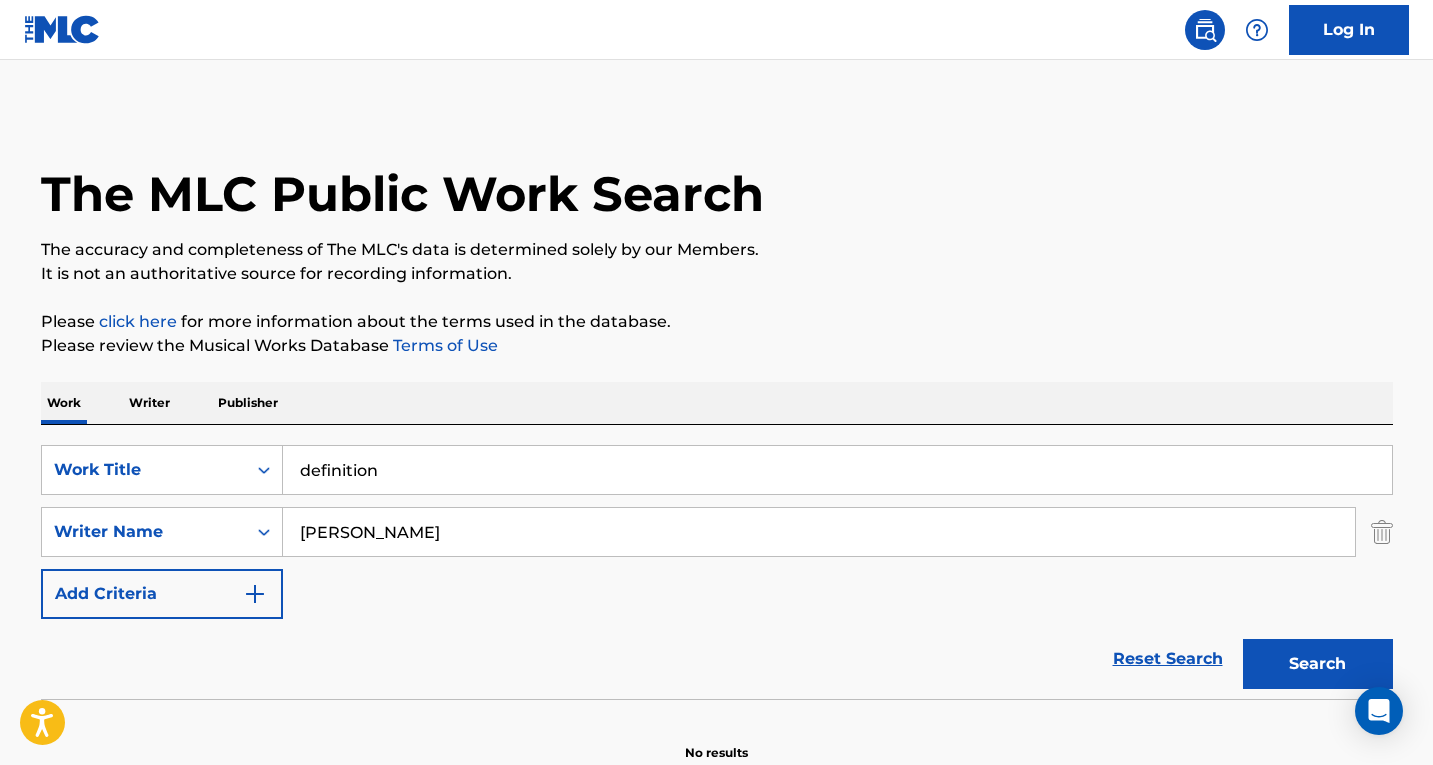 click on "Search" at bounding box center (1318, 664) 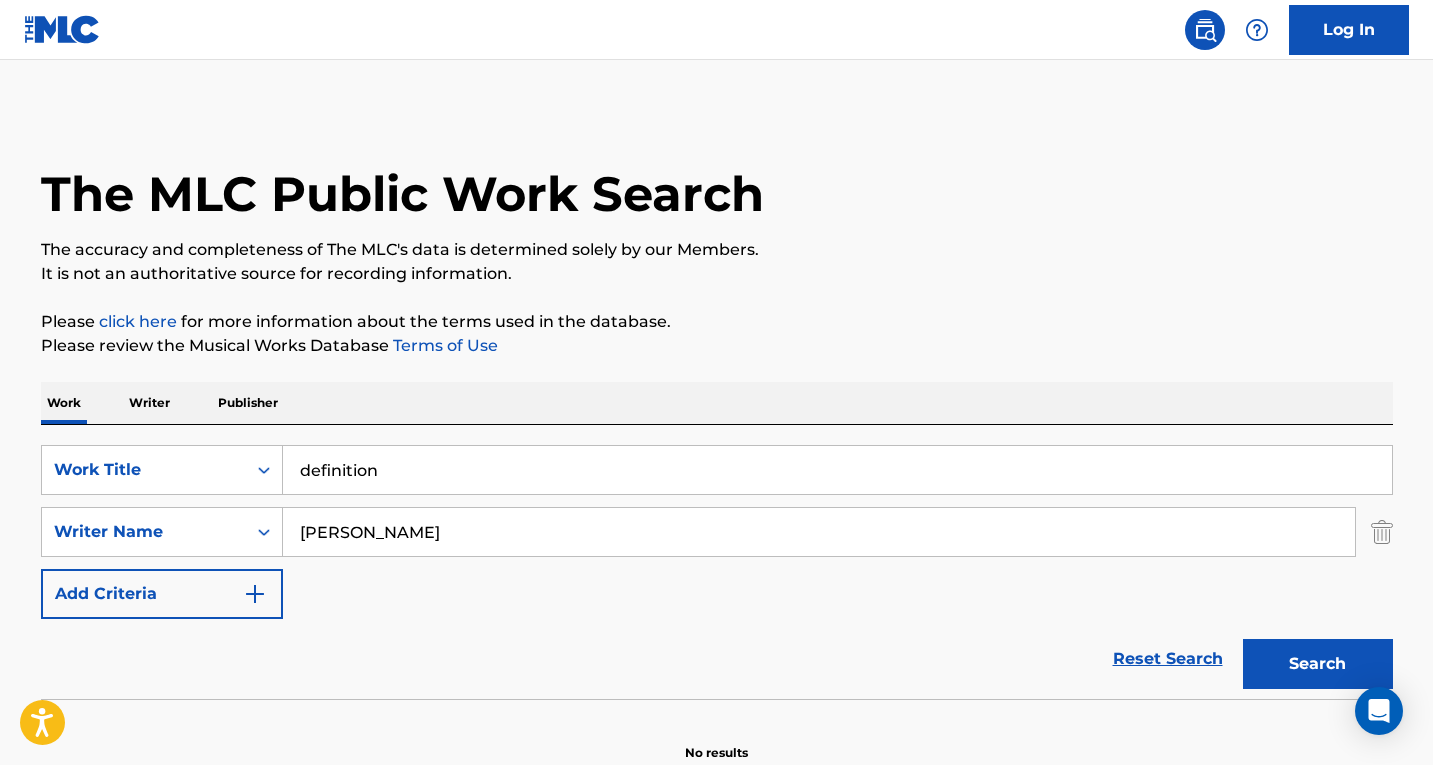 scroll, scrollTop: 103, scrollLeft: 0, axis: vertical 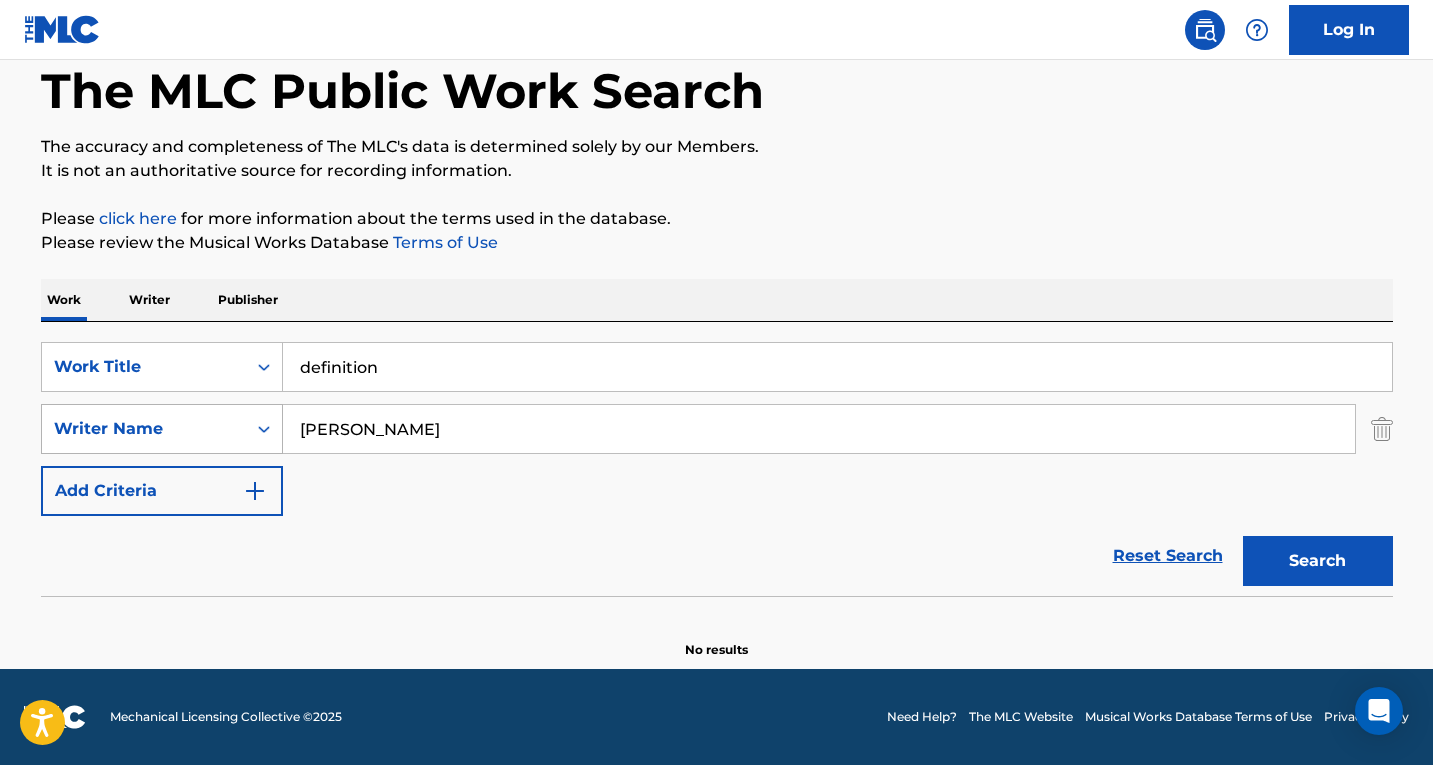 drag, startPoint x: 510, startPoint y: 422, endPoint x: 257, endPoint y: 429, distance: 253.09682 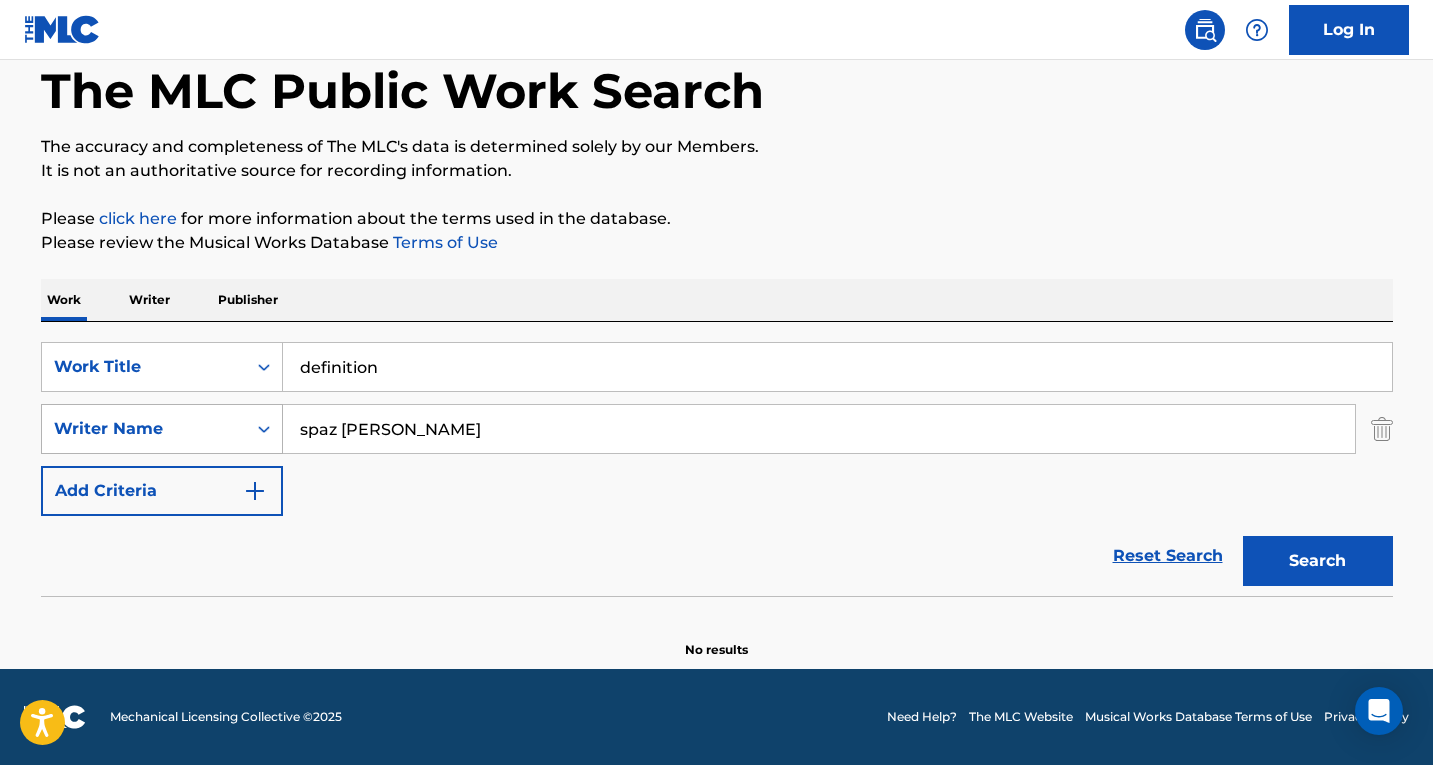 click on "Search" at bounding box center (1318, 561) 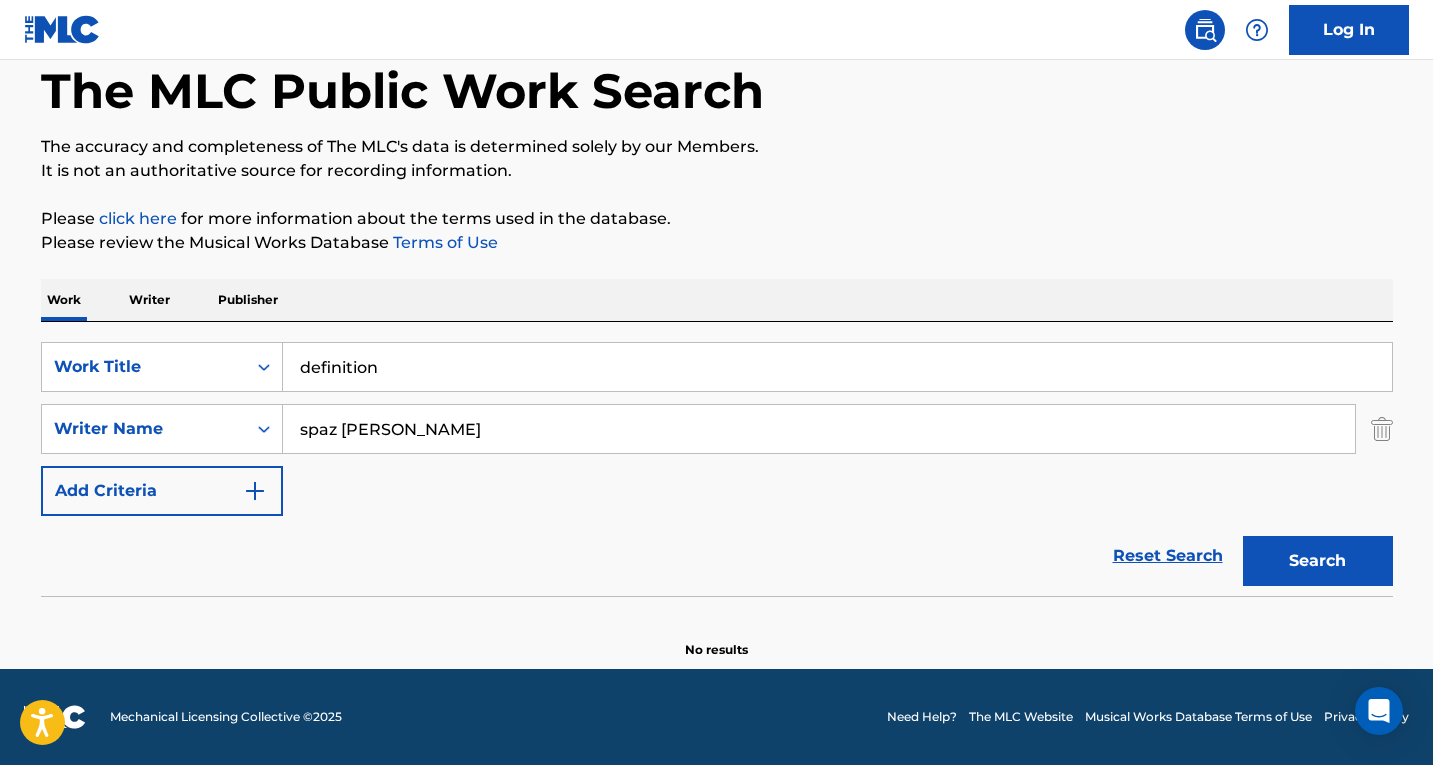 drag, startPoint x: 446, startPoint y: 431, endPoint x: 147, endPoint y: 398, distance: 300.81555 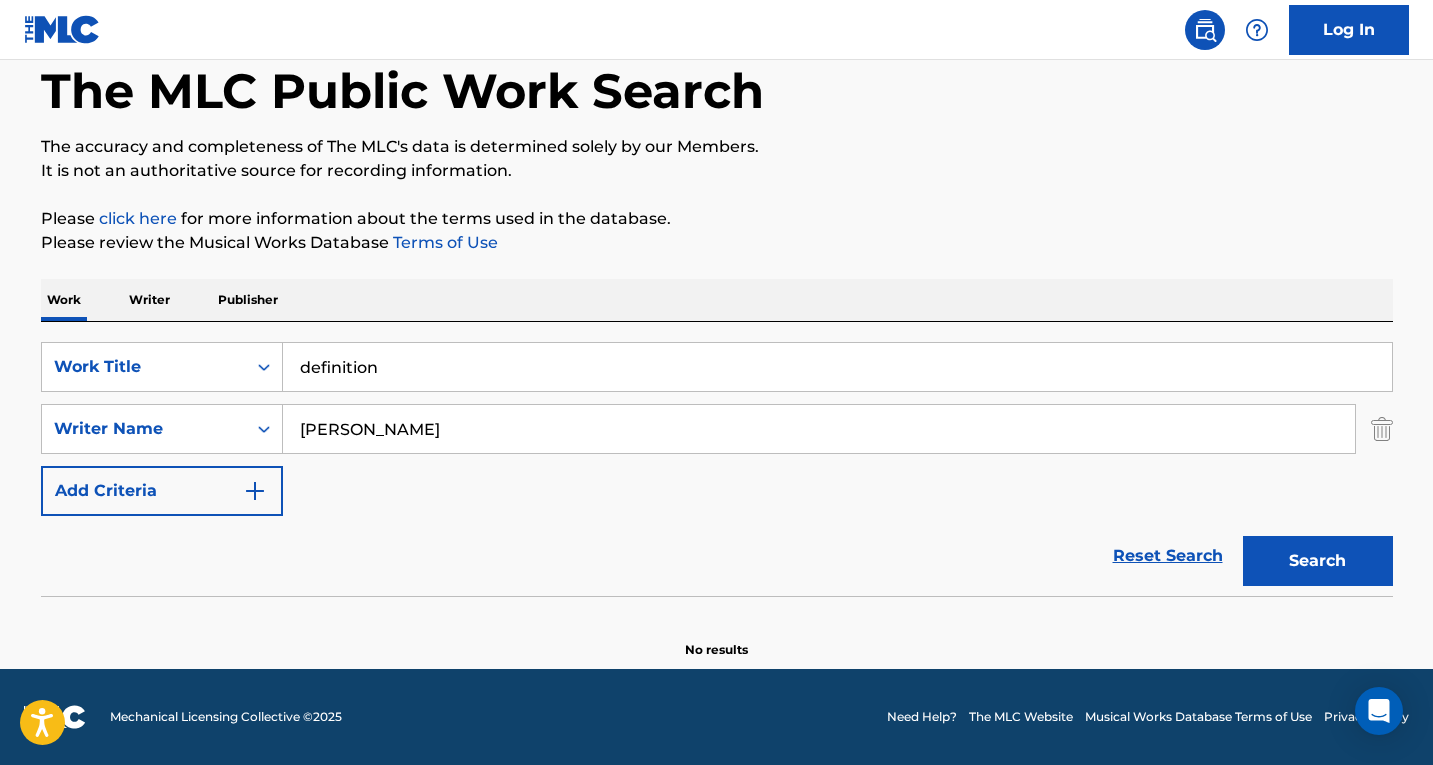 type on "[PERSON_NAME]" 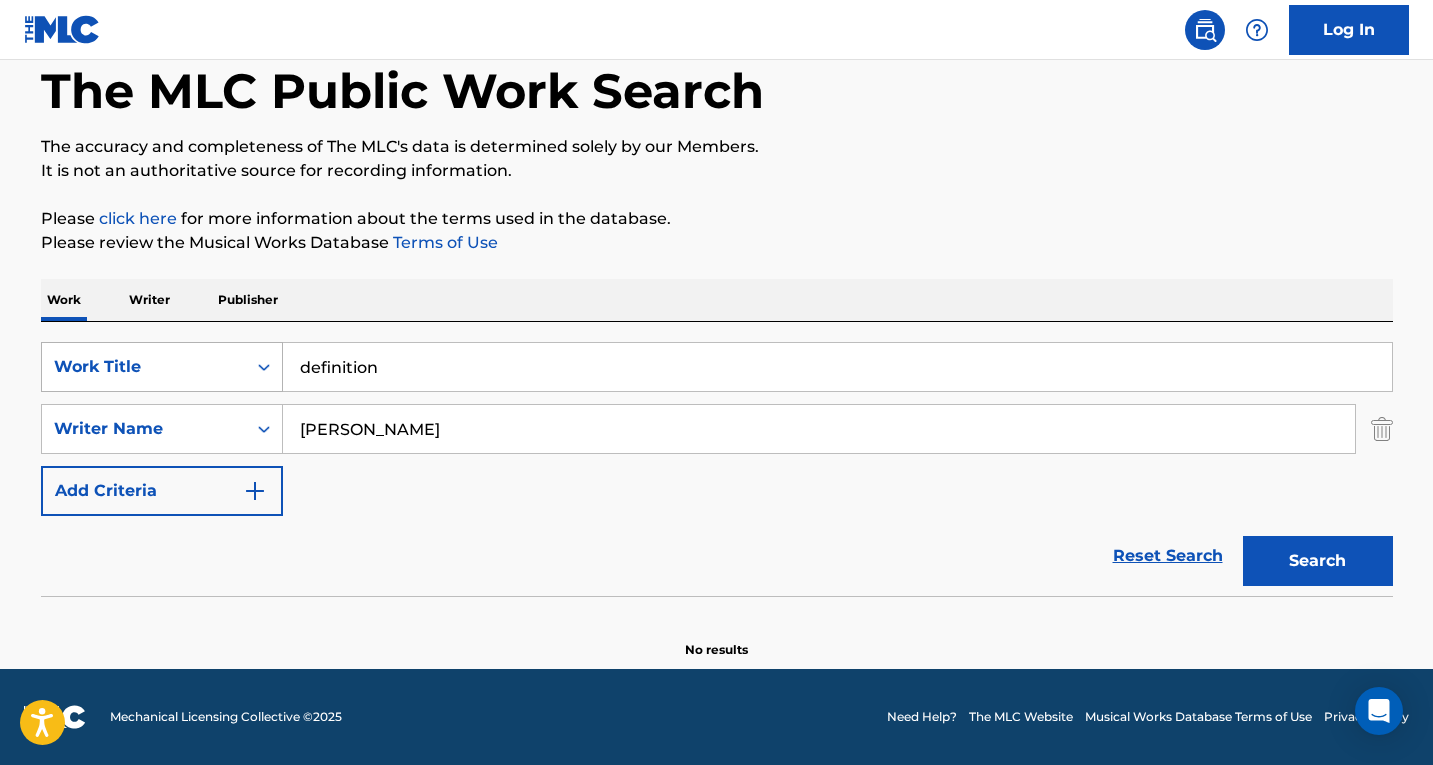 drag, startPoint x: 402, startPoint y: 362, endPoint x: 167, endPoint y: 344, distance: 235.68835 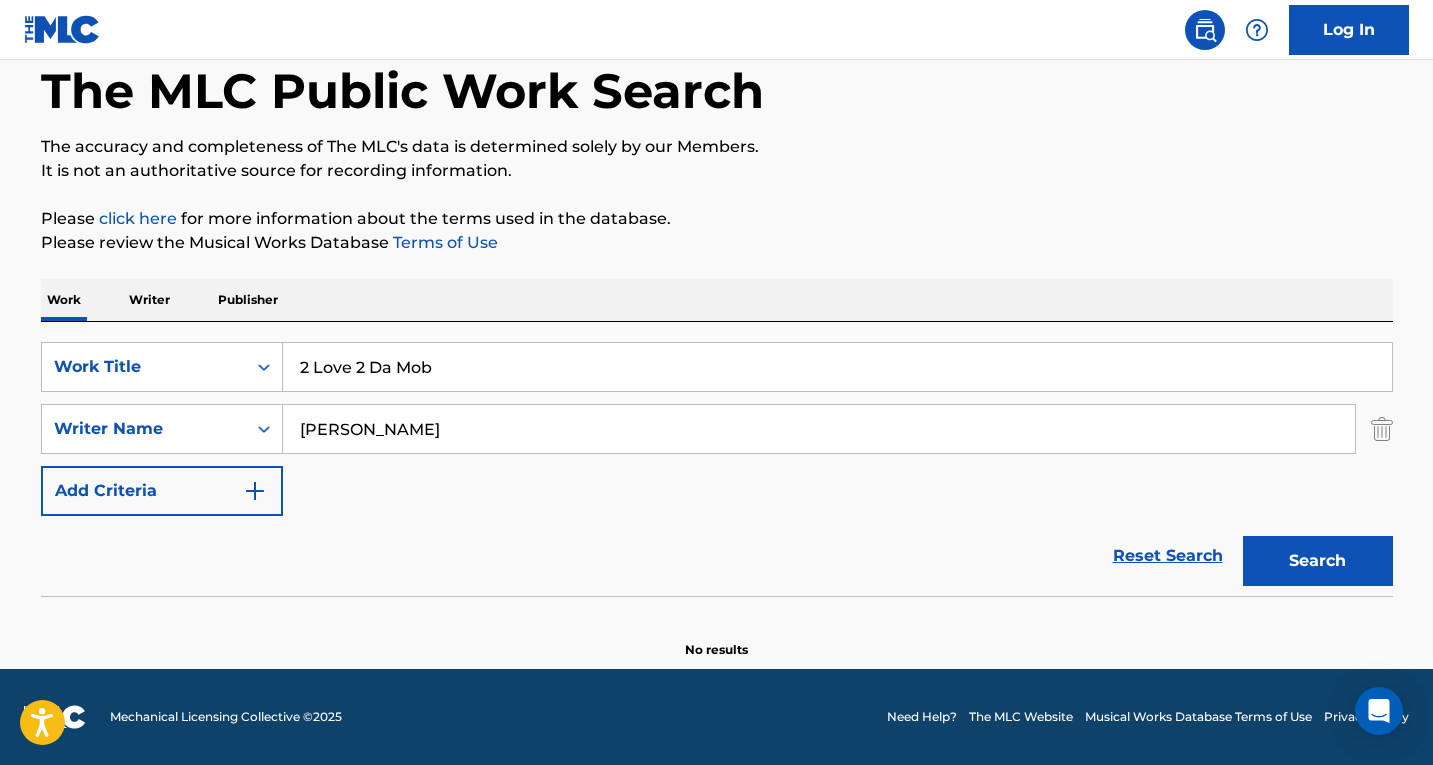 type on "2 Love 2 Da Mob" 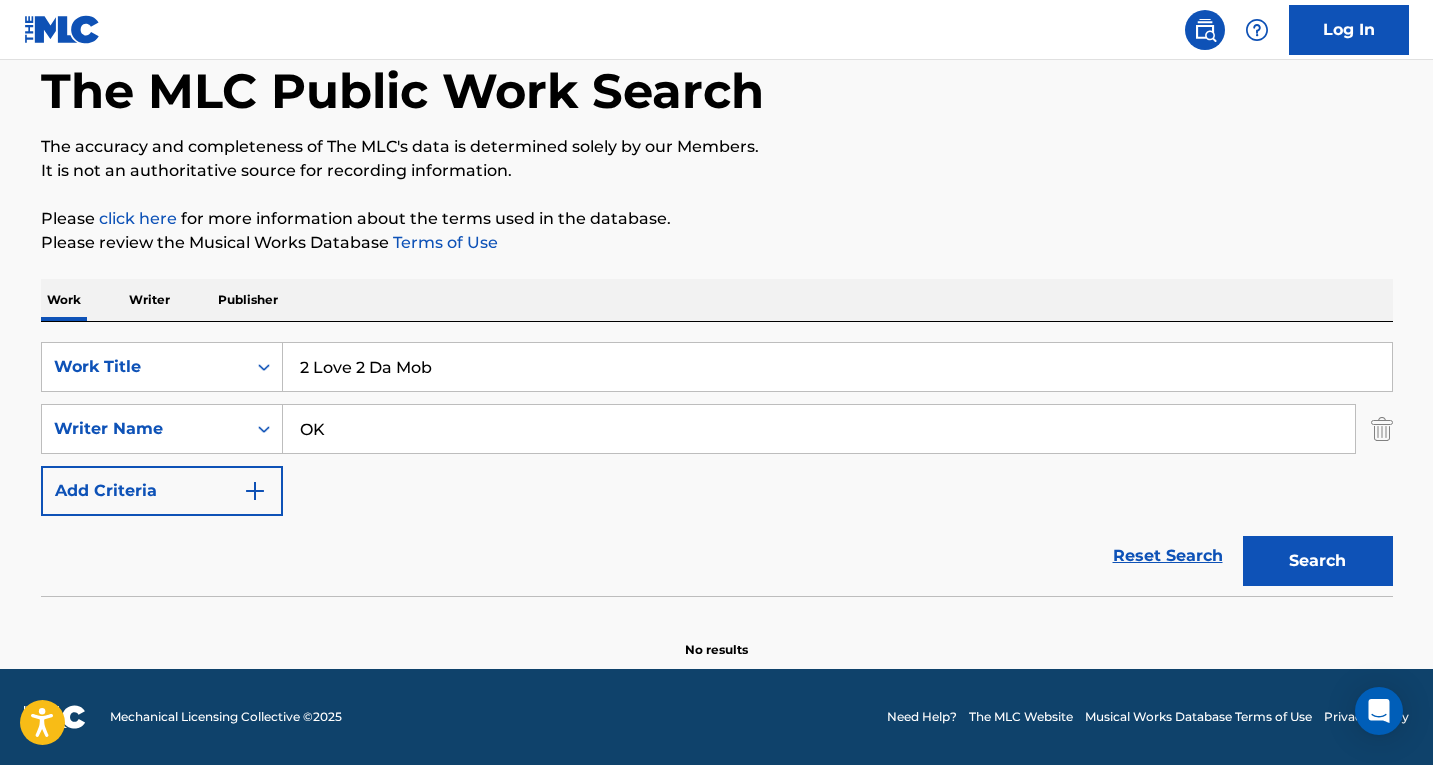 type on "OK" 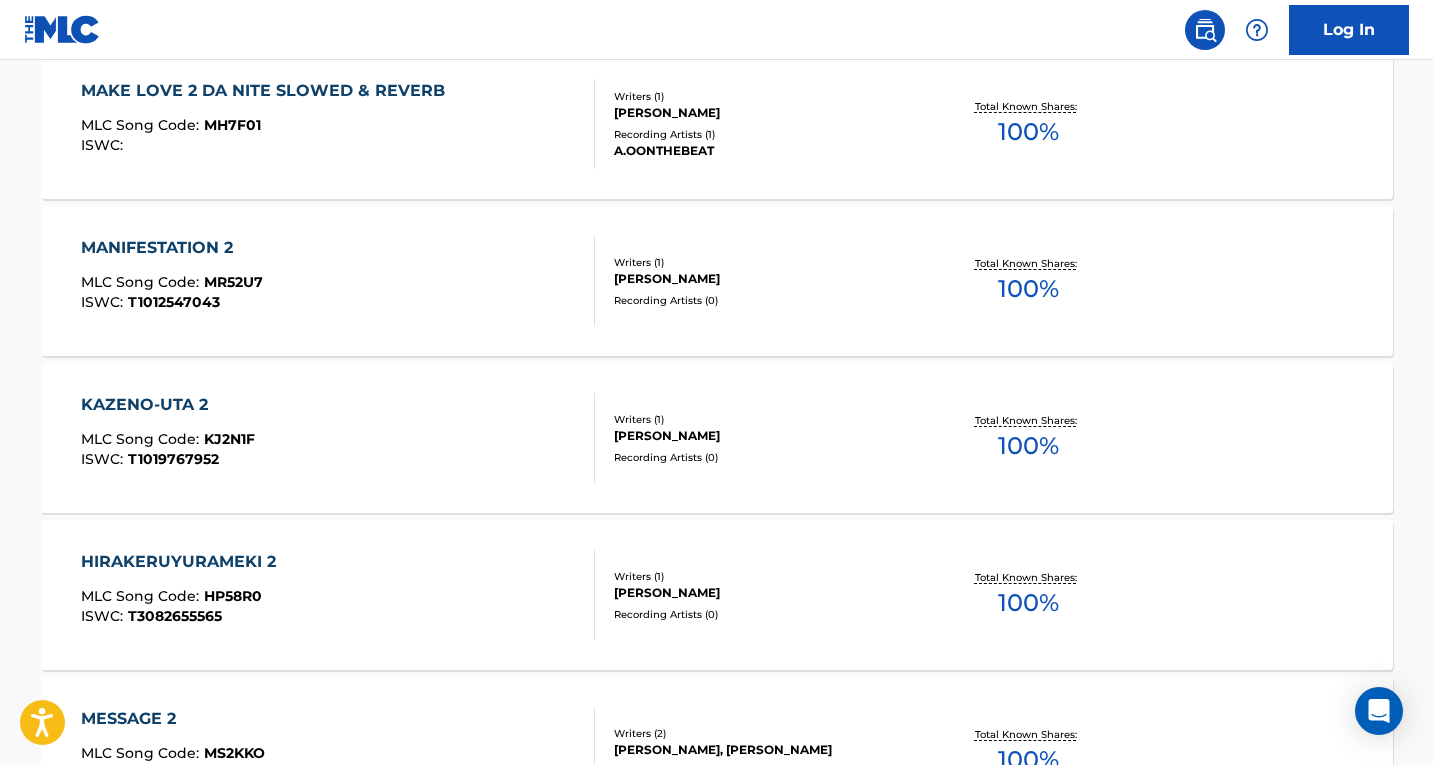 scroll, scrollTop: 403, scrollLeft: 0, axis: vertical 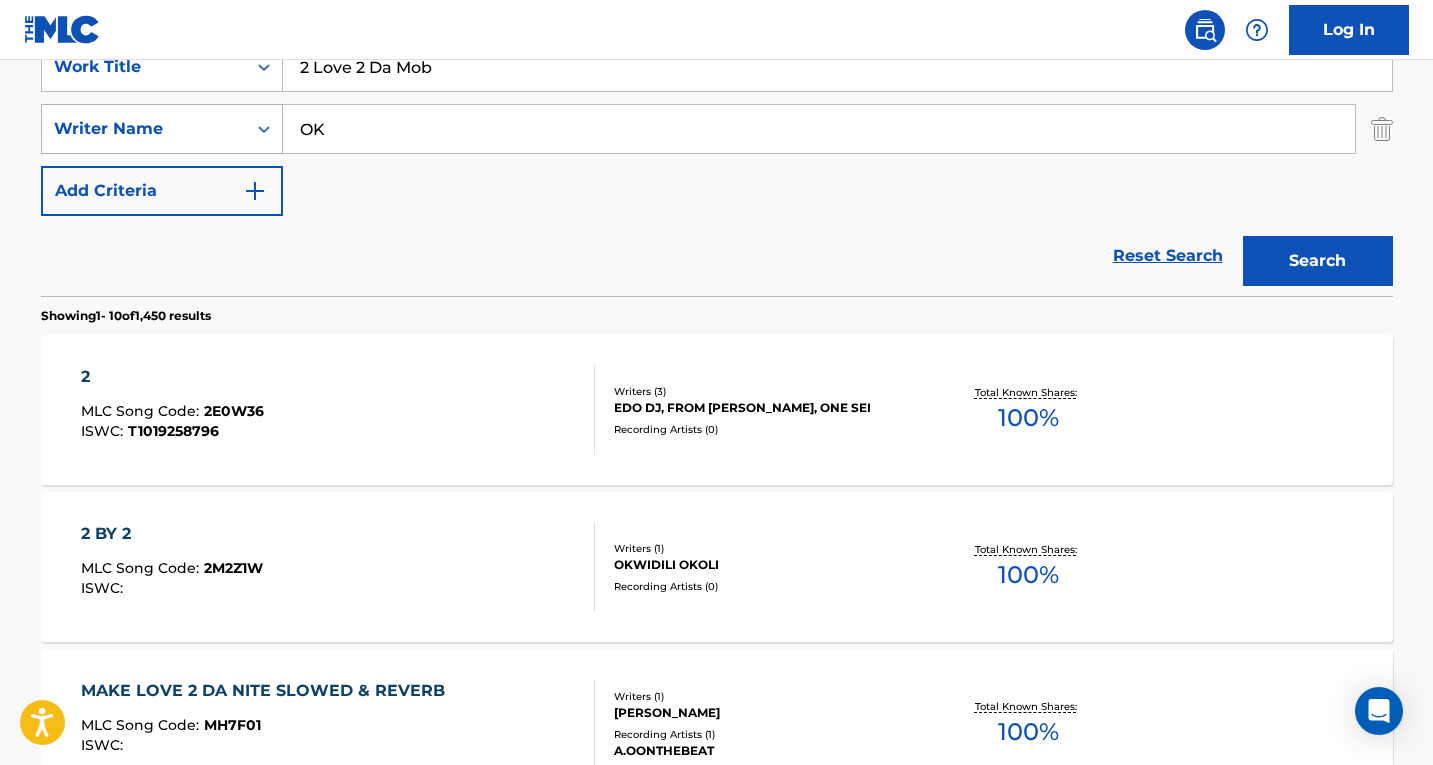 drag, startPoint x: 343, startPoint y: 132, endPoint x: 268, endPoint y: 123, distance: 75.53807 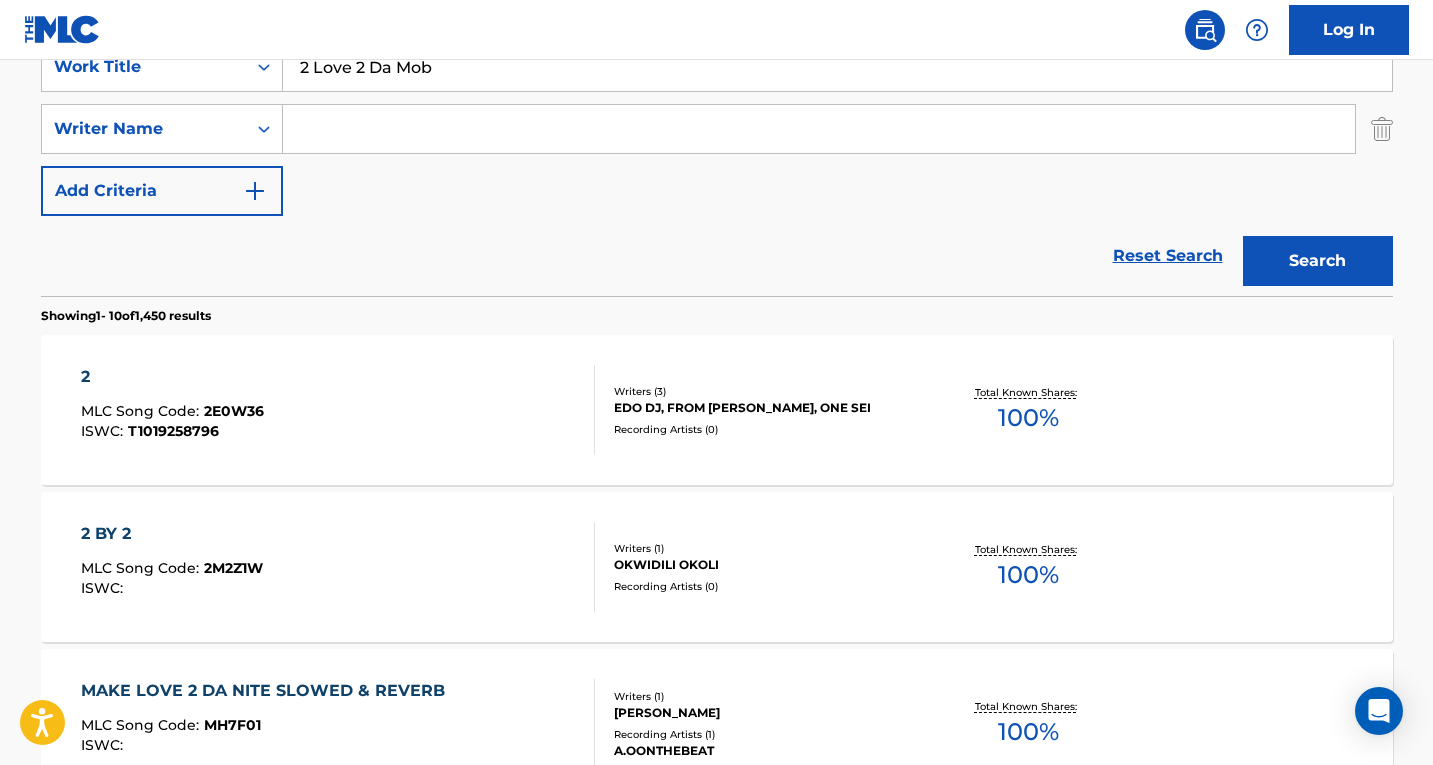 type 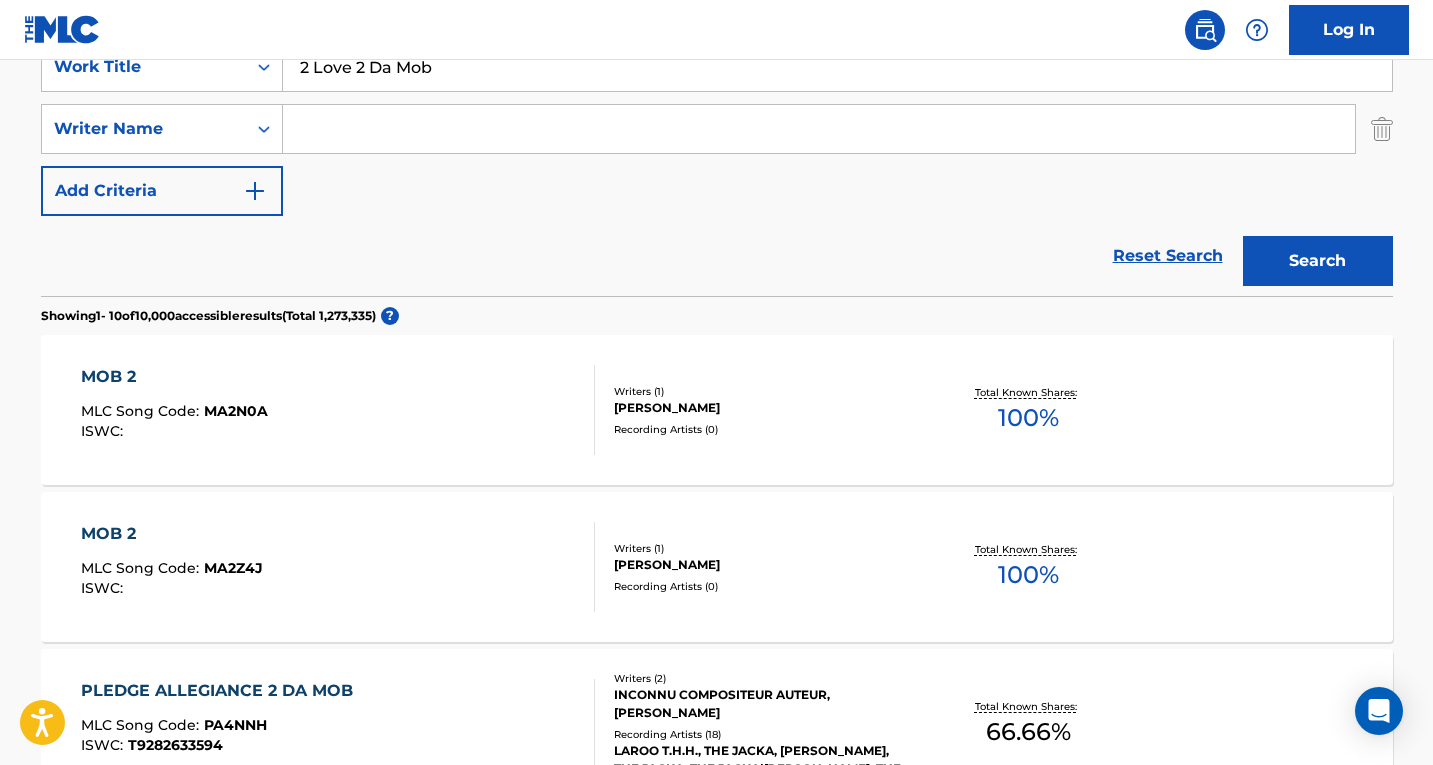 scroll, scrollTop: 303, scrollLeft: 0, axis: vertical 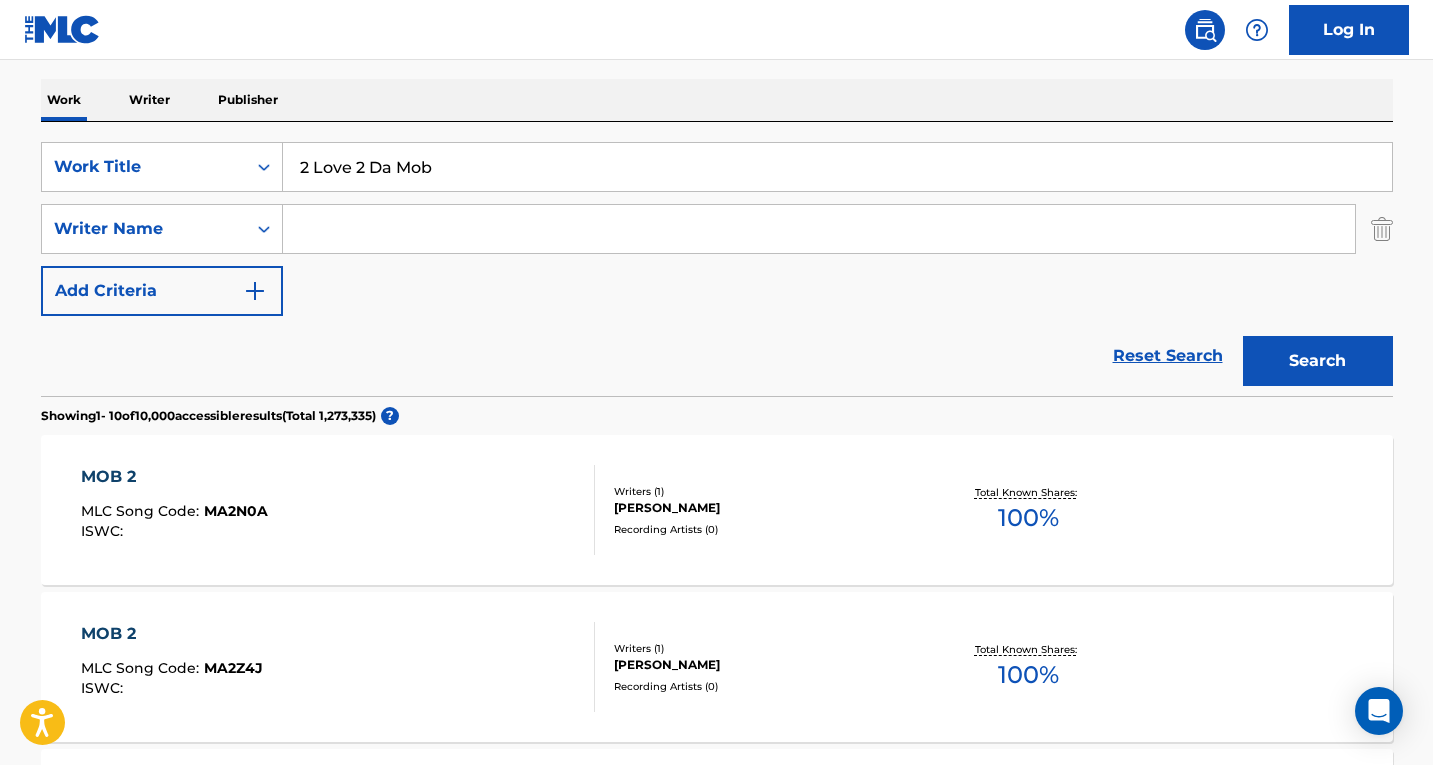 drag, startPoint x: 475, startPoint y: 172, endPoint x: 0, endPoint y: 125, distance: 477.3196 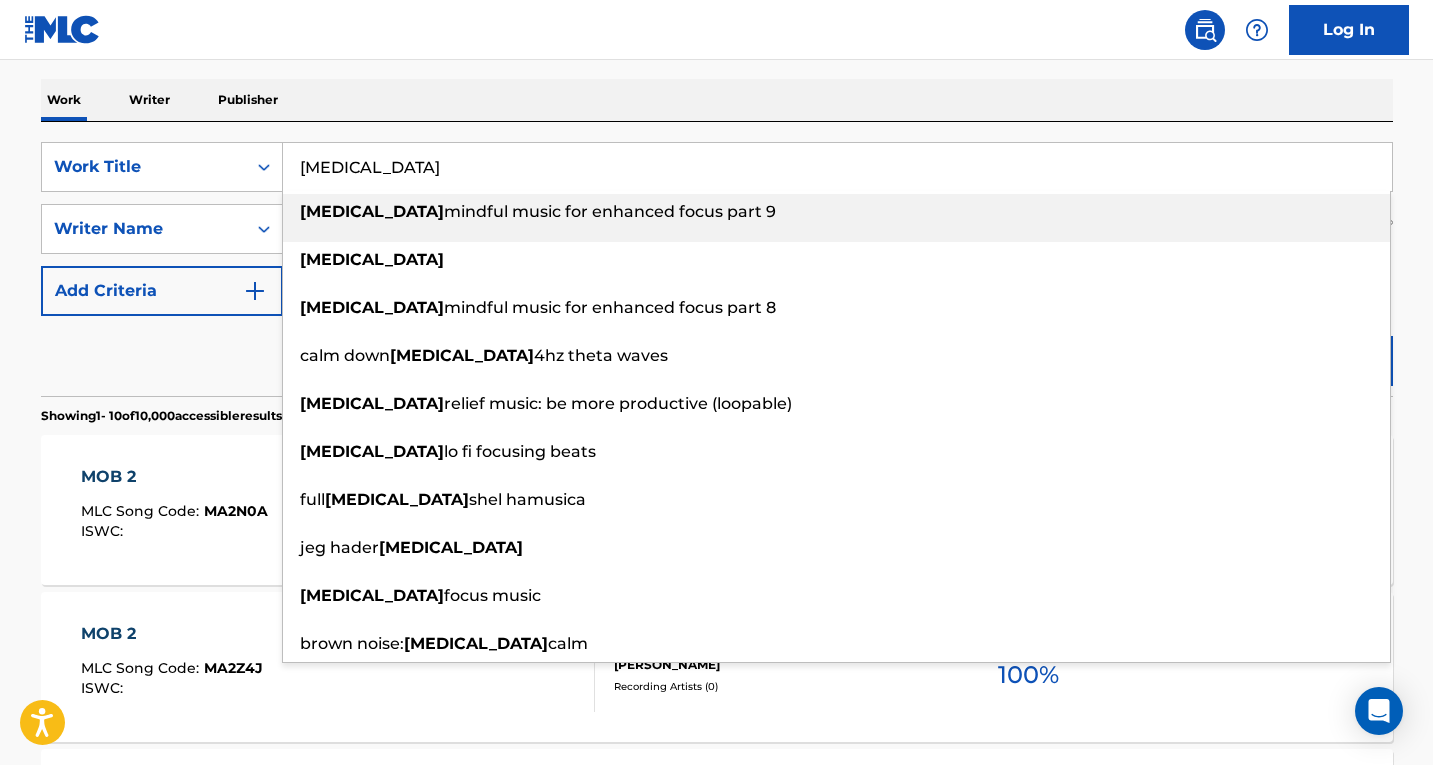 type on "[MEDICAL_DATA]" 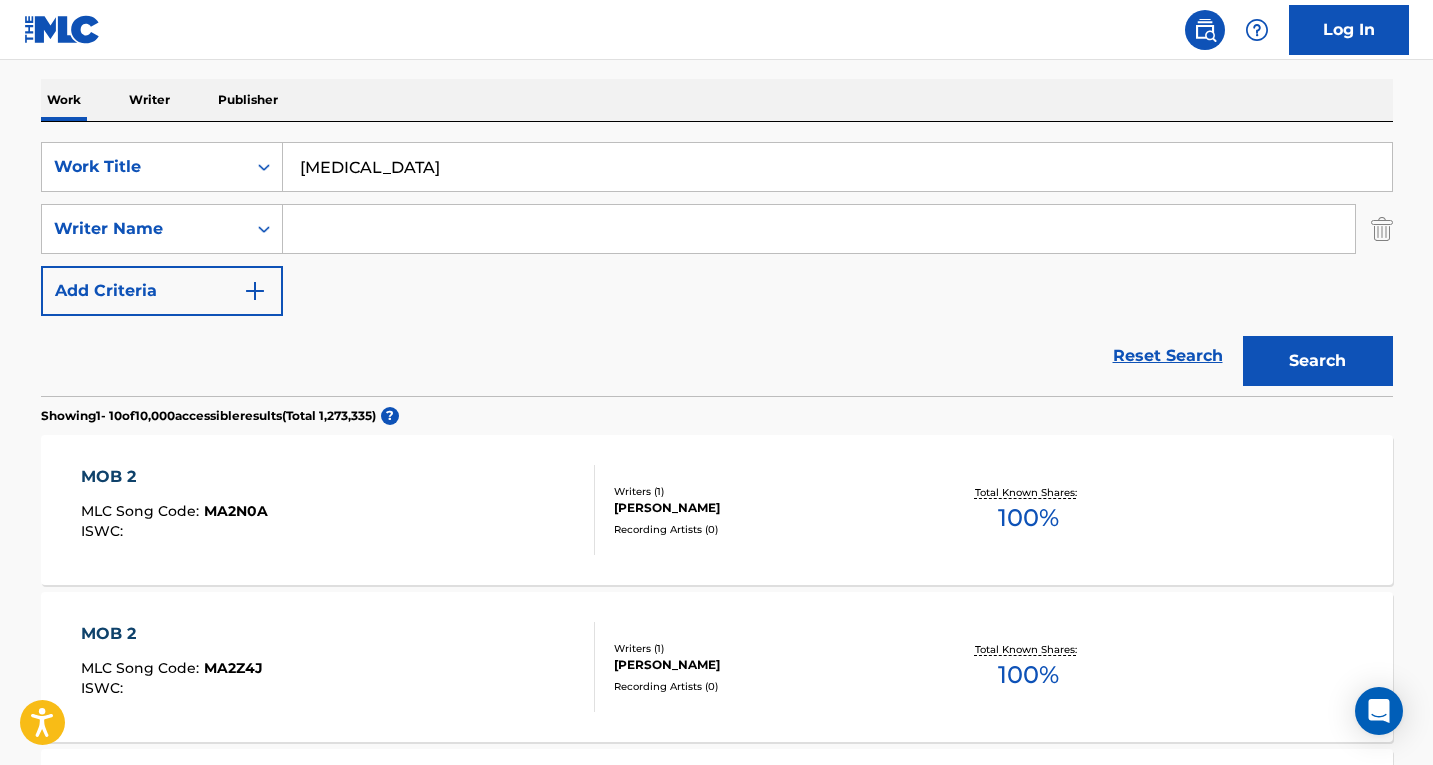 click on "The MLC Public Work Search The accuracy and completeness of The MLC's data is determined solely by our Members. It is not an authoritative source for recording information. Please   click here   for more information about the terms used in the database. Please review the Musical Works Database   Terms of Use Work Writer Publisher SearchWithCriteria58be3afa-c1f6-4eed-ad38-586b610f3a7d Work Title [MEDICAL_DATA] SearchWithCriteriafa8b5649-9a52-46c9-aef5-635e077ff8b0 Writer Name Add Criteria Reset Search Search Showing  1  -   10  of  10,000  accessible  results  (Total   1,273,335 ) ? MOB 2 MLC Song Code : MA2N0A ISWC : Writers ( 1 ) [PERSON_NAME] Recording Artists ( 0 ) Total Known Shares: 100 % MOB 2 MLC Song Code : MA2Z4J ISWC : Writers ( 1 ) [PERSON_NAME] Recording Artists ( 0 ) Total Known Shares: 100 % PLEDGE ALLEGIANCE 2 DA MOB MLC Song Code : PA4NNH ISWC : T9282633594 Writers ( 2 ) INCONNU COMPOSITEUR AUTEUR, [PERSON_NAME] Recording Artists ( 18 ) Total Known Shares: 66.66 % FLASH MOB 2 MLC Song Code : ISWC" at bounding box center [717, 954] 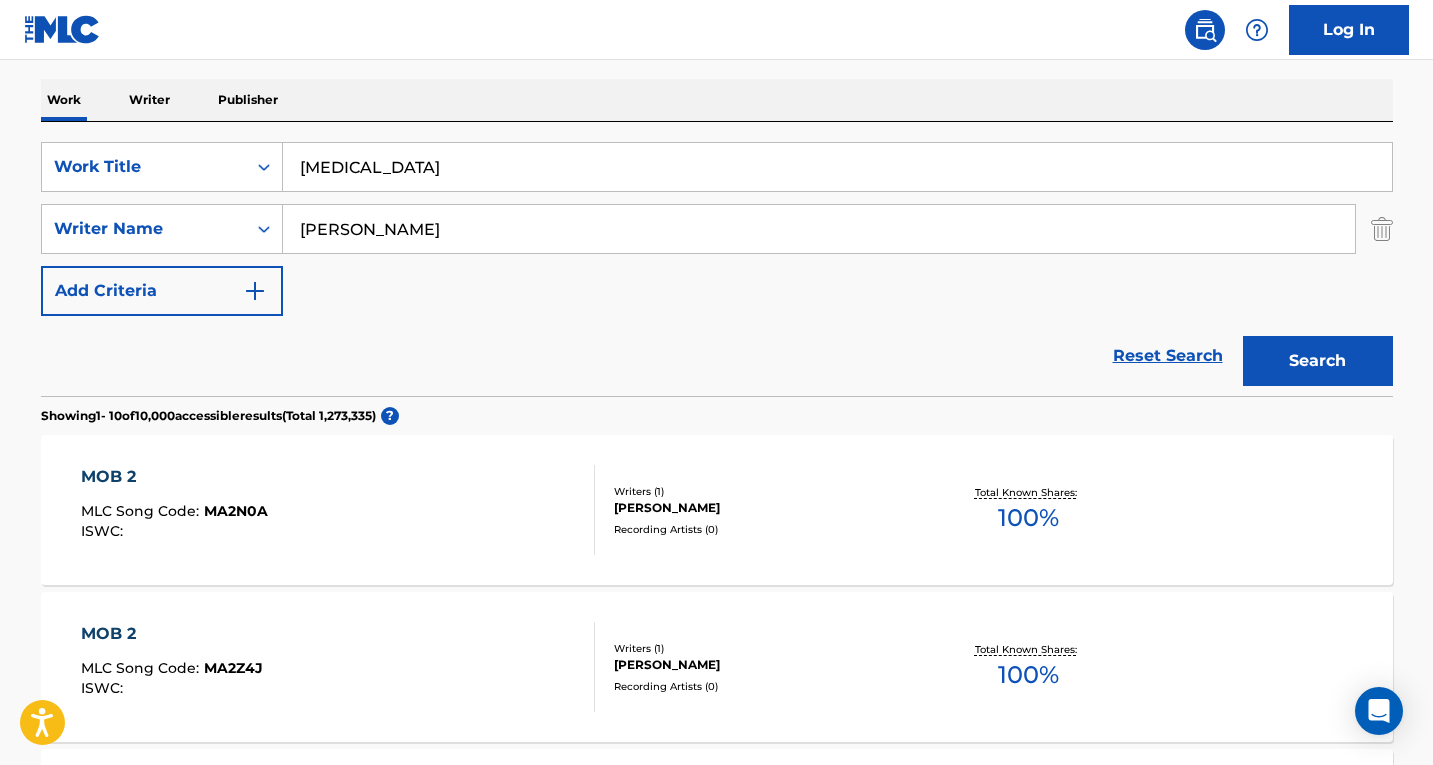 click on "Search" at bounding box center [1318, 361] 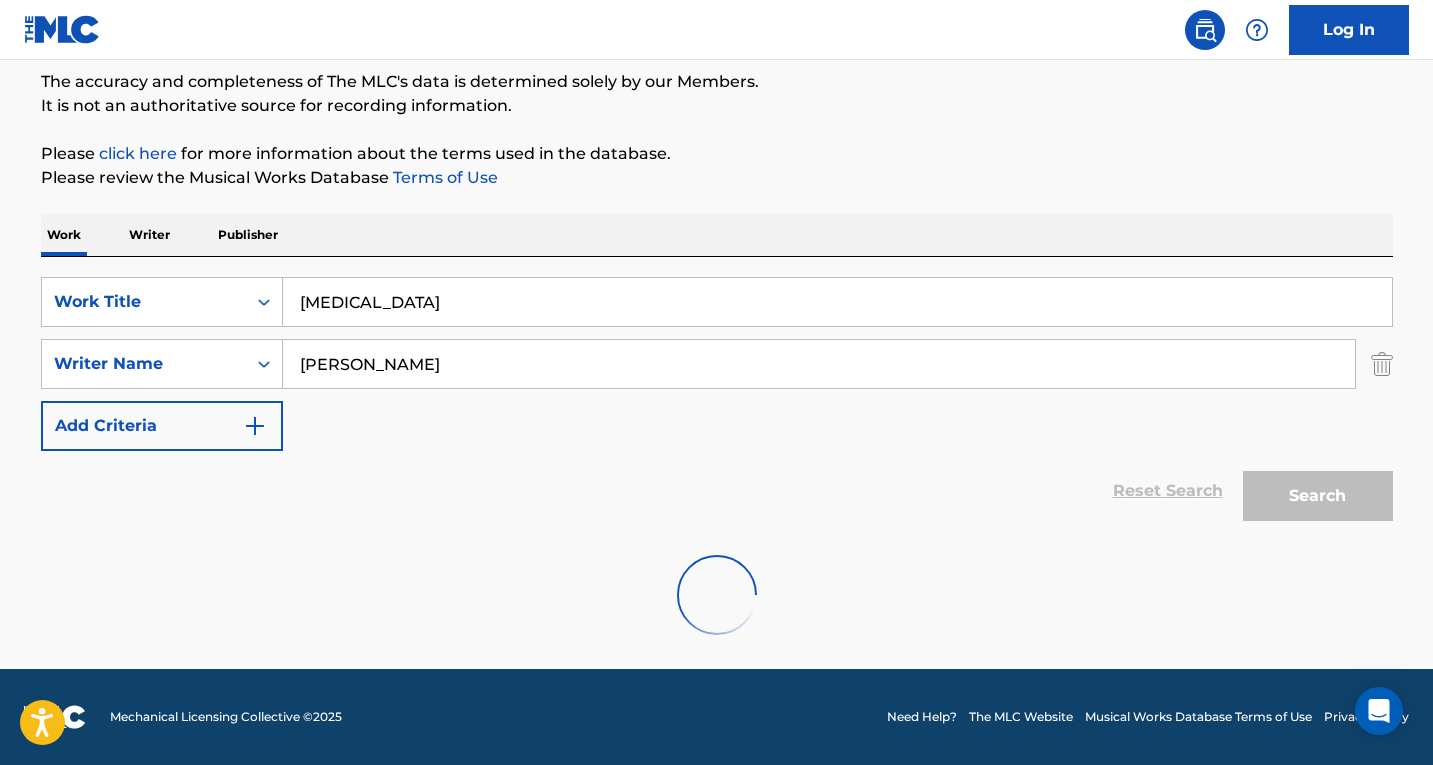 scroll, scrollTop: 103, scrollLeft: 0, axis: vertical 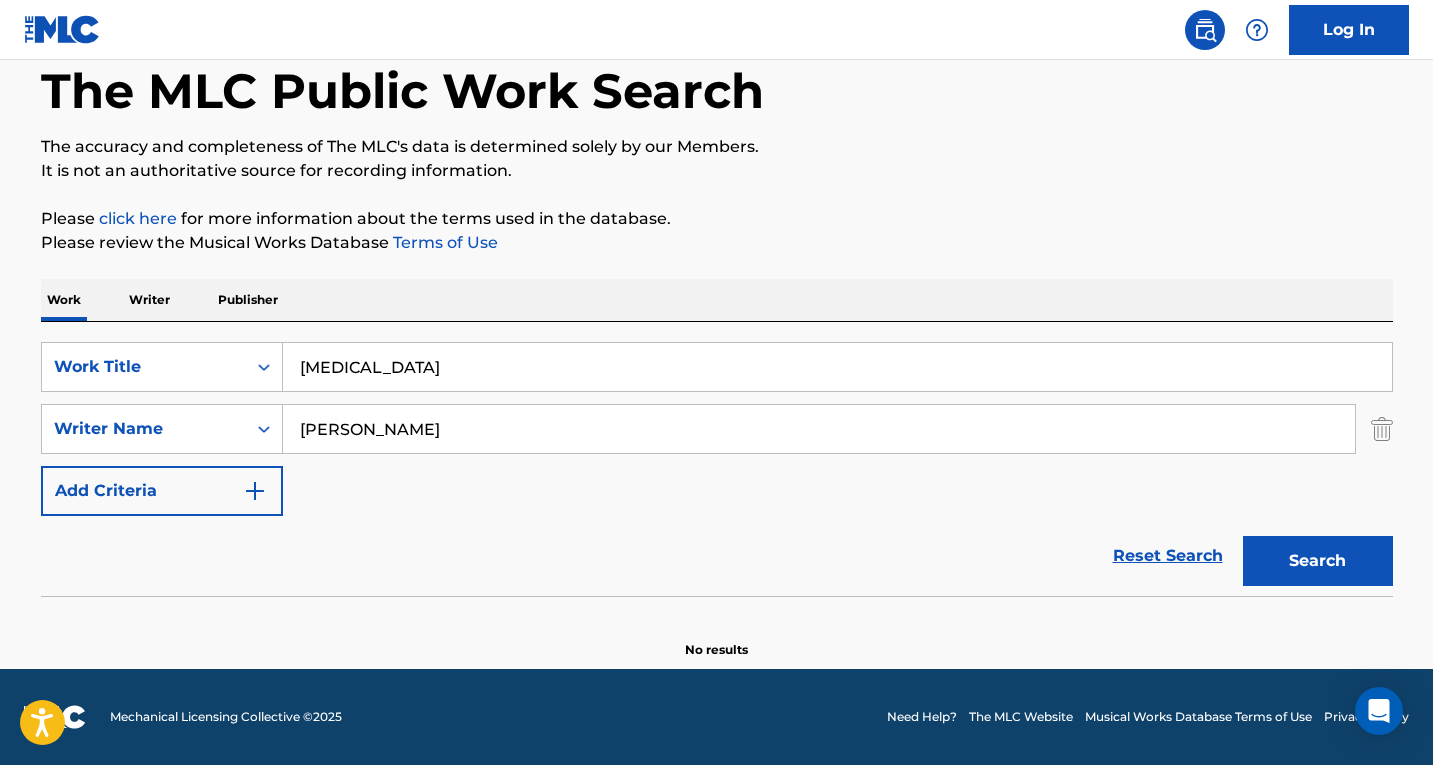 click on "[PERSON_NAME]" at bounding box center [819, 429] 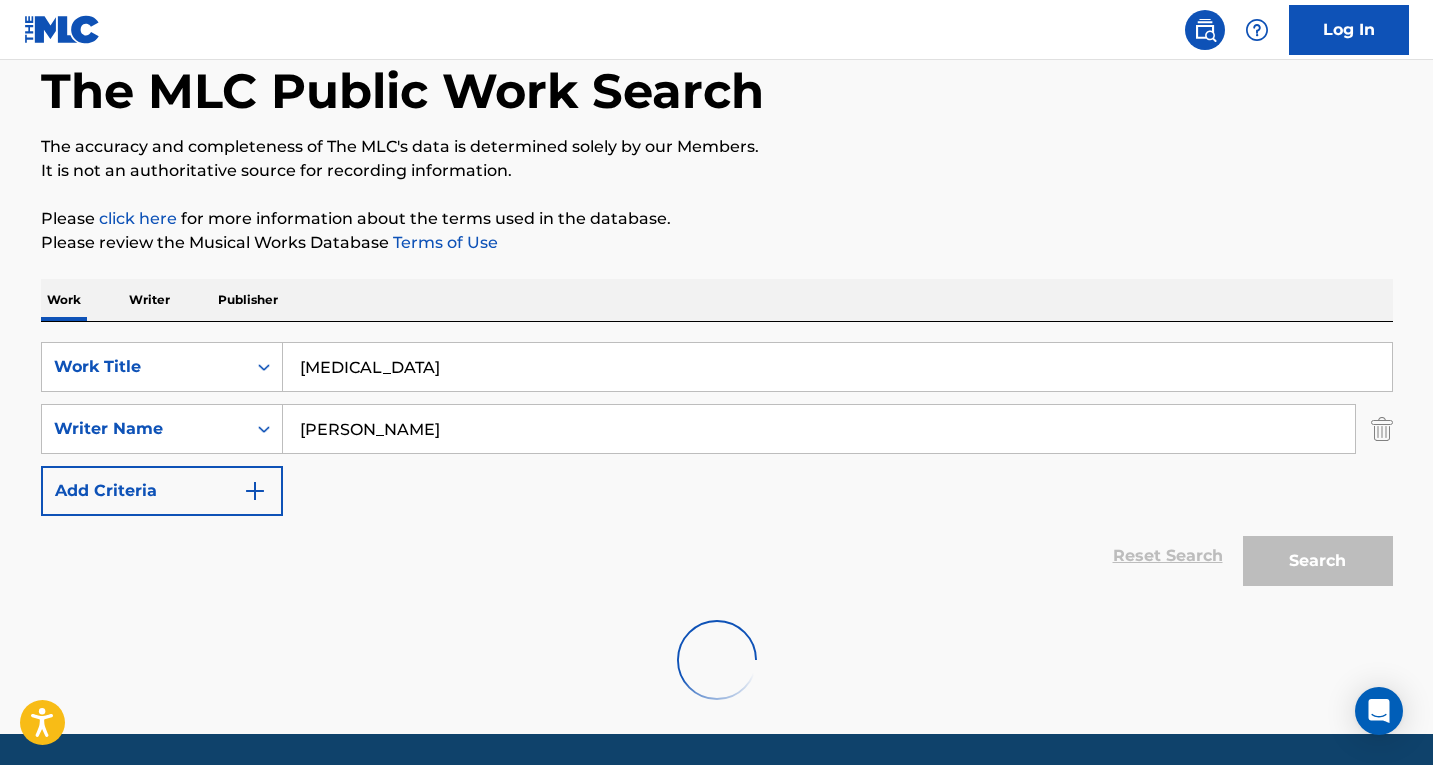 scroll, scrollTop: 103, scrollLeft: 0, axis: vertical 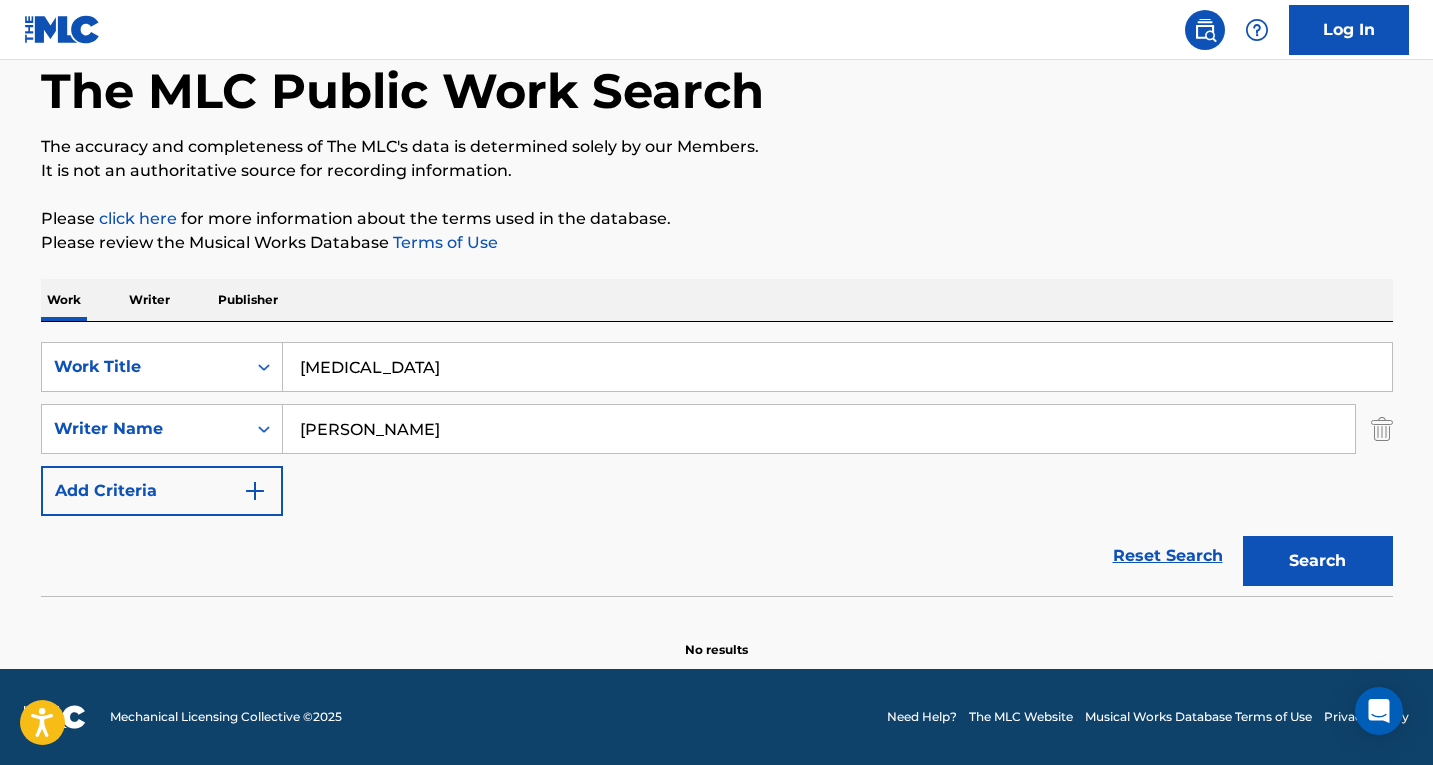 click on "Search" at bounding box center (1318, 561) 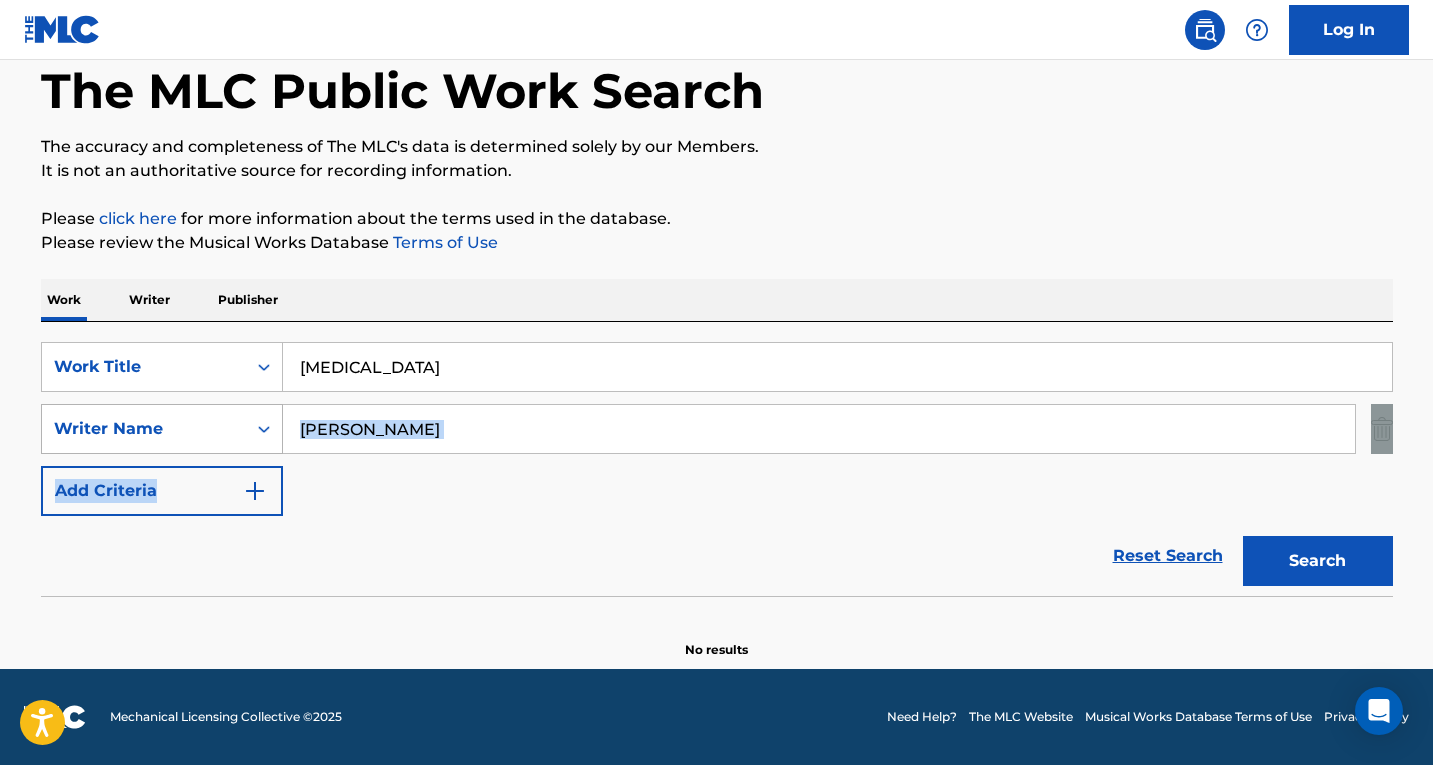 drag, startPoint x: 429, startPoint y: 461, endPoint x: 171, endPoint y: 447, distance: 258.37958 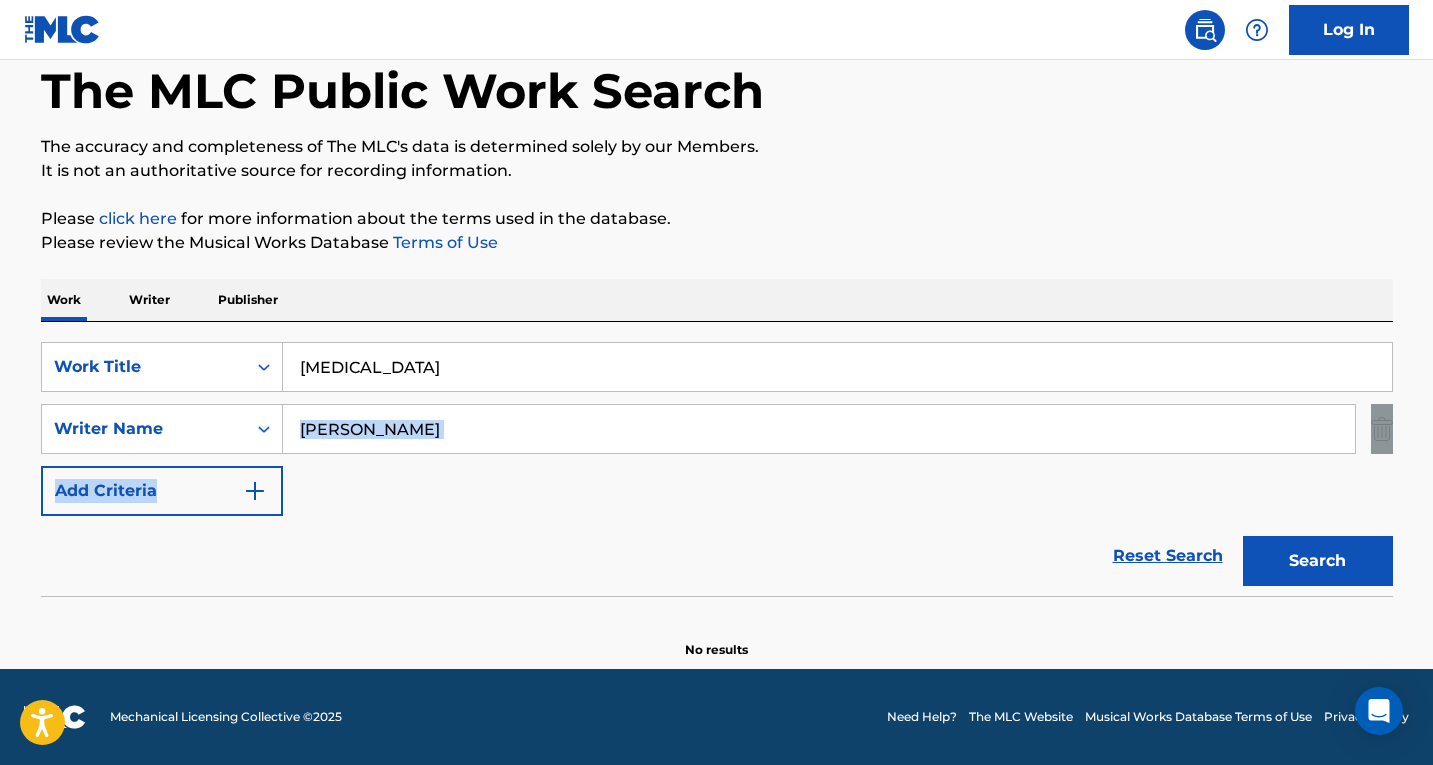 click on "[PERSON_NAME]" at bounding box center (819, 429) 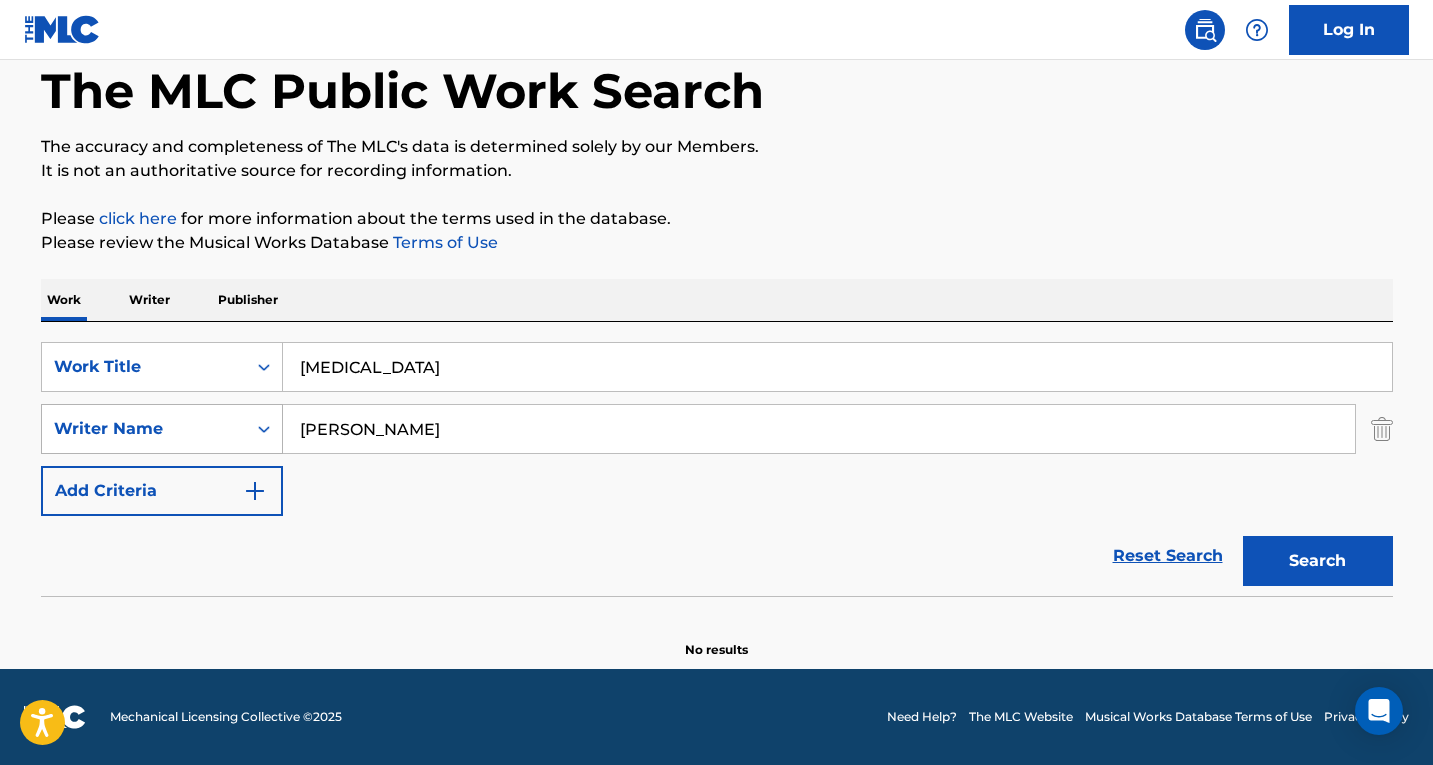 drag, startPoint x: 427, startPoint y: 430, endPoint x: 258, endPoint y: 418, distance: 169.4255 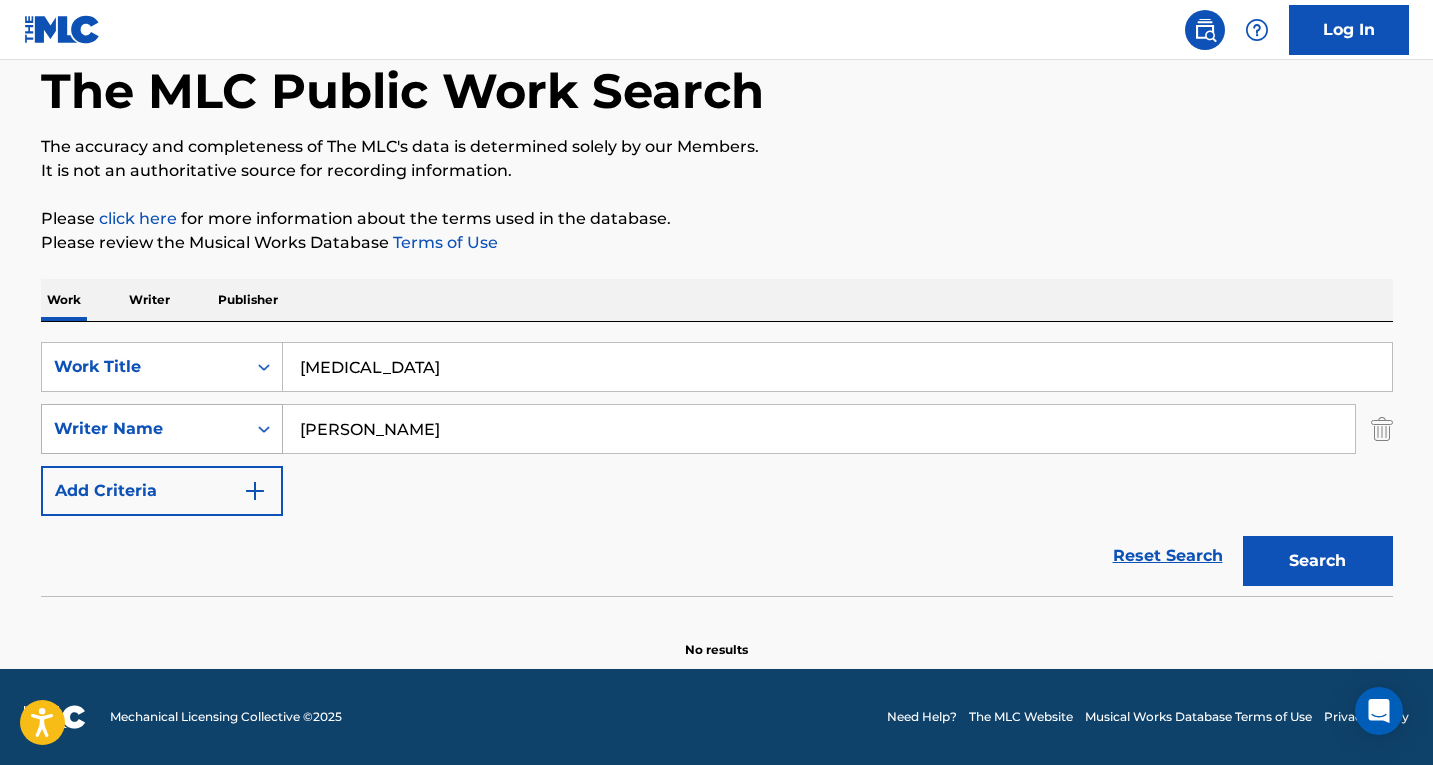 click on "Search" at bounding box center [1318, 561] 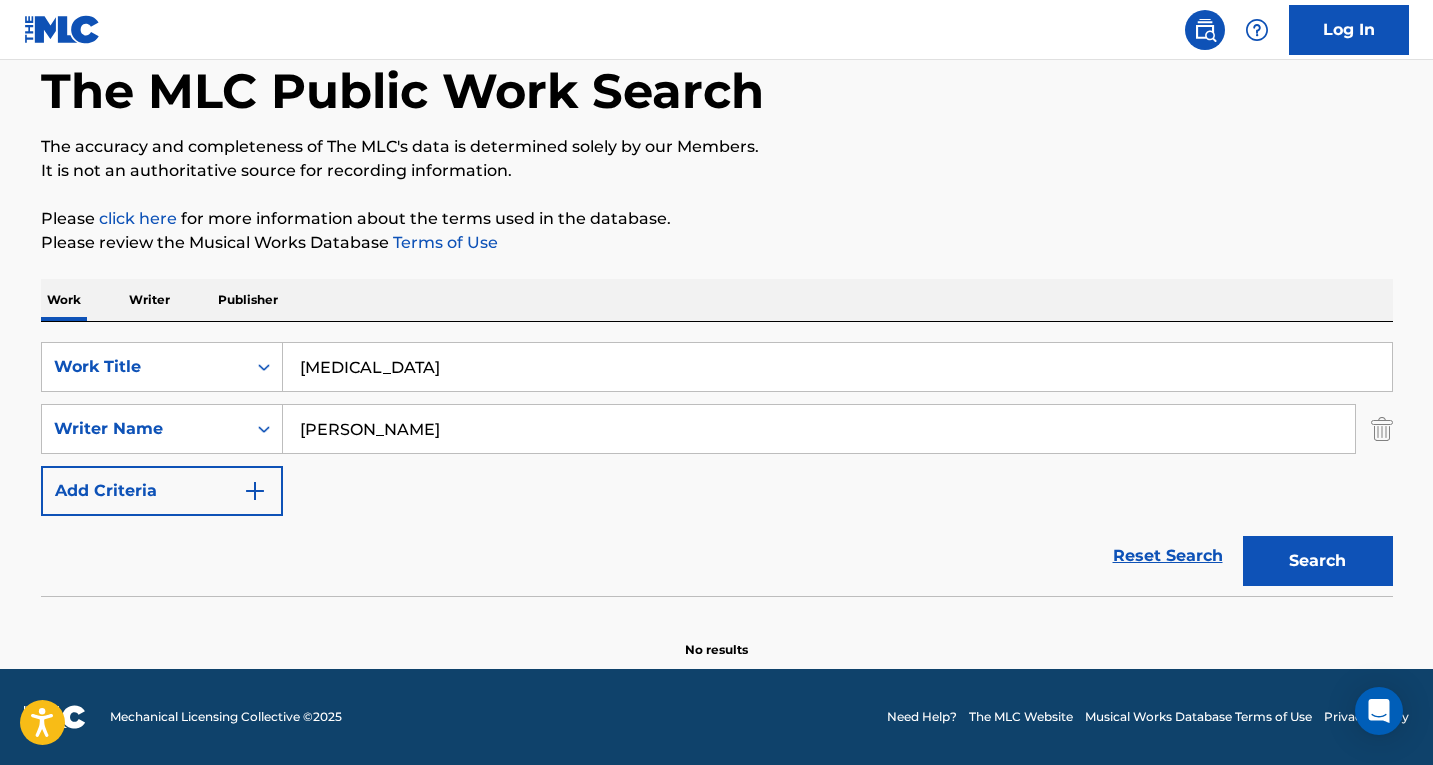 drag, startPoint x: 525, startPoint y: 432, endPoint x: 0, endPoint y: 383, distance: 527.28174 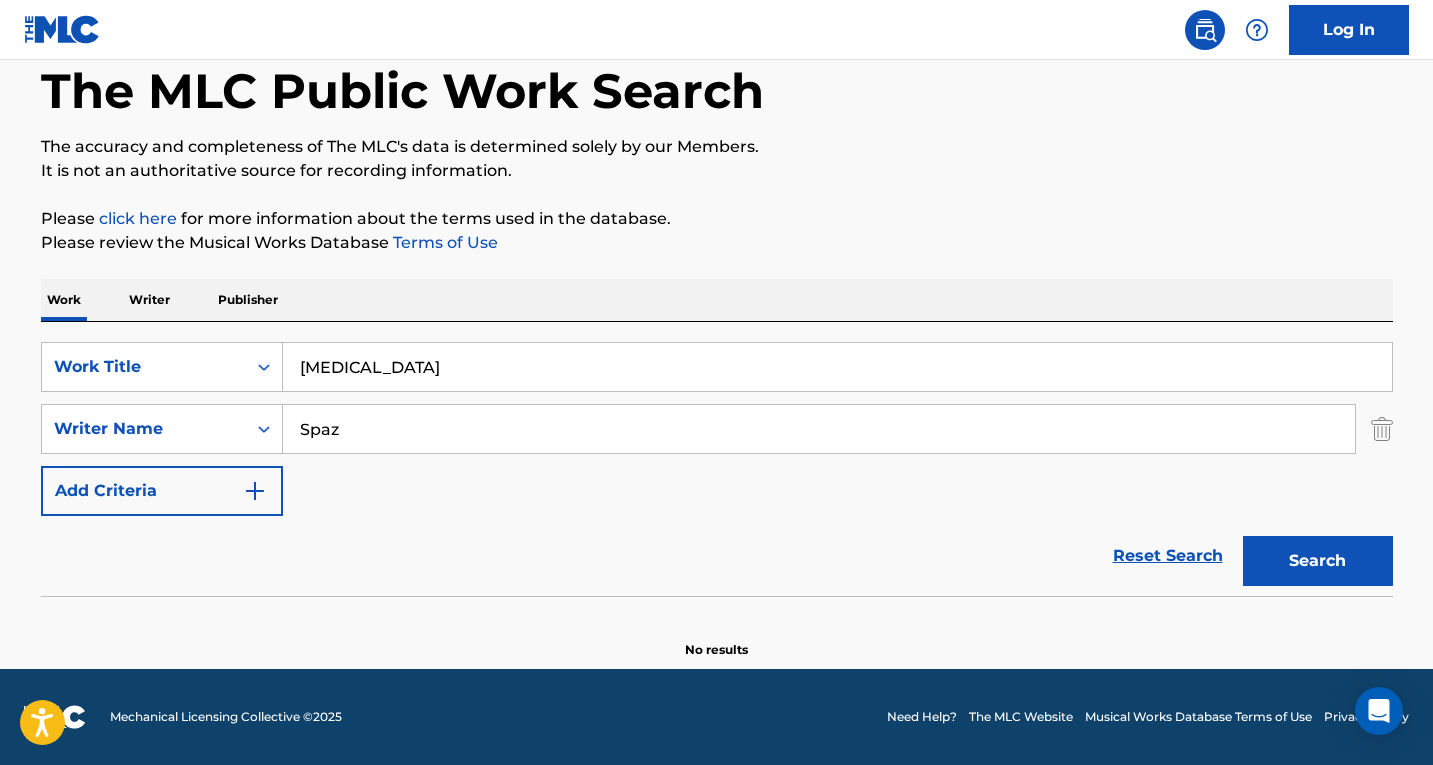 type on "Spaz" 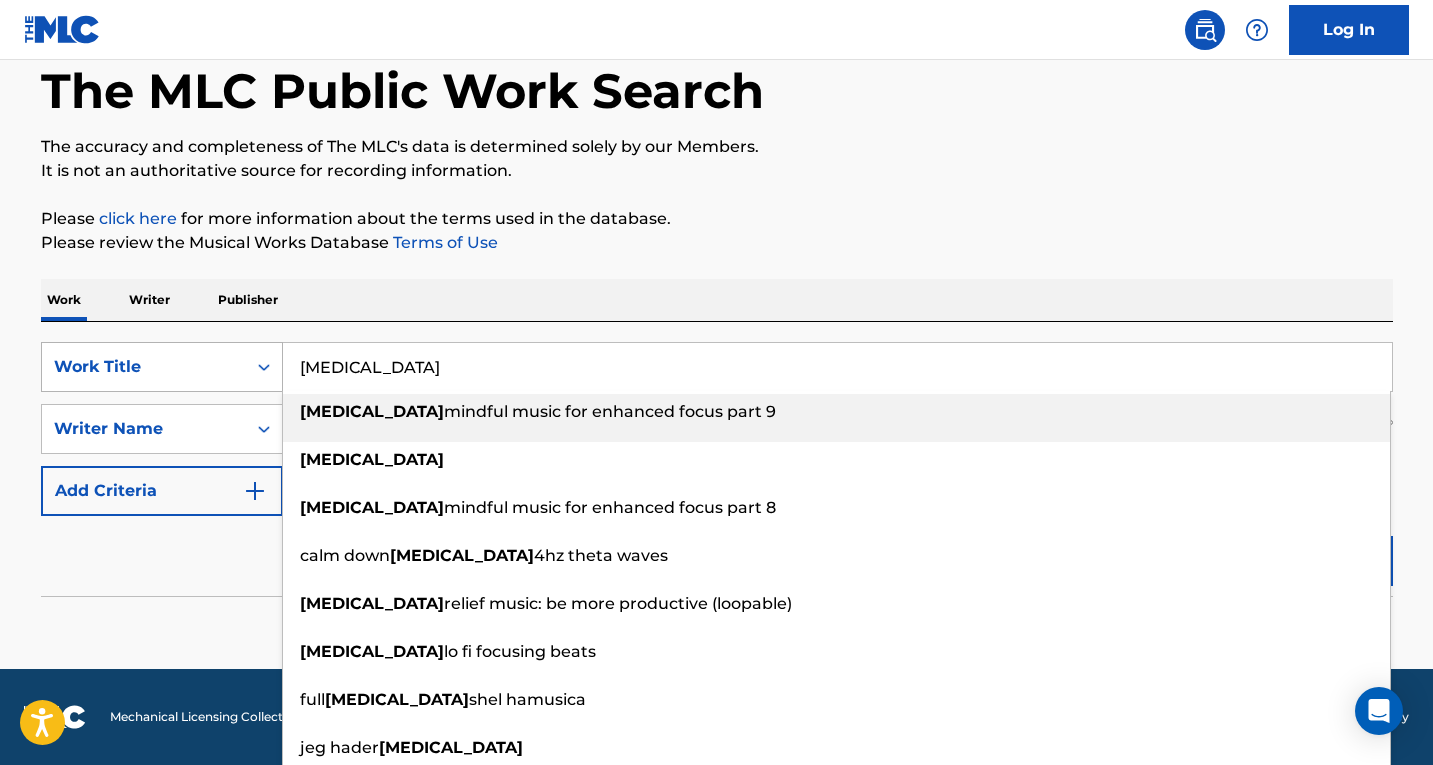 paste on "Fightin Side Of Me" 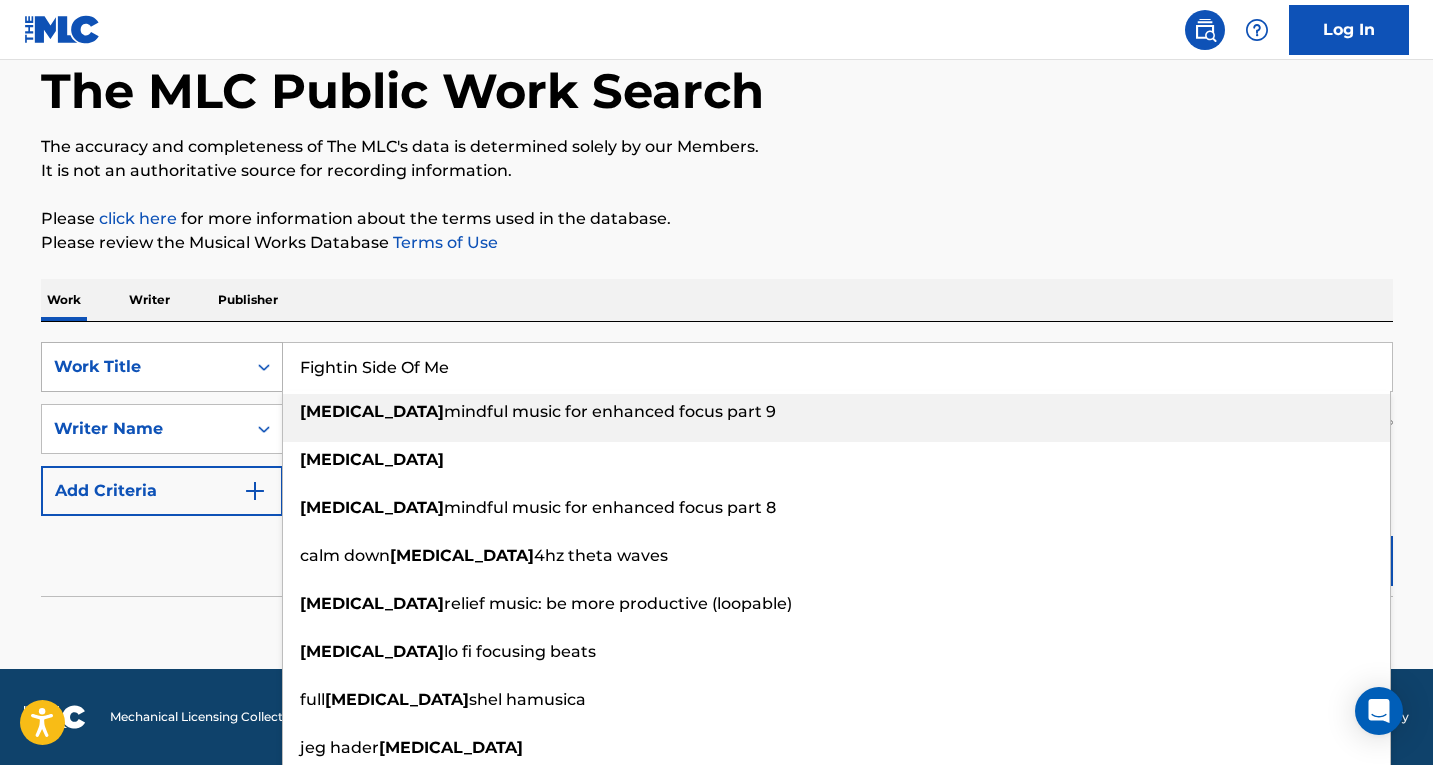 drag, startPoint x: 424, startPoint y: 360, endPoint x: 246, endPoint y: 360, distance: 178 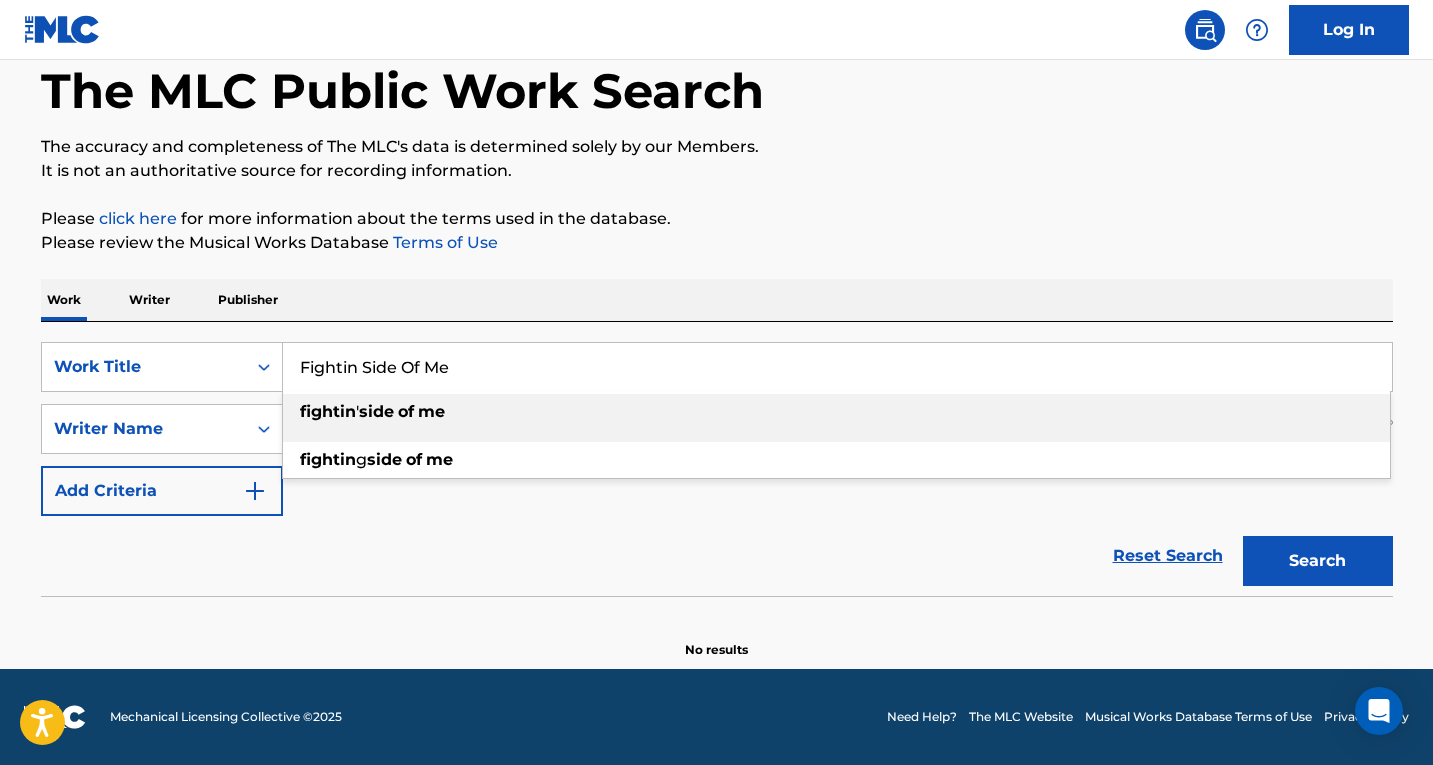 type on "Fightin Side Of Me" 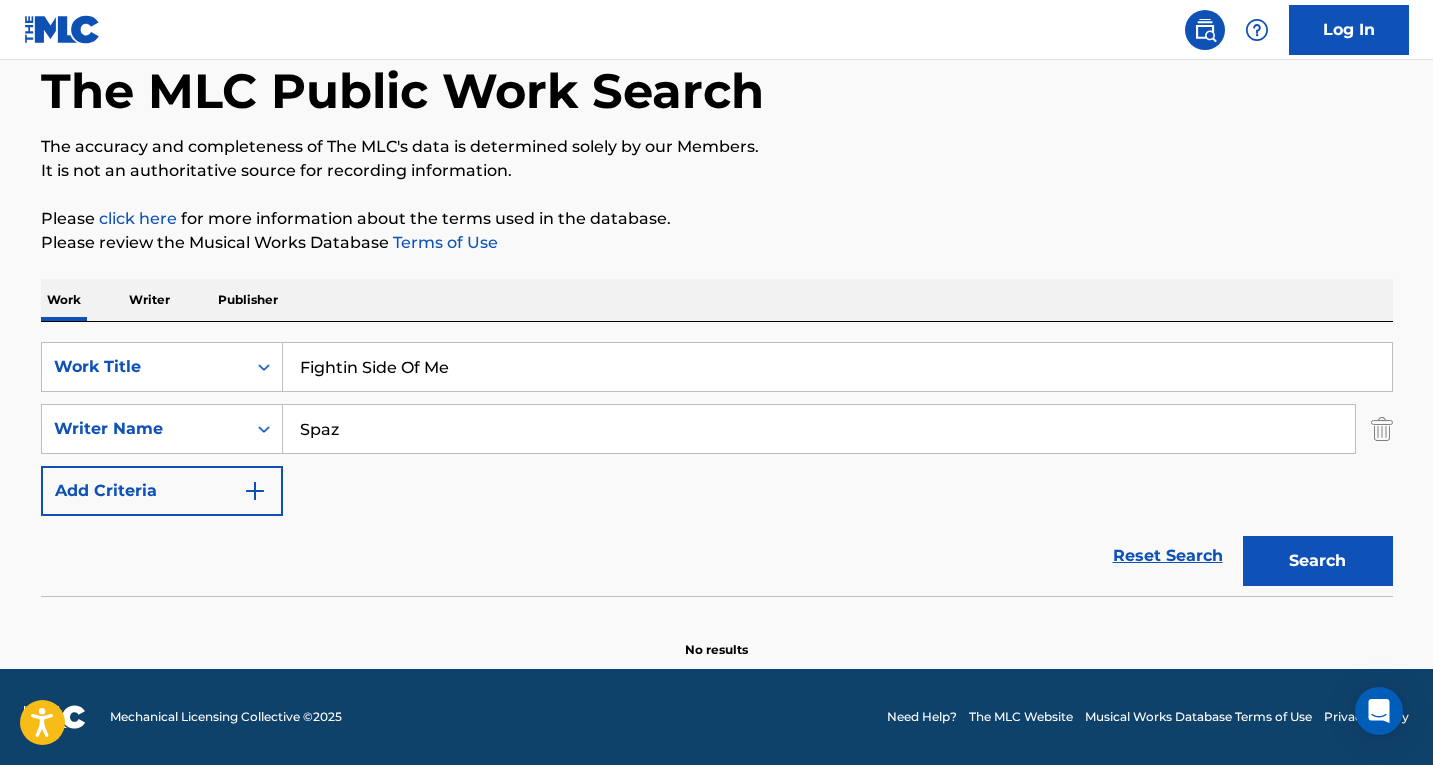 click on "Please   click here   for more information about the terms used in the database." at bounding box center (717, 219) 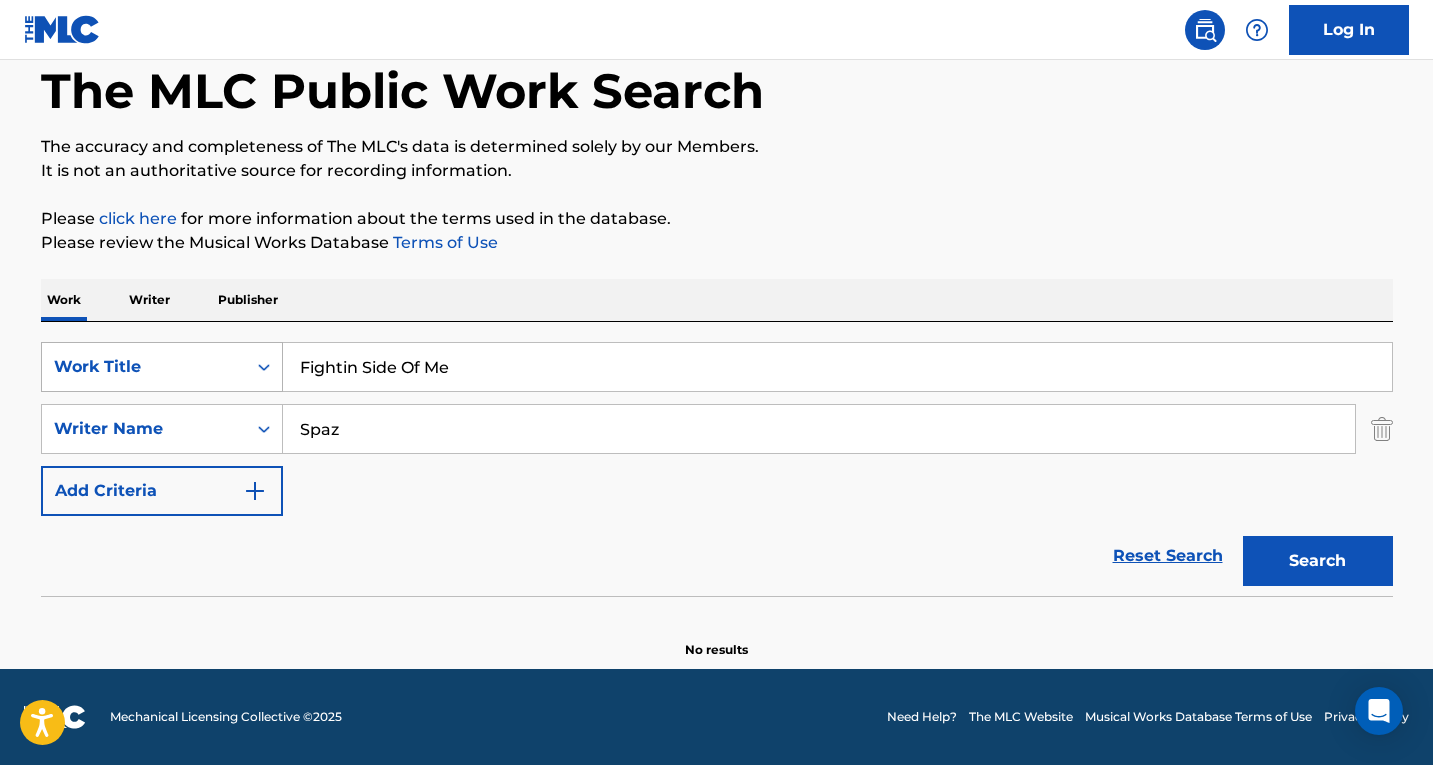drag, startPoint x: 425, startPoint y: 437, endPoint x: 127, endPoint y: 378, distance: 303.78445 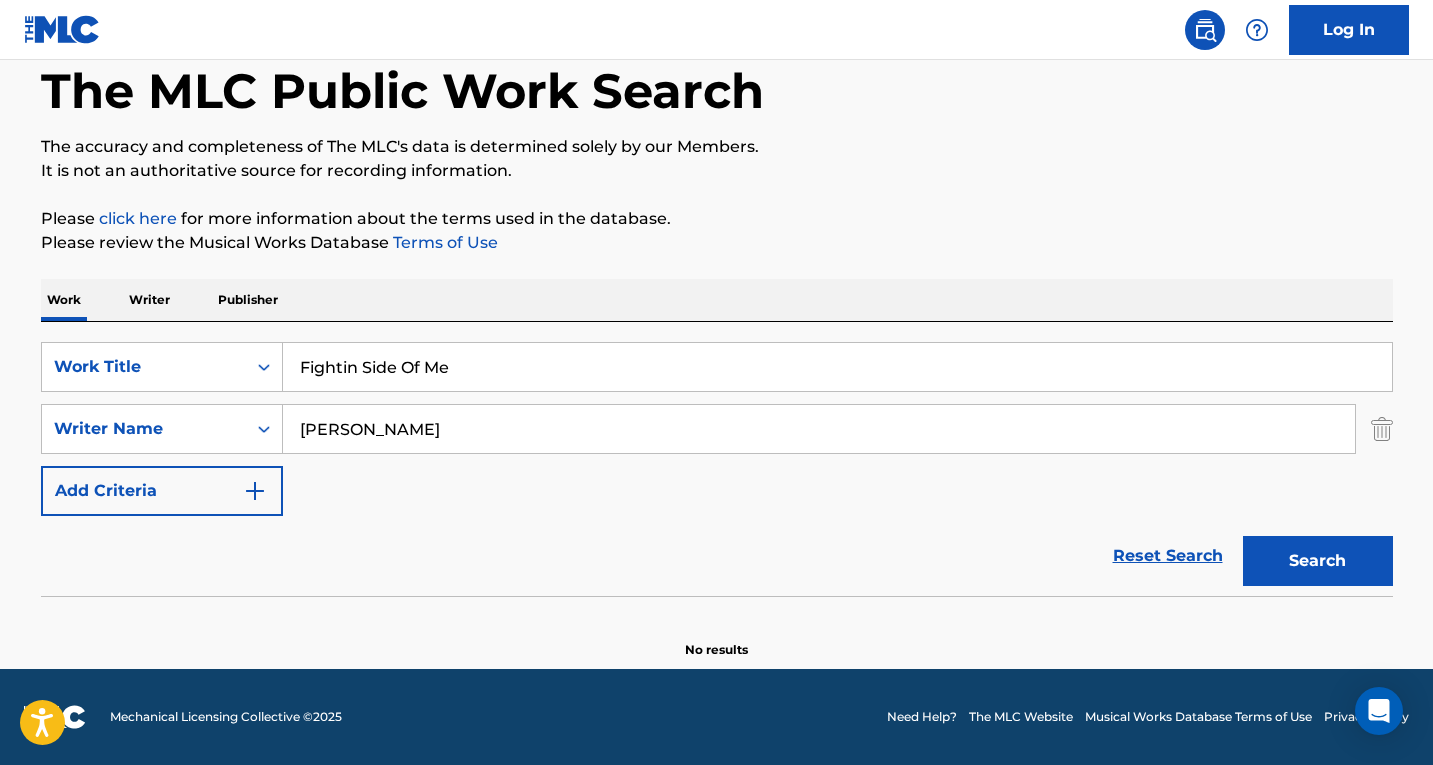 type on "[PERSON_NAME]" 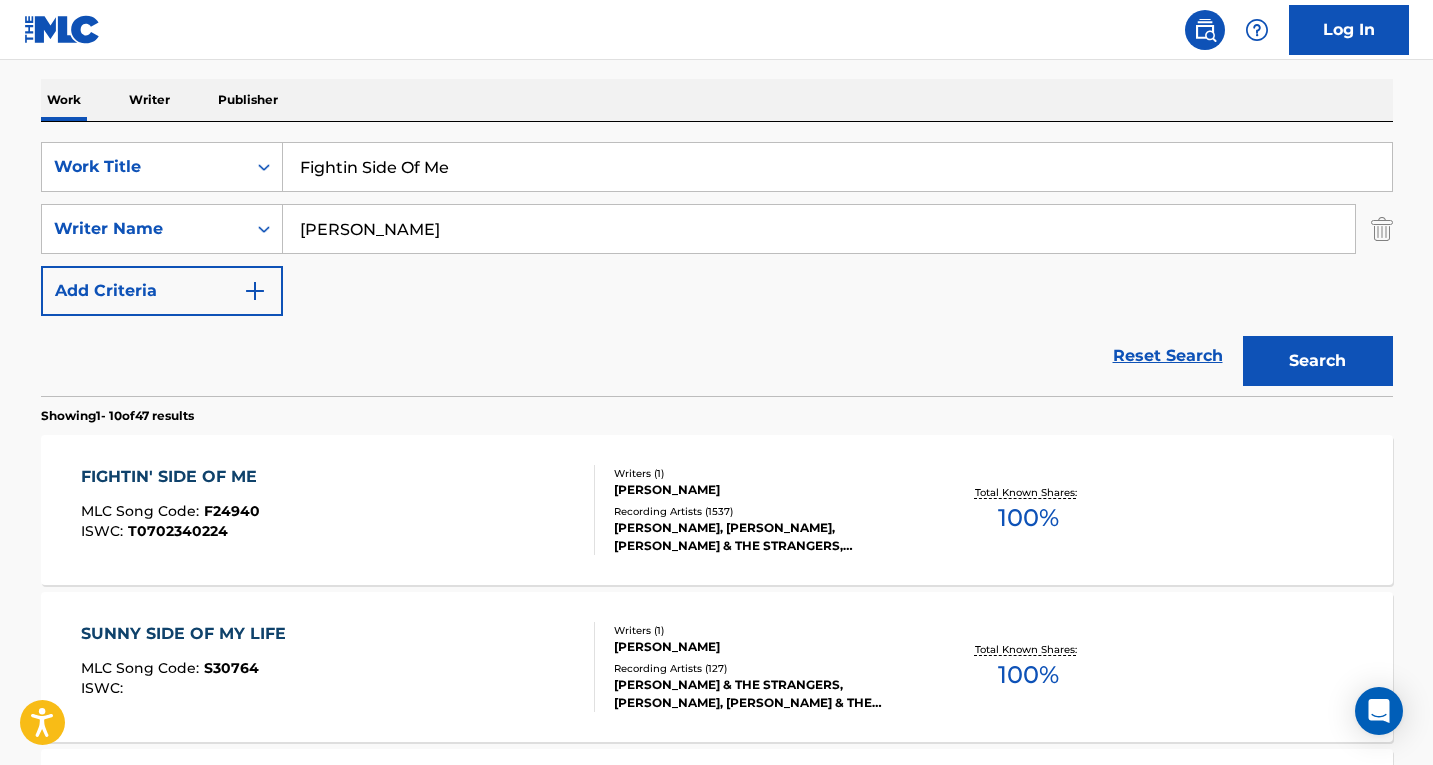 scroll, scrollTop: 403, scrollLeft: 0, axis: vertical 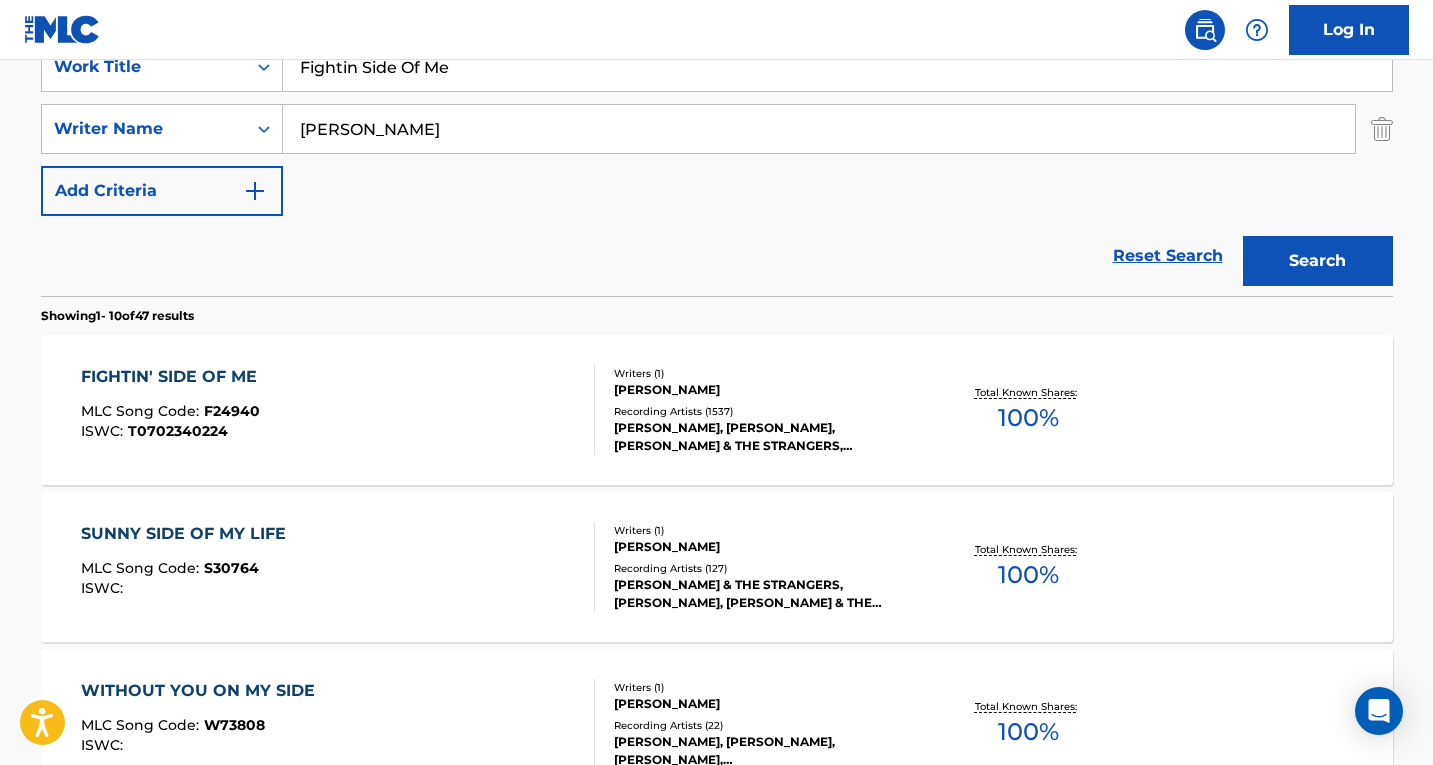 click on "FIGHTIN' SIDE OF ME MLC Song Code : F24940 ISWC : T0702340224" at bounding box center (338, 410) 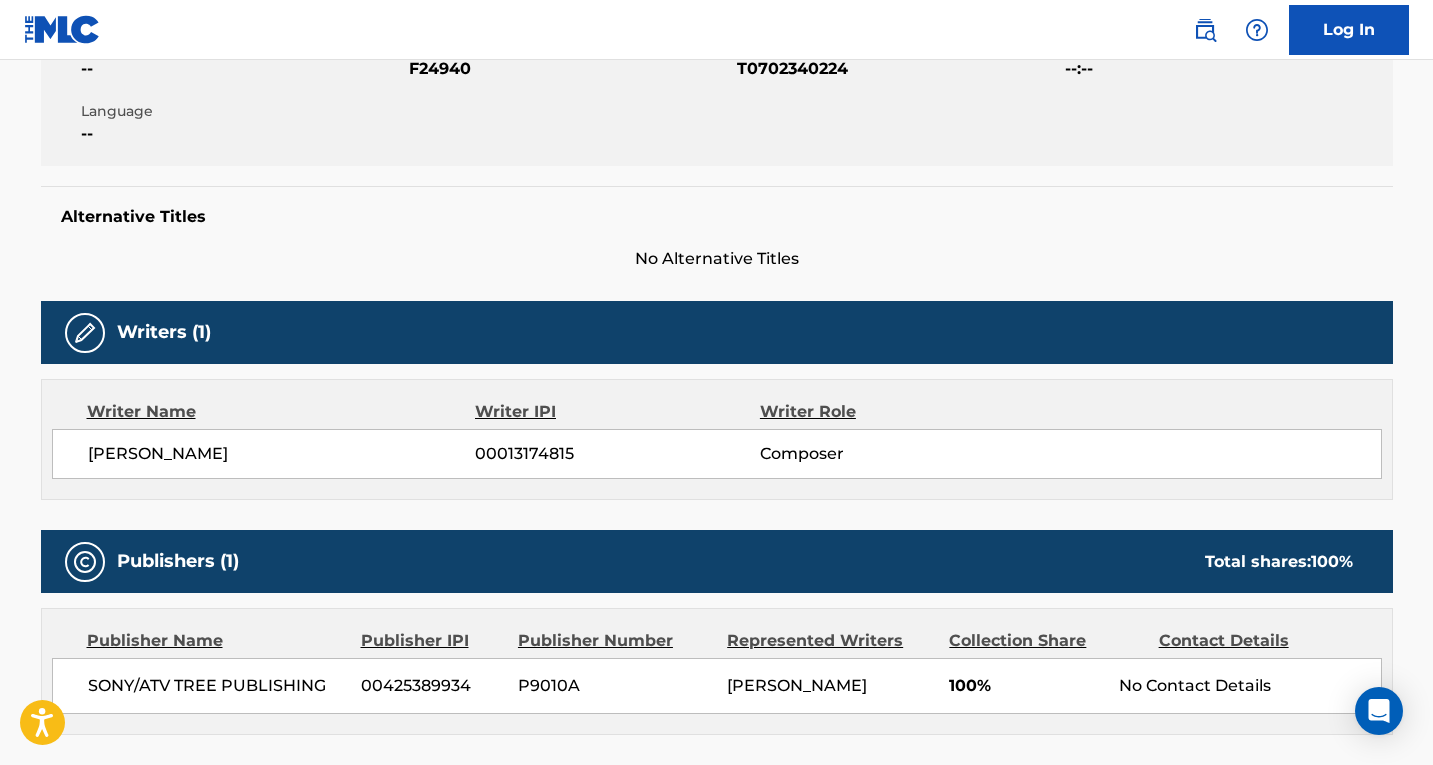 scroll, scrollTop: 0, scrollLeft: 0, axis: both 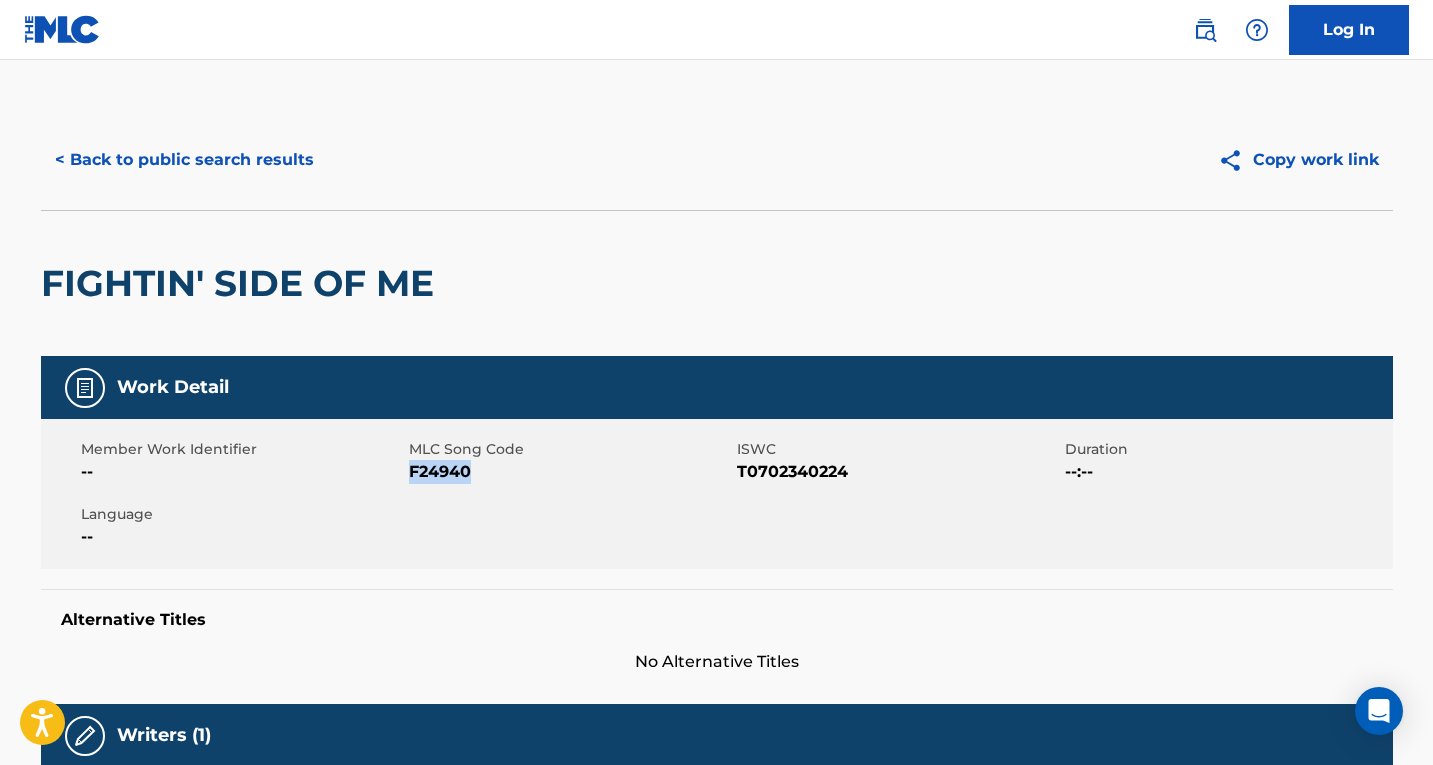 drag, startPoint x: 495, startPoint y: 468, endPoint x: 411, endPoint y: 467, distance: 84.00595 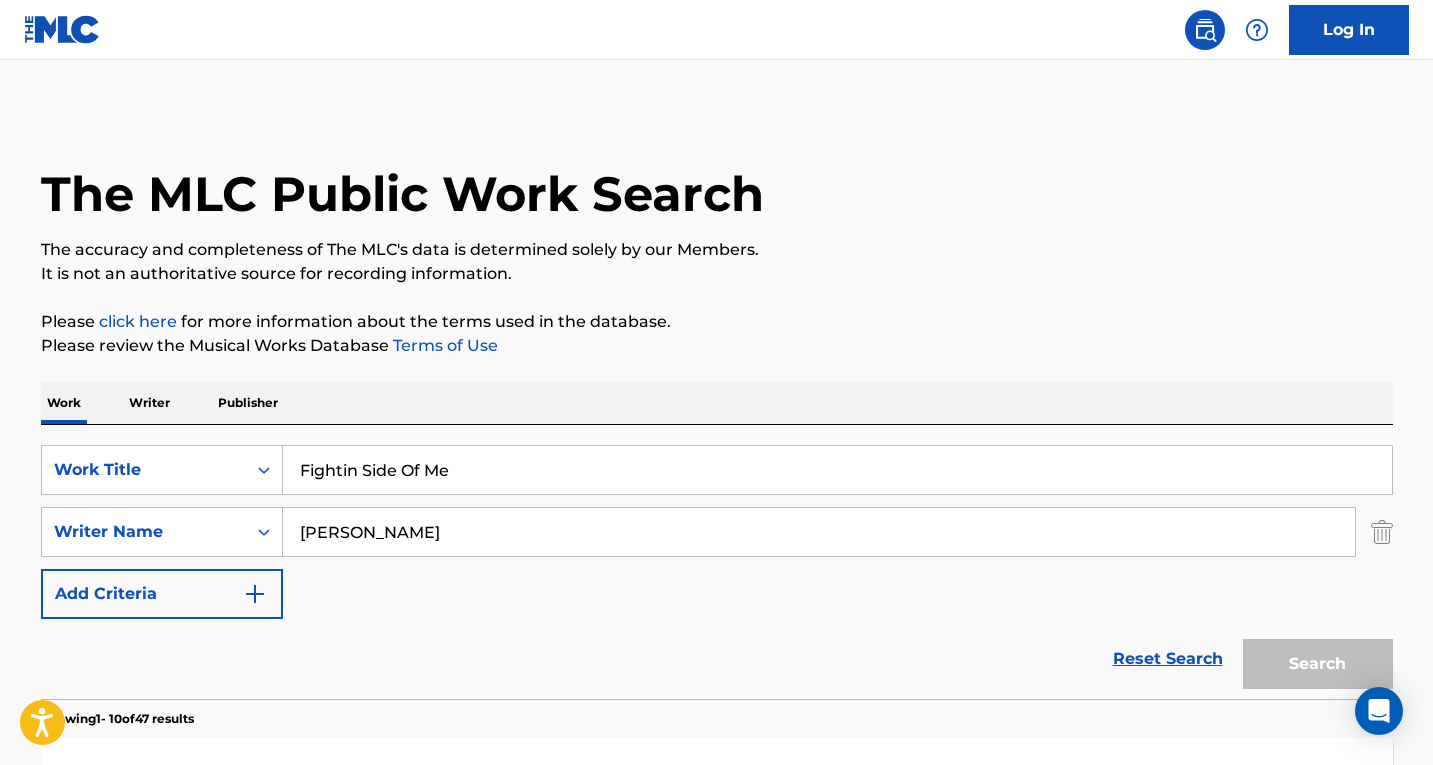 scroll, scrollTop: 403, scrollLeft: 0, axis: vertical 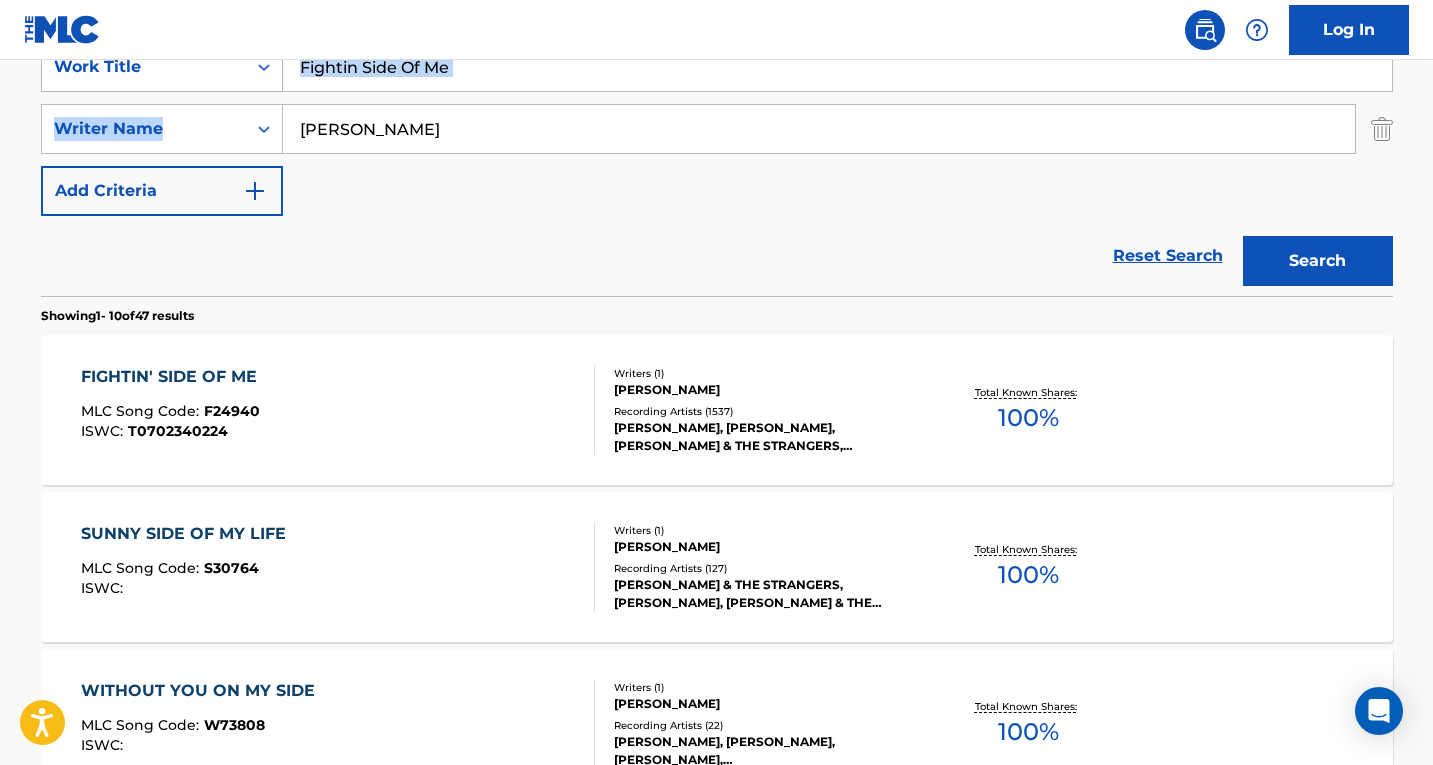 drag, startPoint x: 483, startPoint y: 90, endPoint x: 255, endPoint y: 76, distance: 228.42941 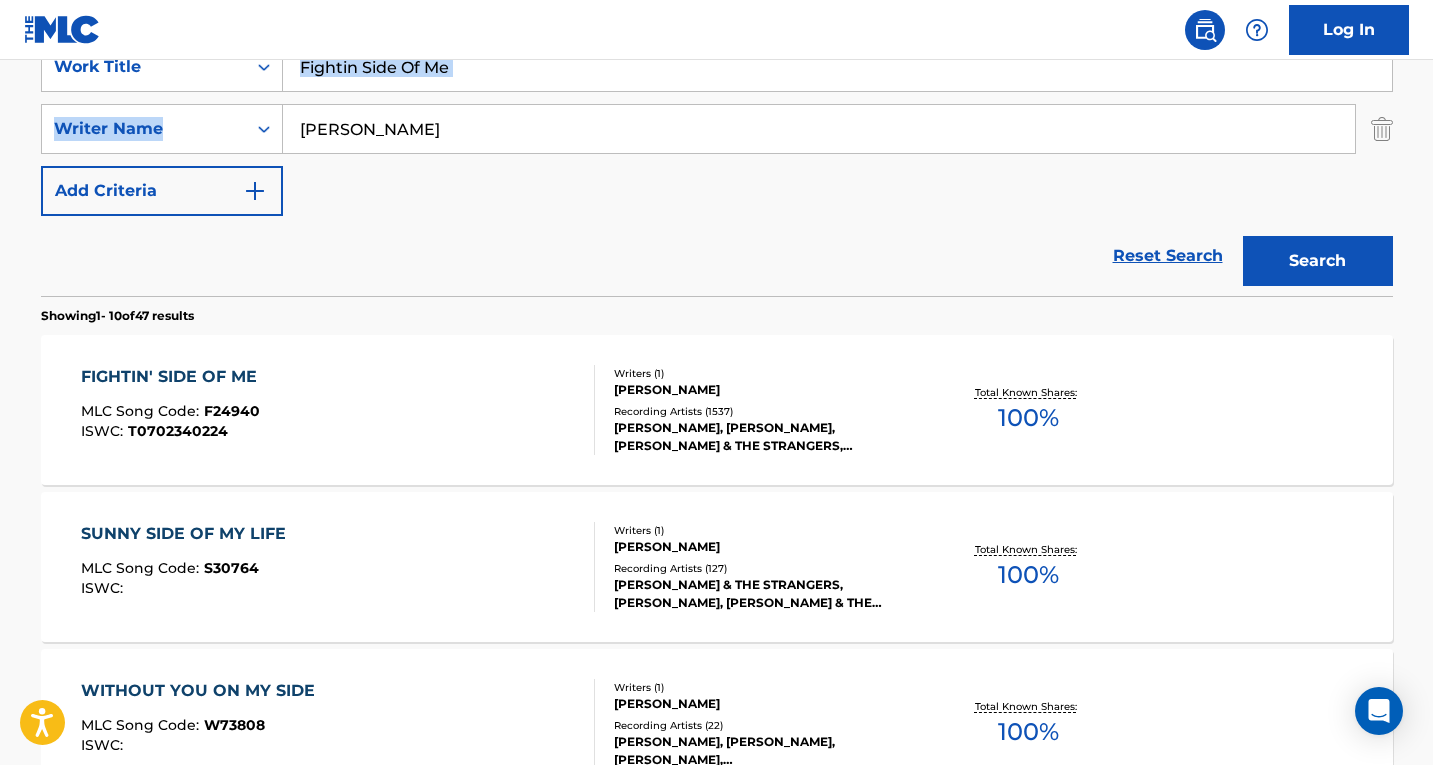 click on "Fightin Side Of Me" at bounding box center [837, 67] 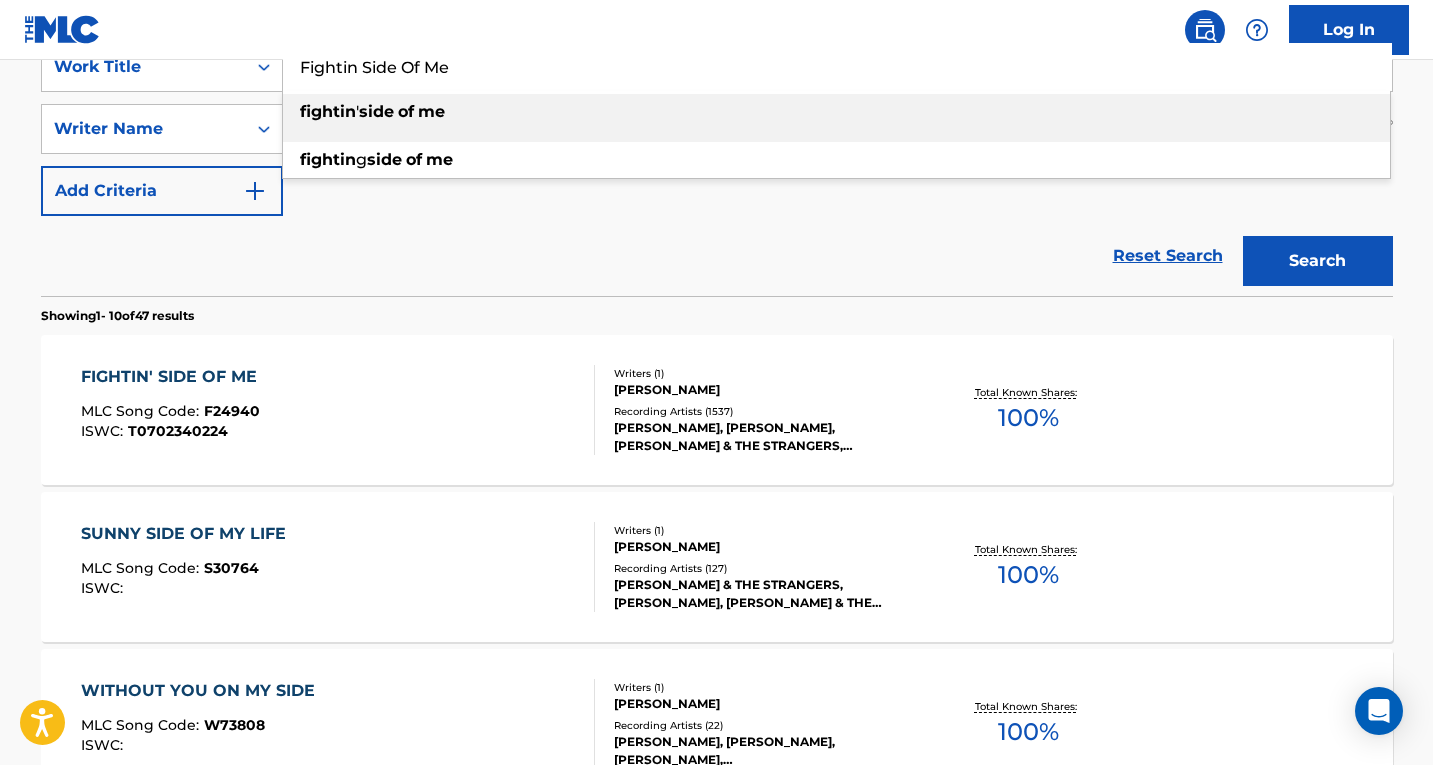 click on "Fightin Side Of Me" at bounding box center [837, 67] 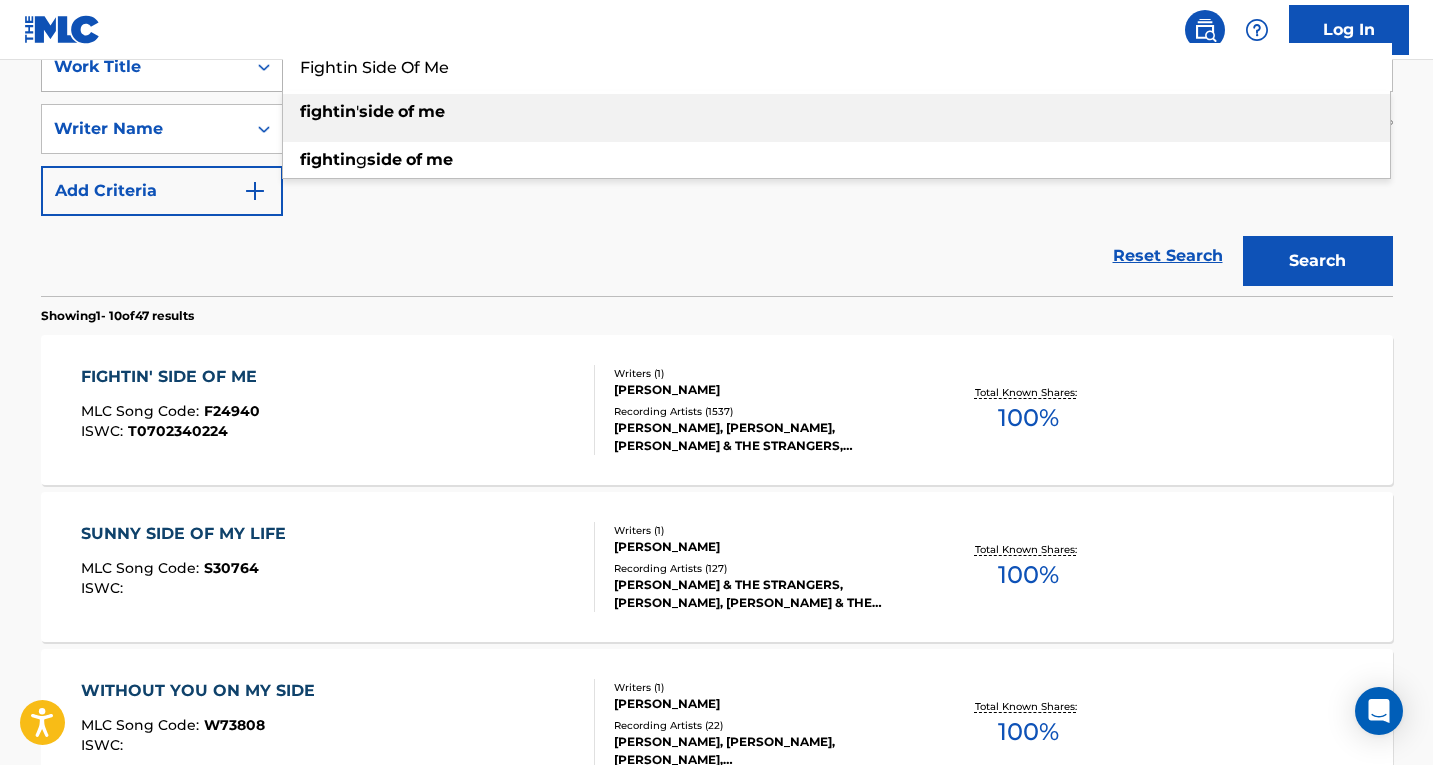 drag, startPoint x: 479, startPoint y: 68, endPoint x: 246, endPoint y: 64, distance: 233.03433 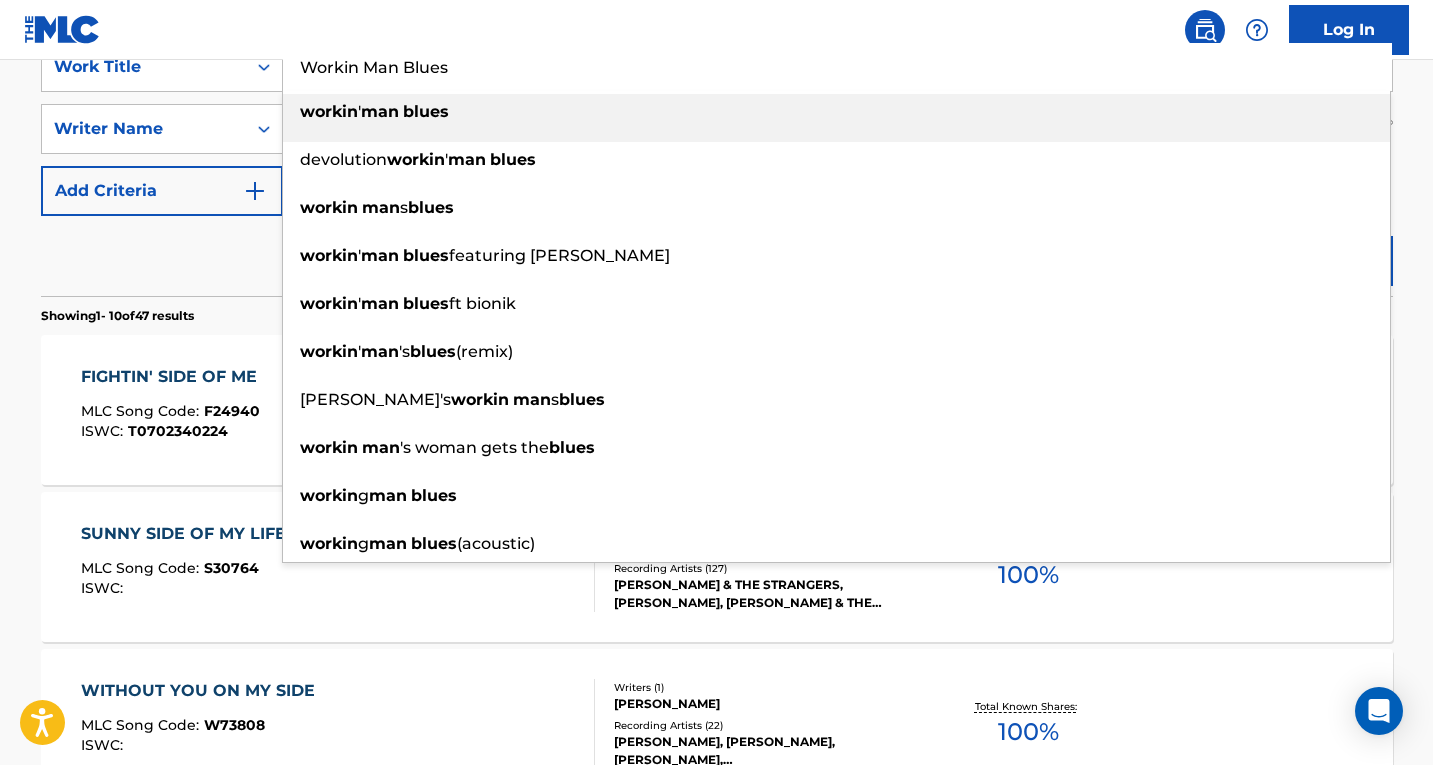 click on "Log In" at bounding box center [716, 30] 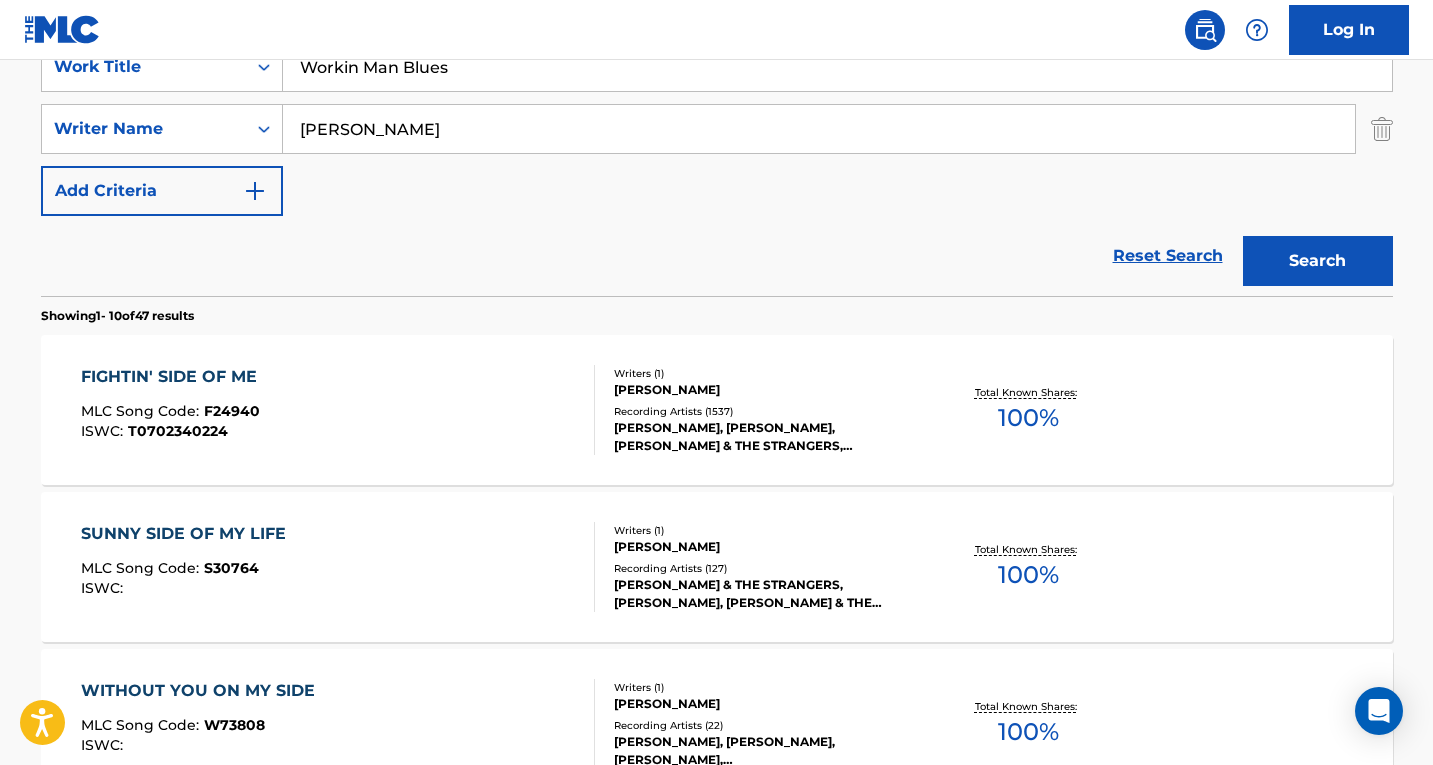 click on "Search" at bounding box center [1318, 261] 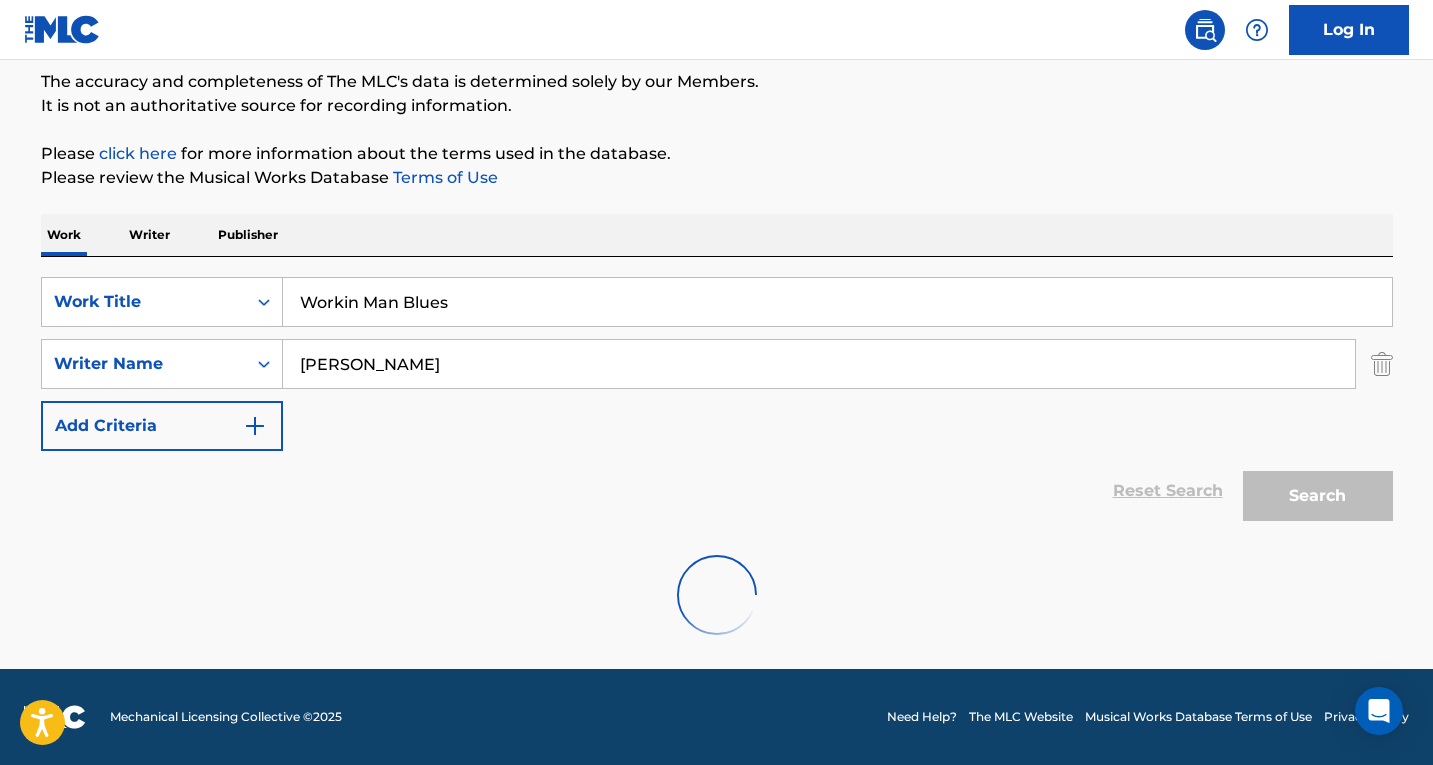 scroll, scrollTop: 403, scrollLeft: 0, axis: vertical 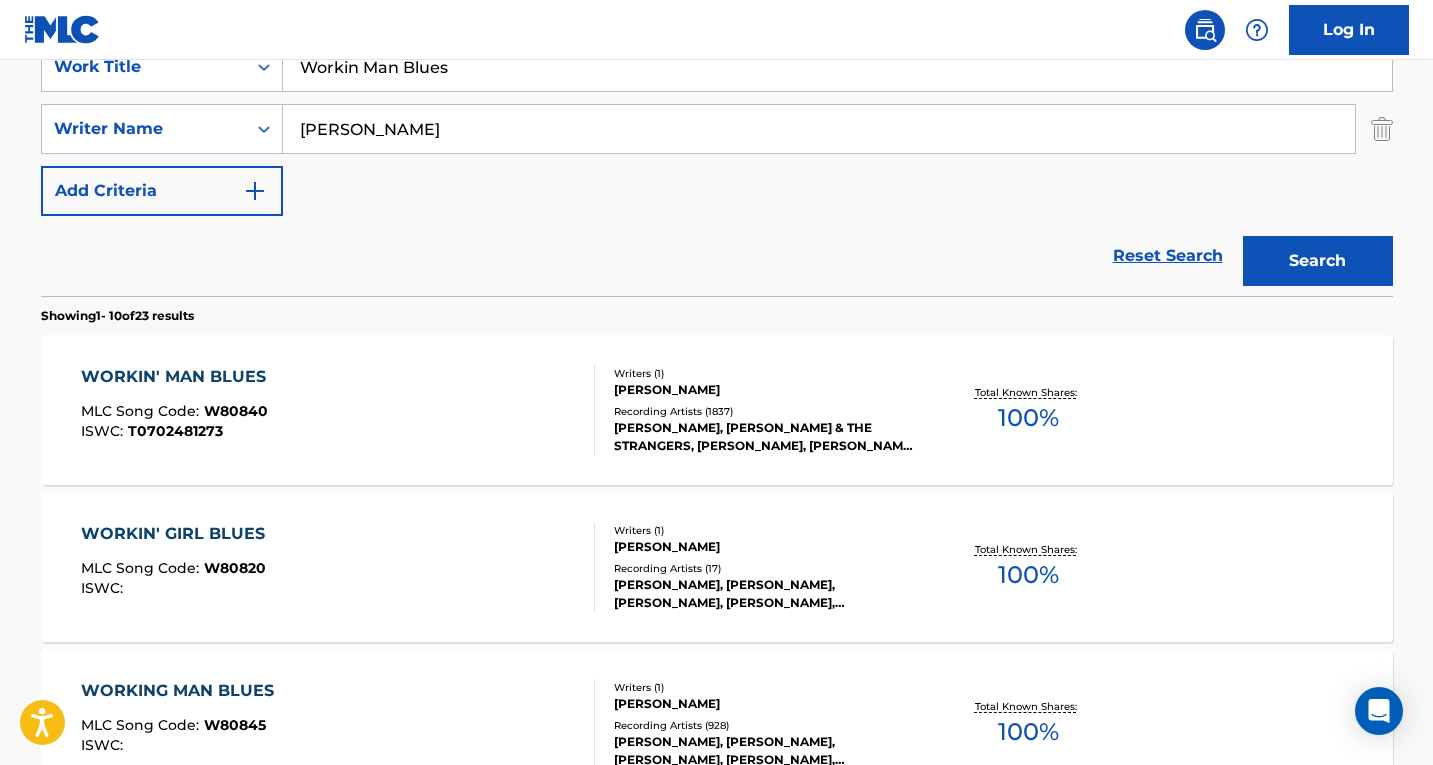 click on "WORKIN' MAN BLUES MLC Song Code : W80840 ISWC : T0702481273" at bounding box center [338, 410] 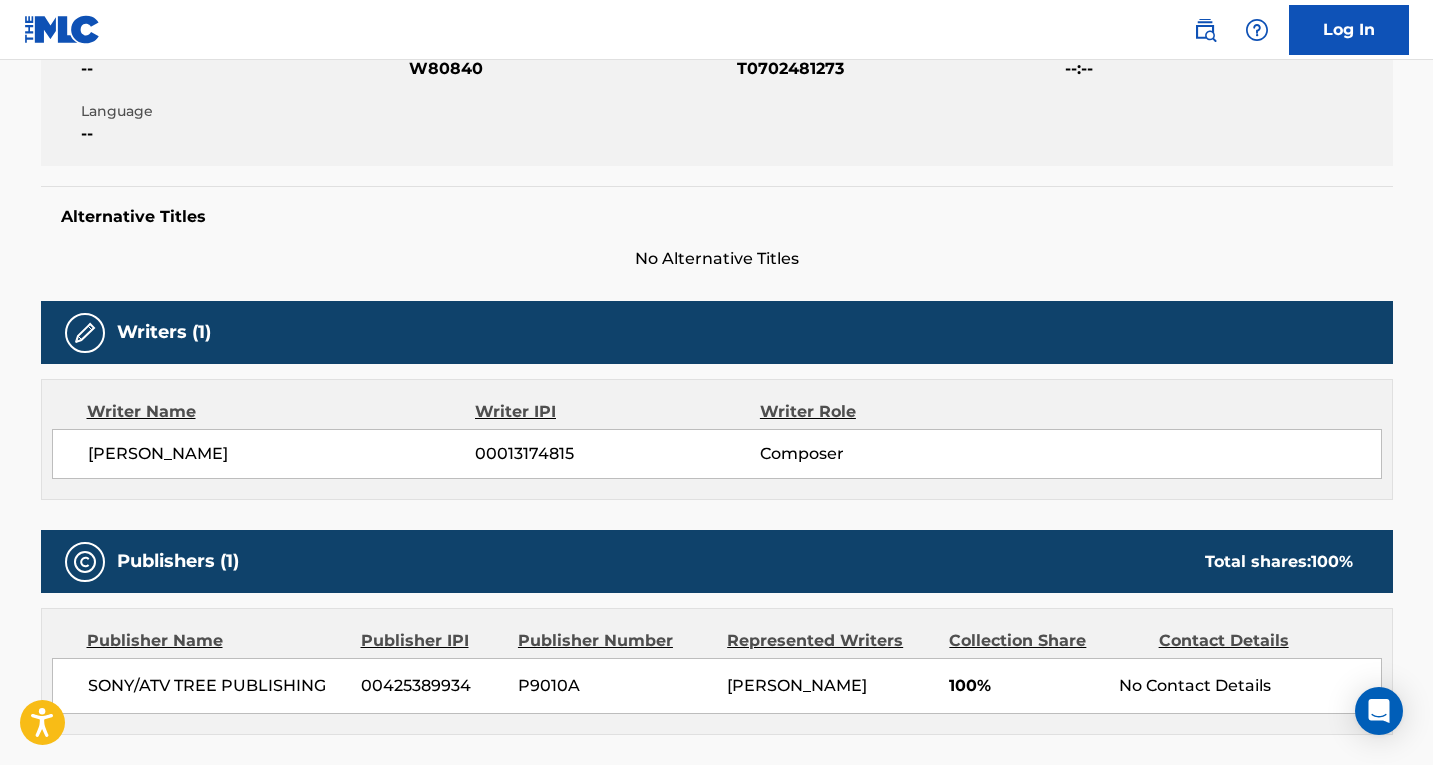 scroll, scrollTop: 0, scrollLeft: 0, axis: both 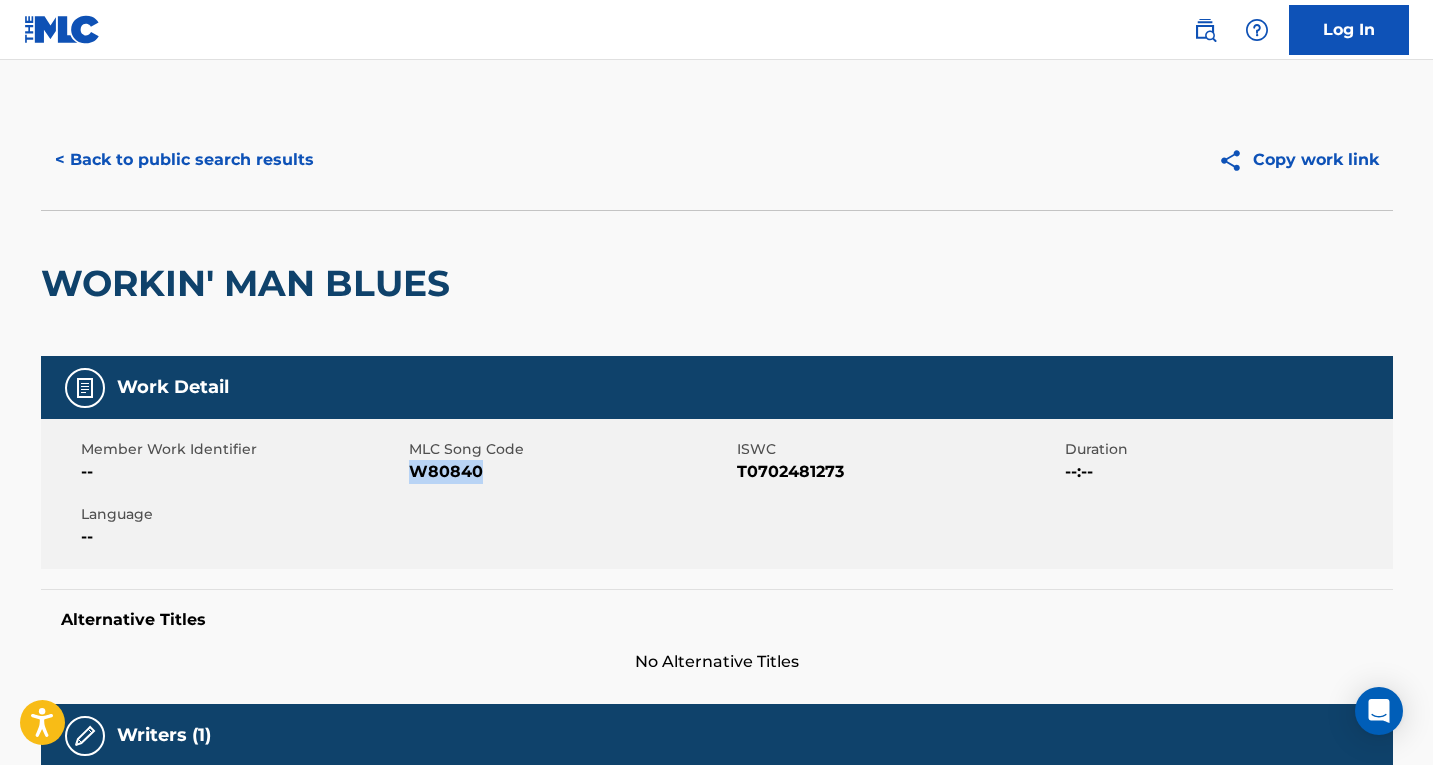 drag, startPoint x: 482, startPoint y: 465, endPoint x: 409, endPoint y: 471, distance: 73.24616 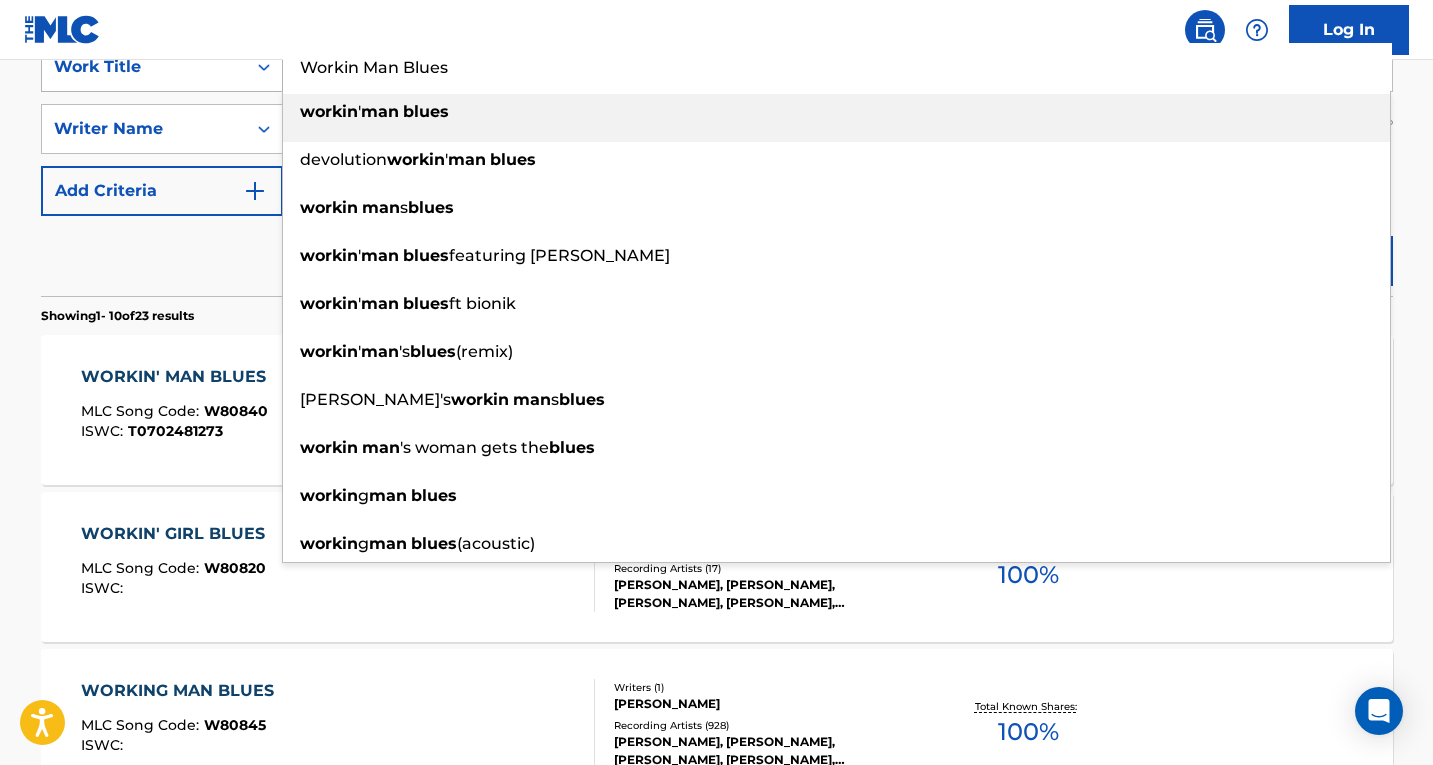paste on "Bansuri Whisper" 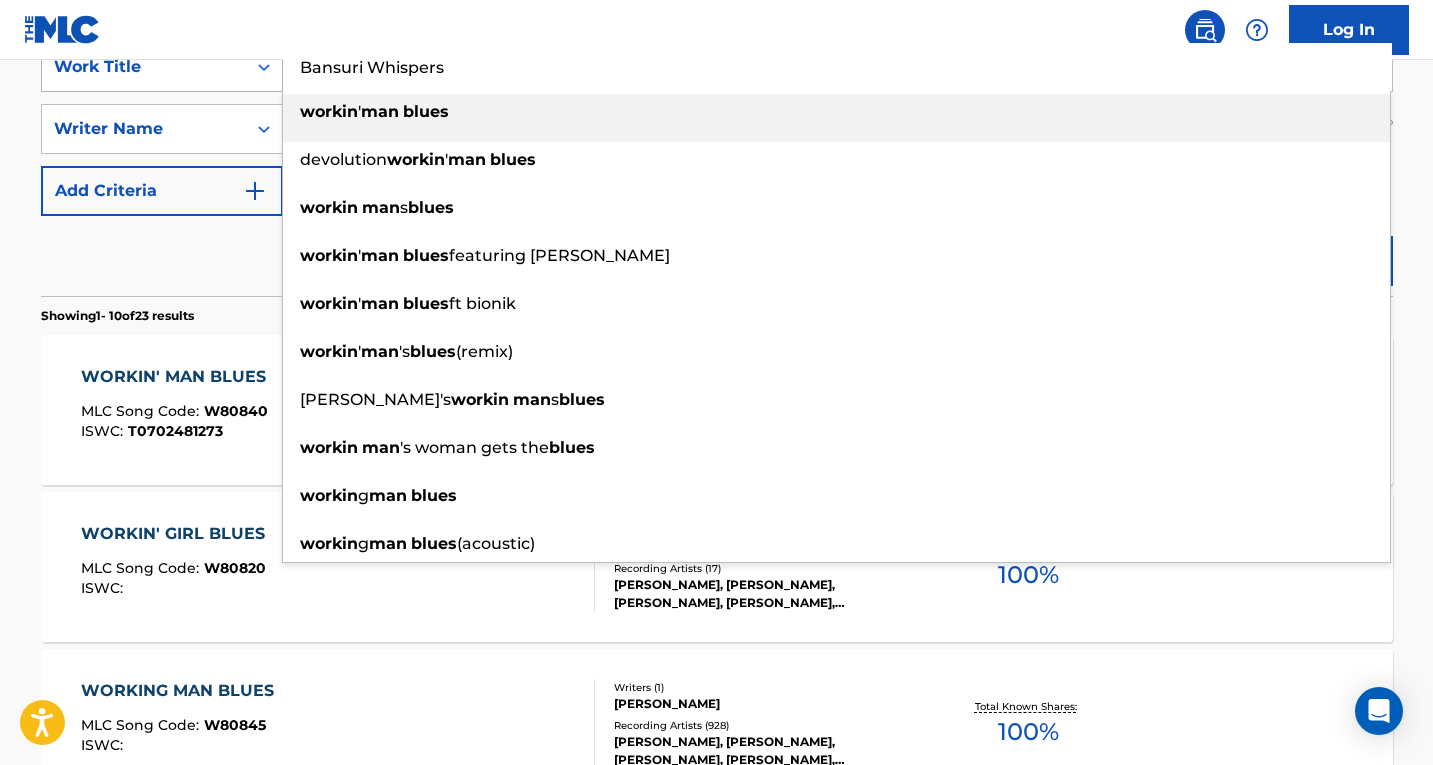 drag, startPoint x: 481, startPoint y: 73, endPoint x: 213, endPoint y: 68, distance: 268.04663 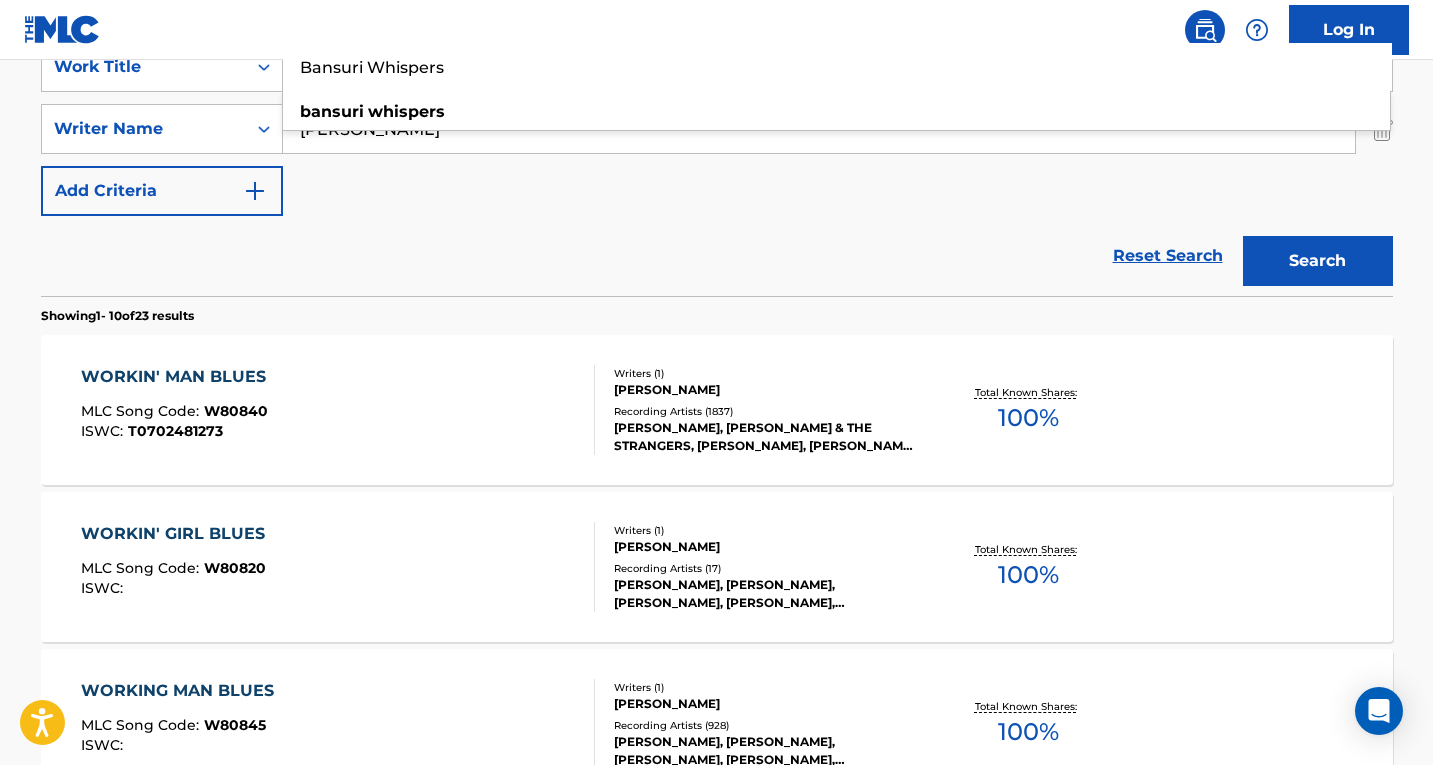 click on "Bansuri Whispers" at bounding box center [837, 67] 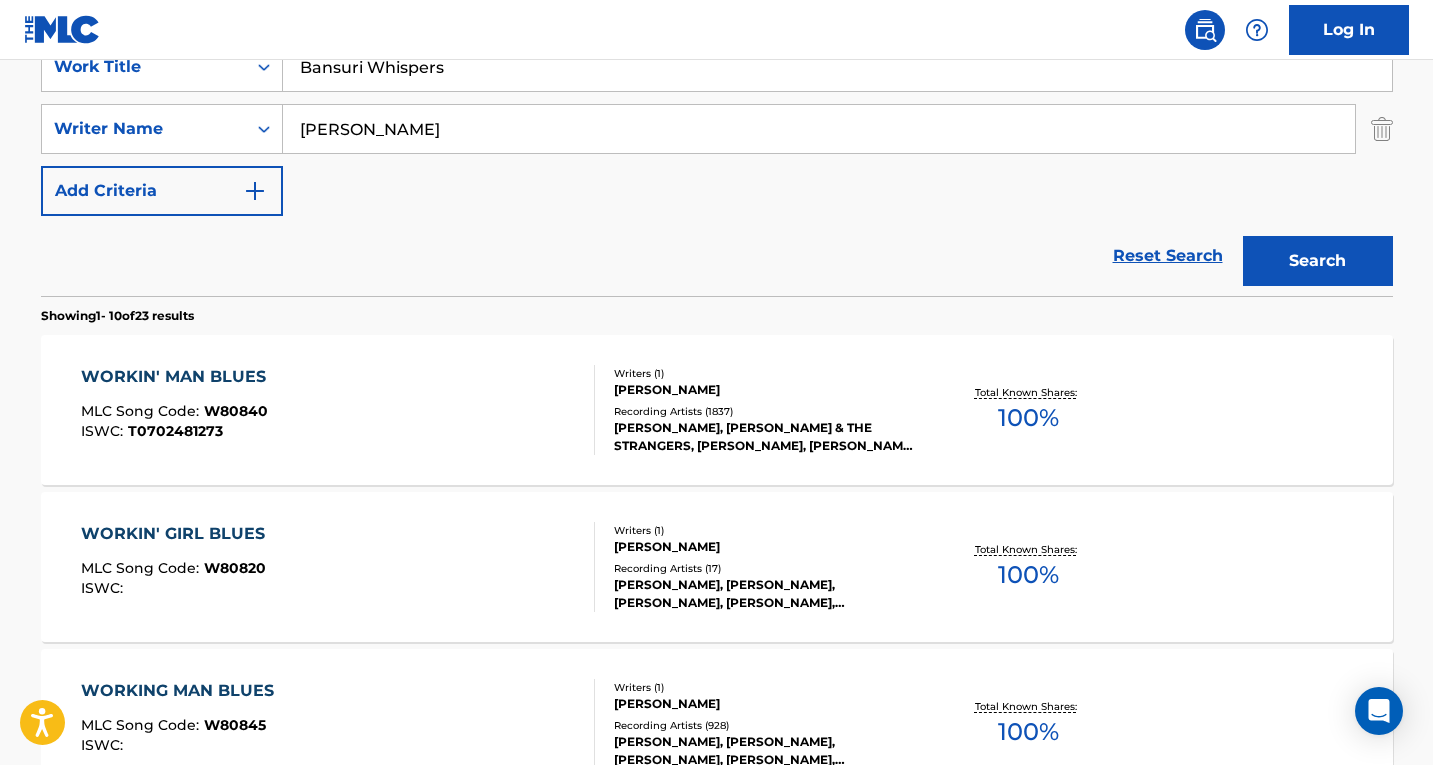 click on "Log In" at bounding box center (716, 30) 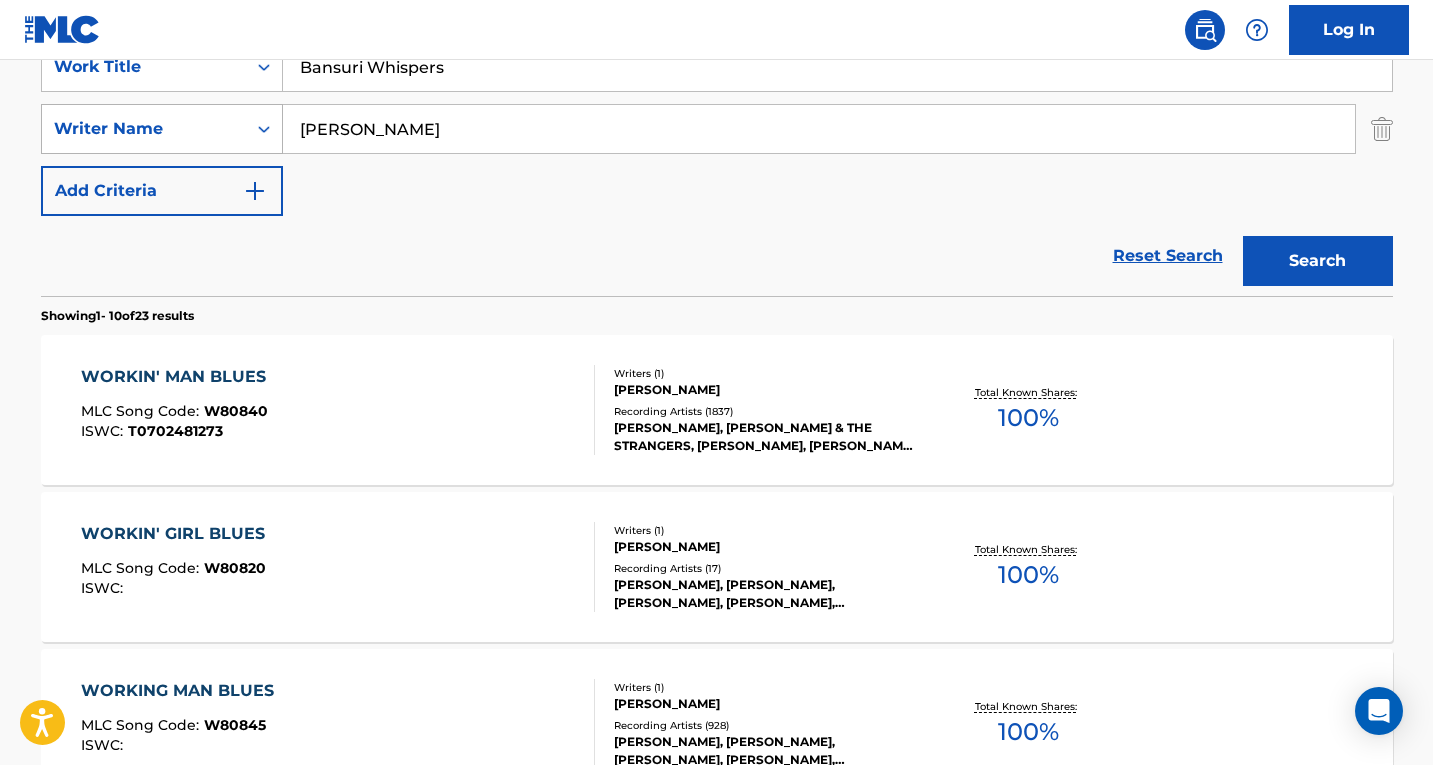 drag, startPoint x: 447, startPoint y: 134, endPoint x: 131, endPoint y: 119, distance: 316.3558 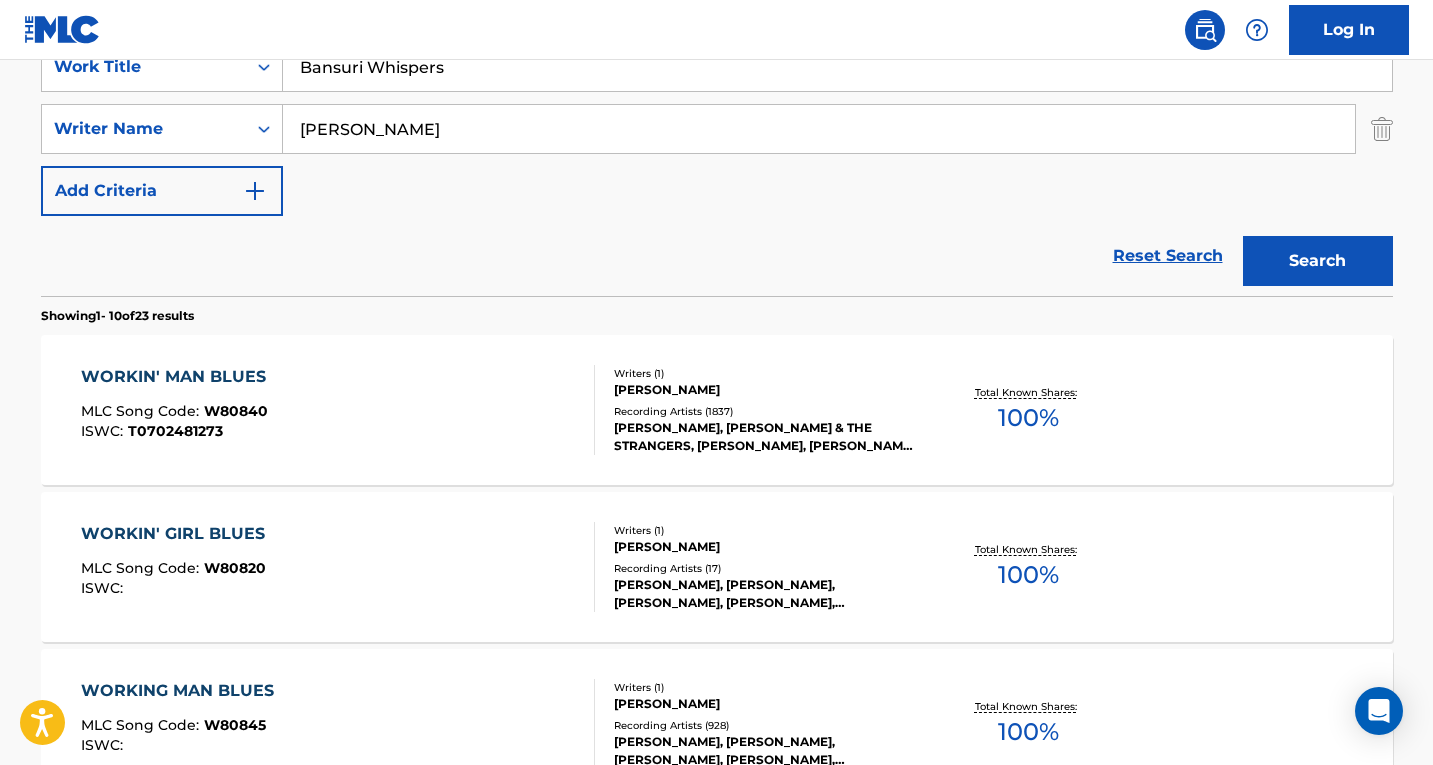 type on "[PERSON_NAME]" 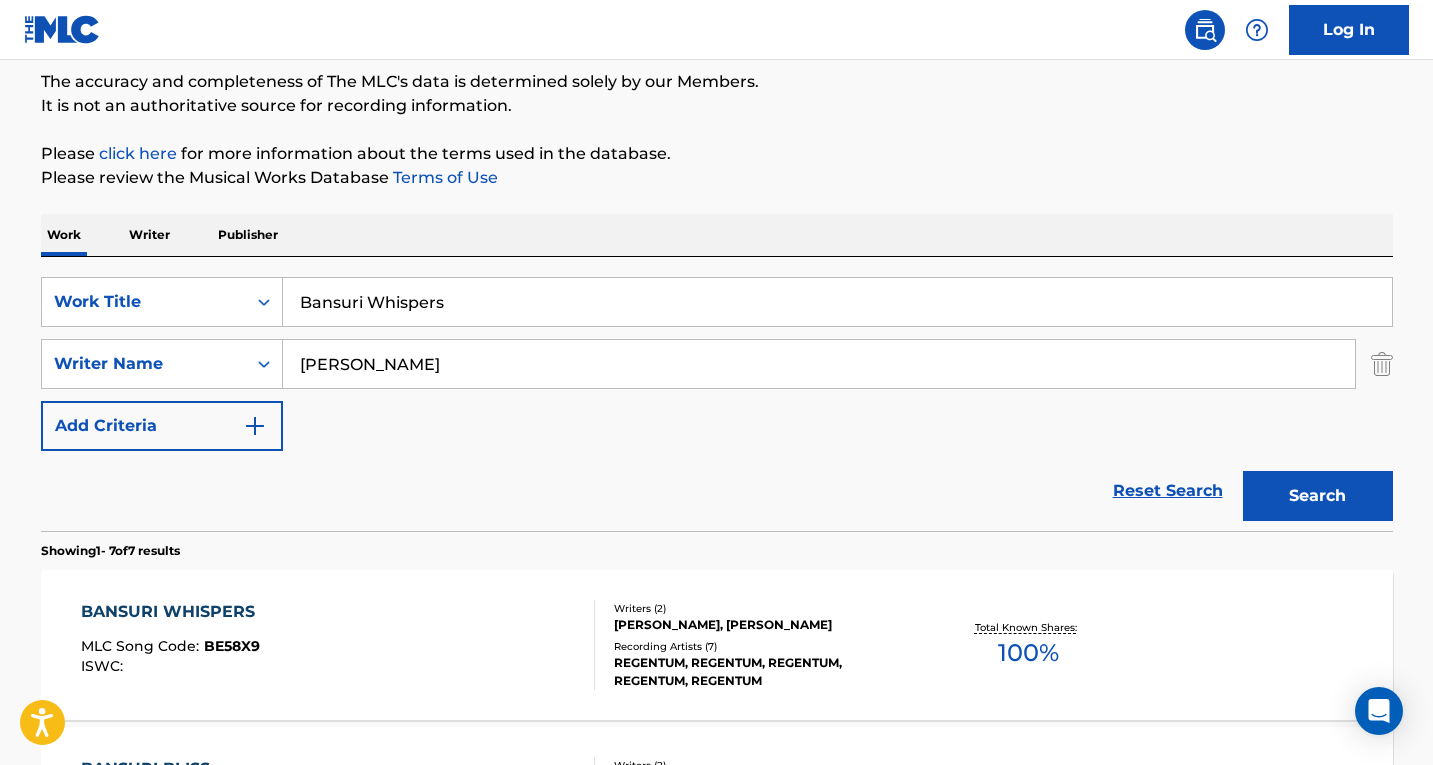 scroll, scrollTop: 403, scrollLeft: 0, axis: vertical 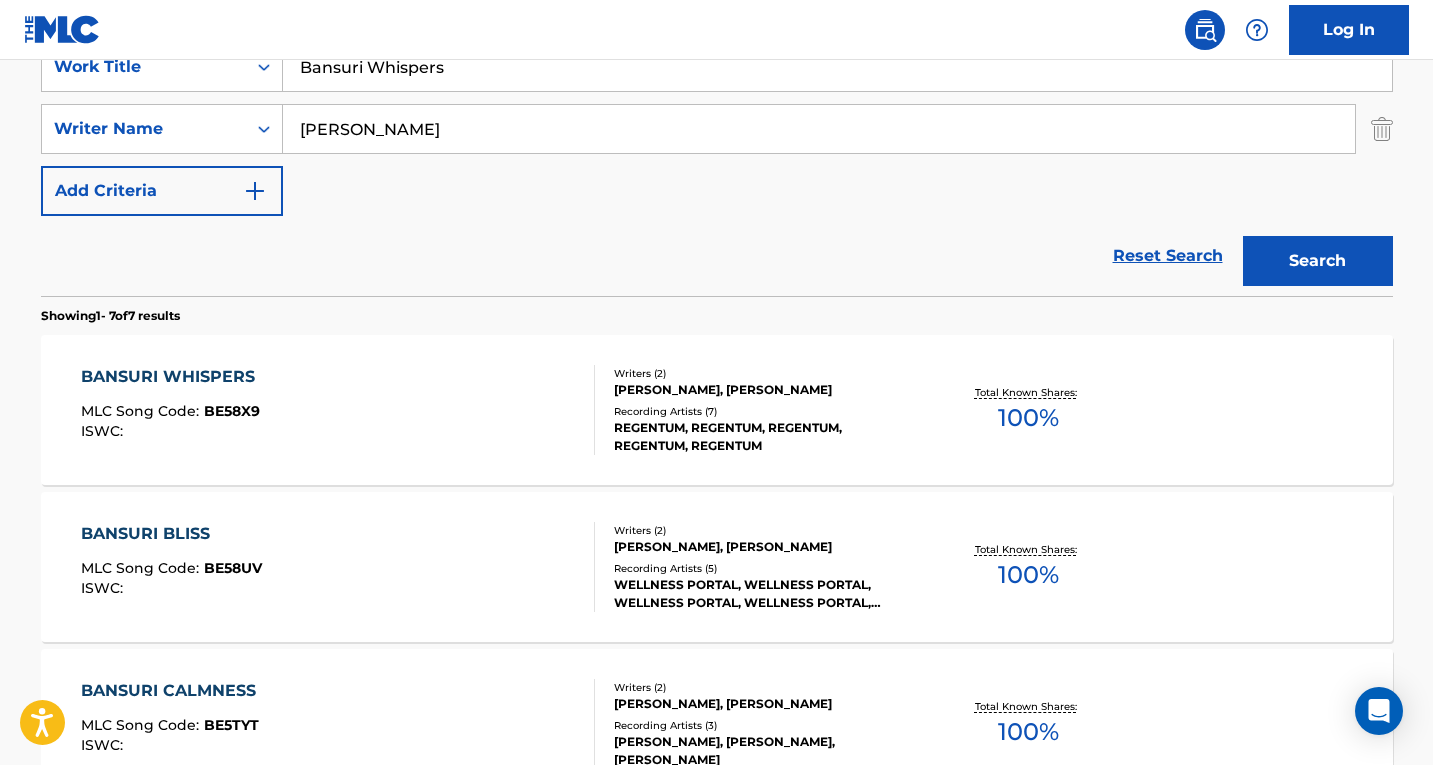 click on "BANSURI WHISPERS MLC Song Code : BE58X9 ISWC :" at bounding box center (338, 410) 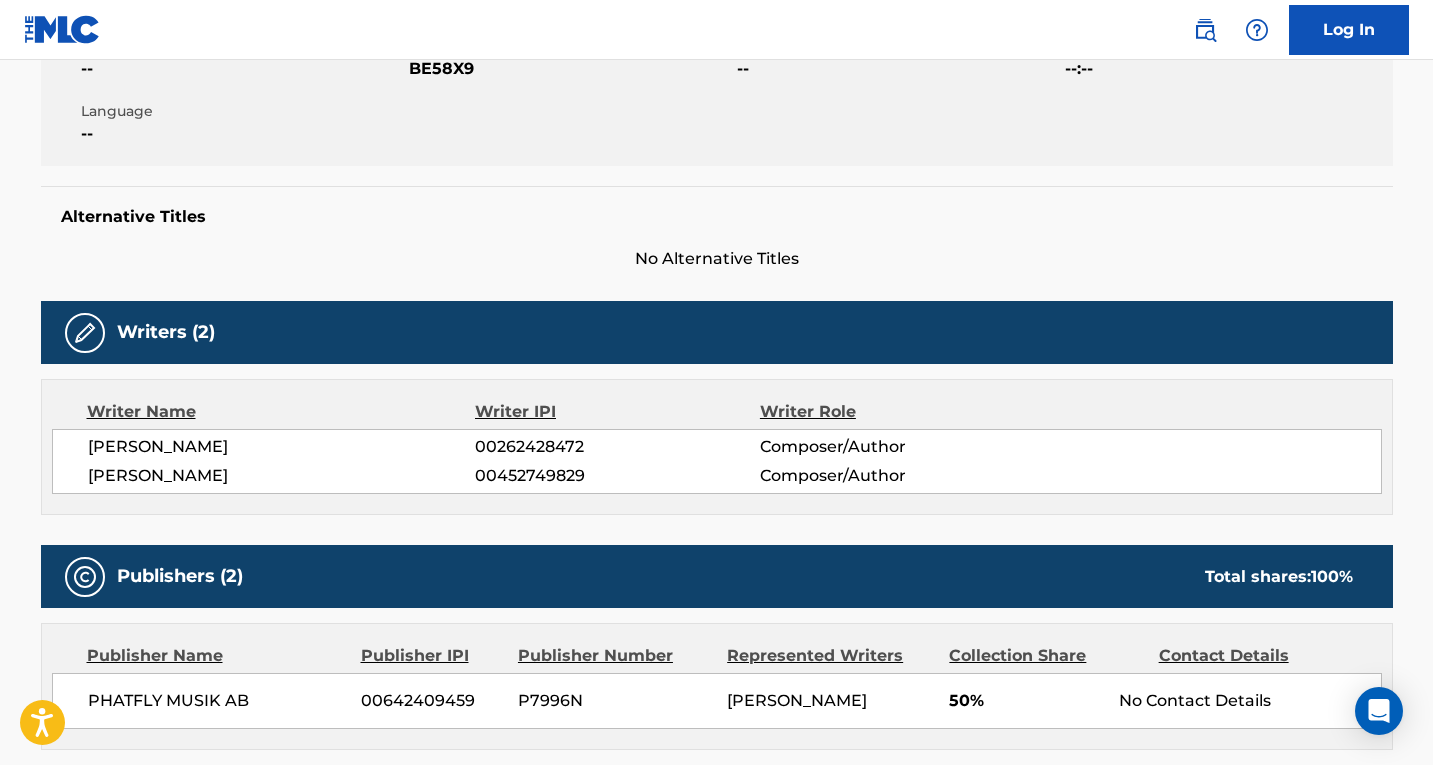 scroll, scrollTop: 0, scrollLeft: 0, axis: both 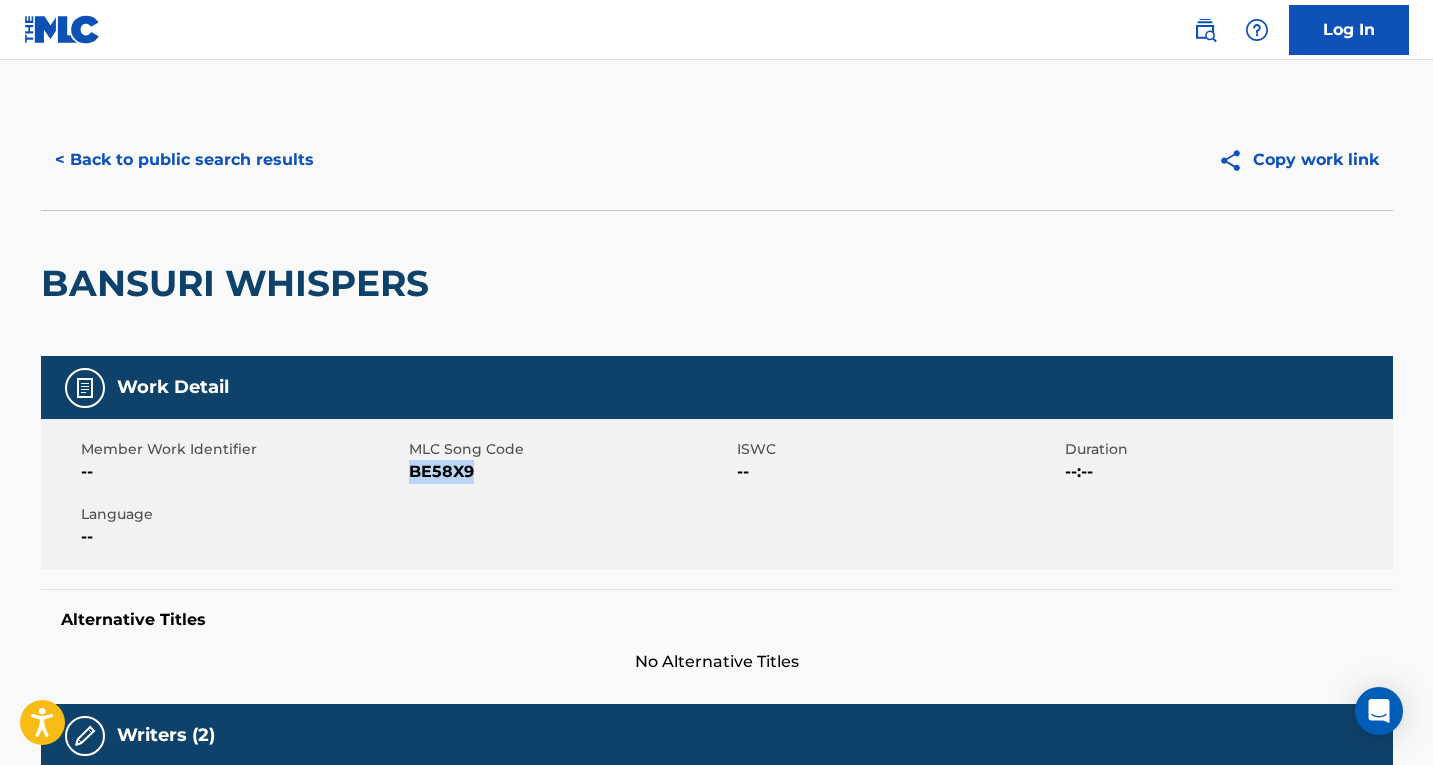 drag, startPoint x: 482, startPoint y: 469, endPoint x: 413, endPoint y: 475, distance: 69.260376 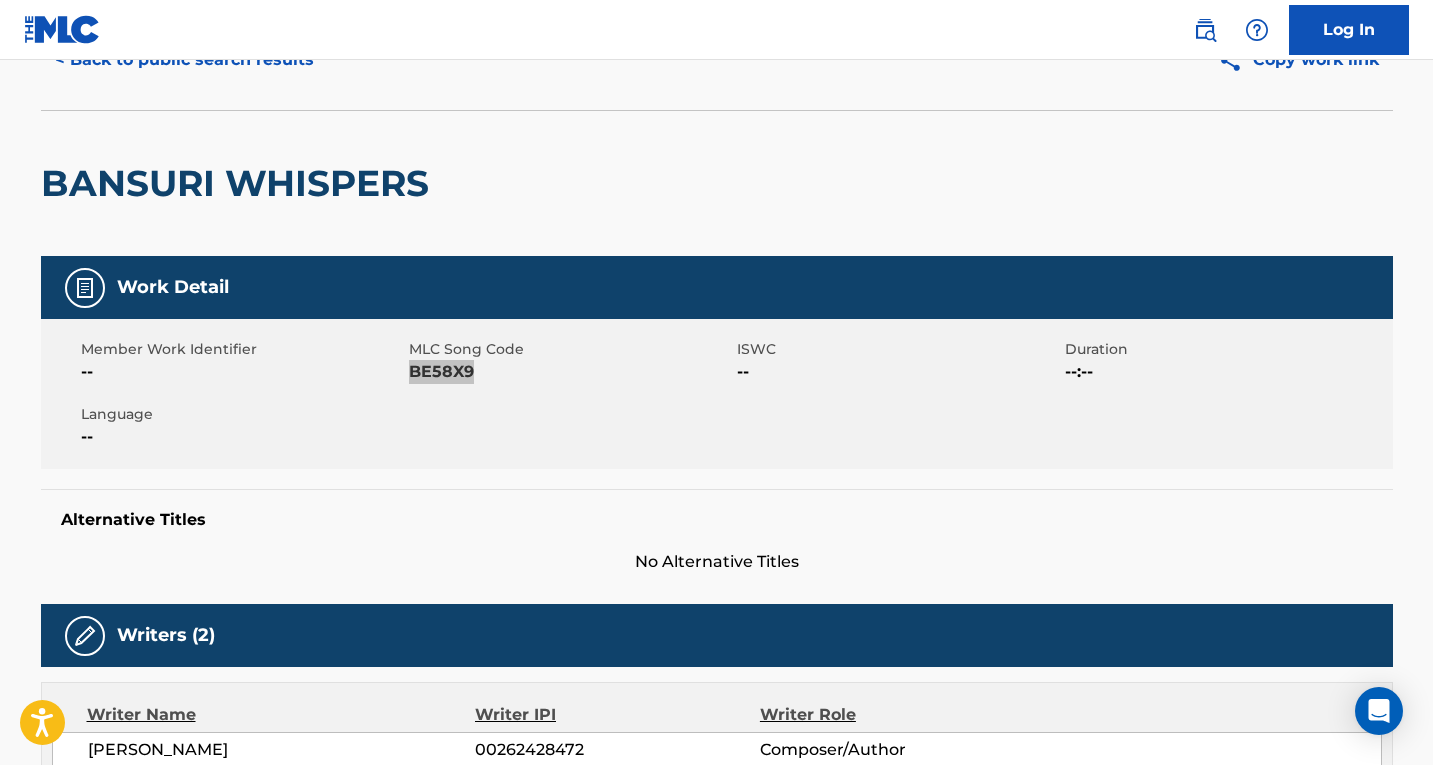 scroll, scrollTop: 0, scrollLeft: 0, axis: both 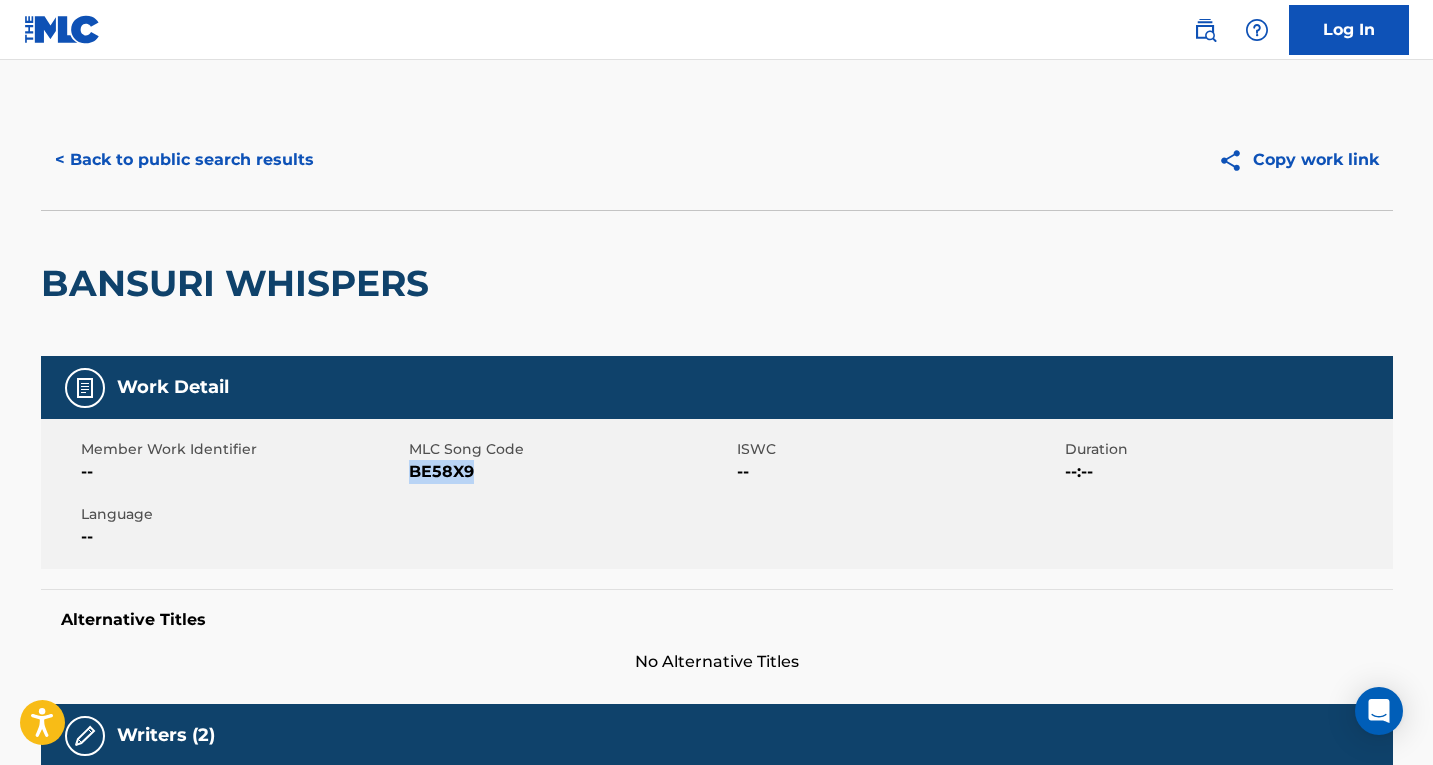click on "< Back to public search results" at bounding box center (184, 160) 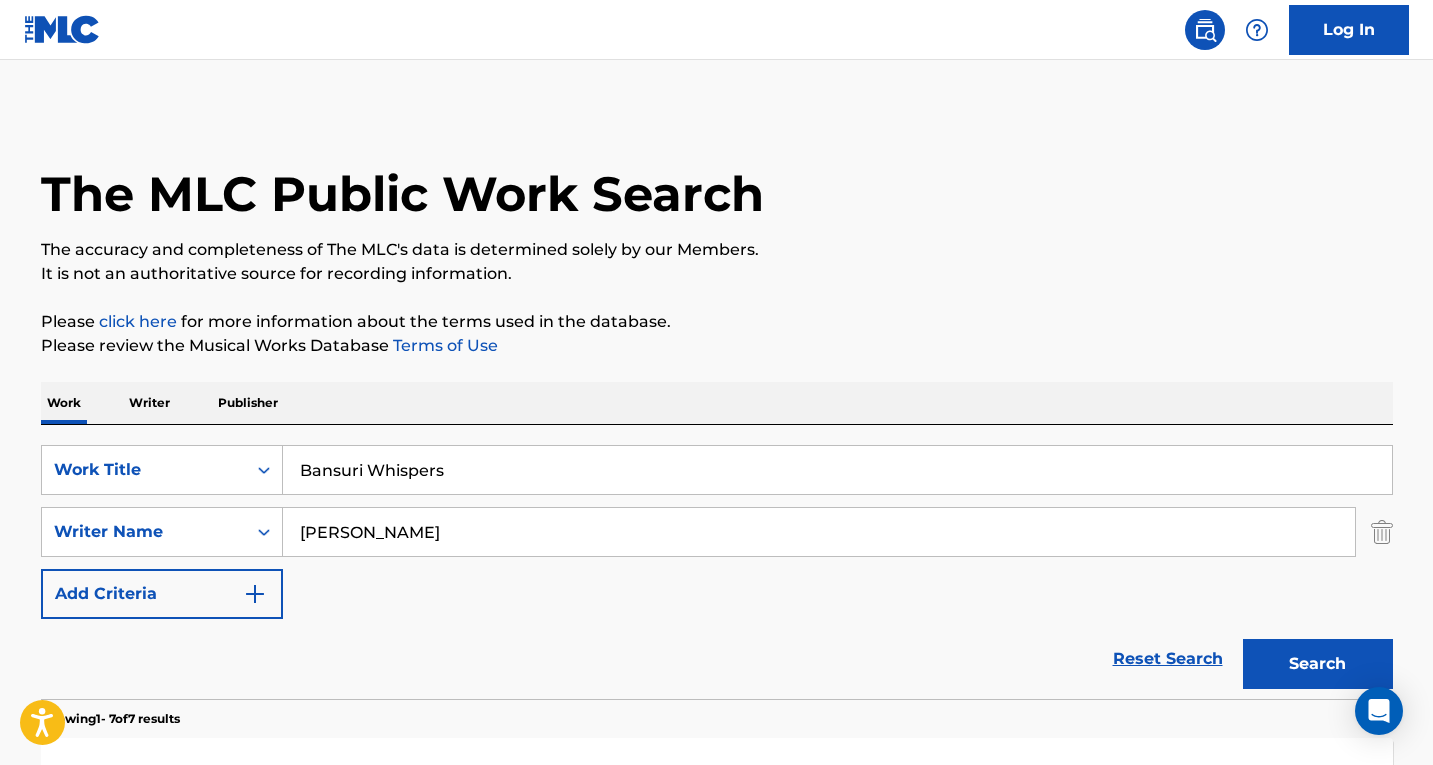 scroll, scrollTop: 403, scrollLeft: 0, axis: vertical 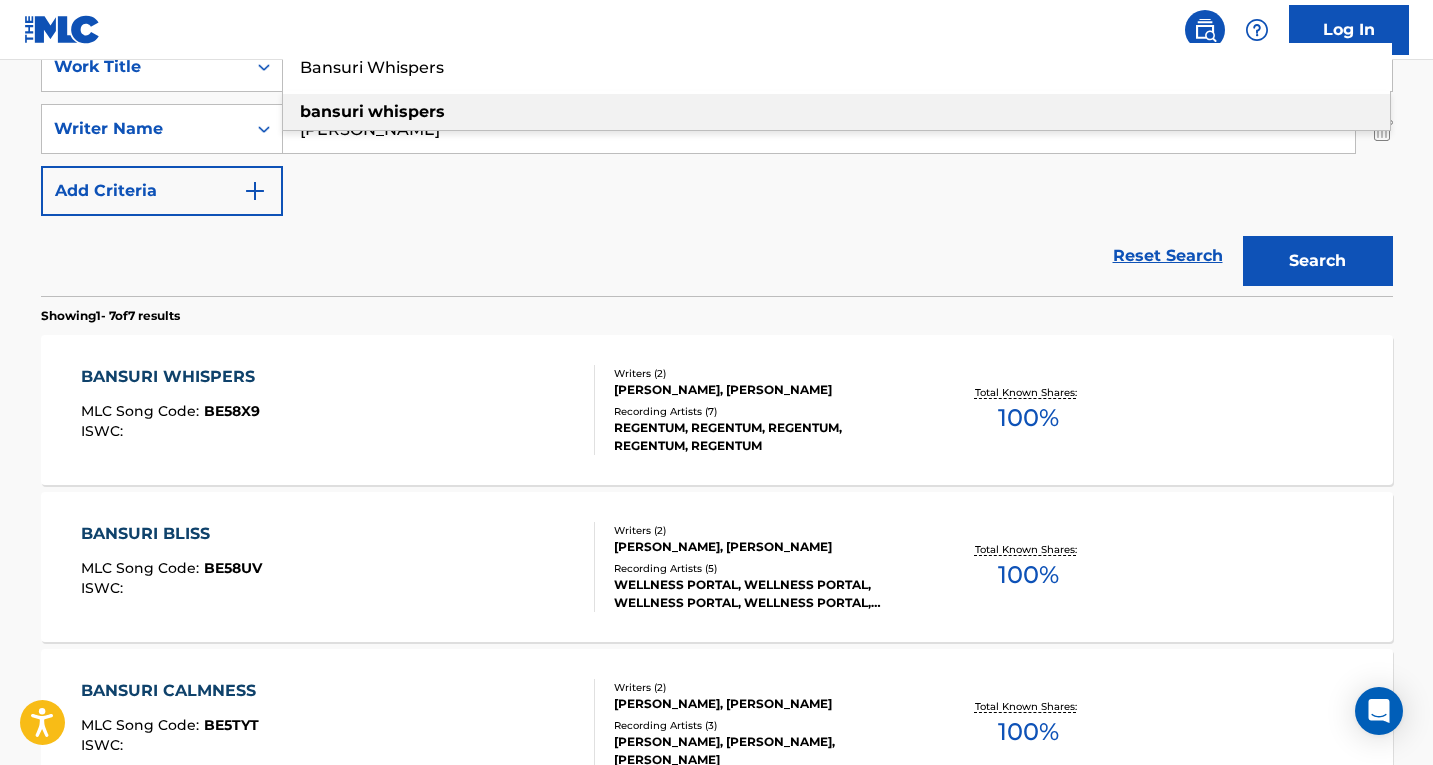 paste on "[PERSON_NAME]" 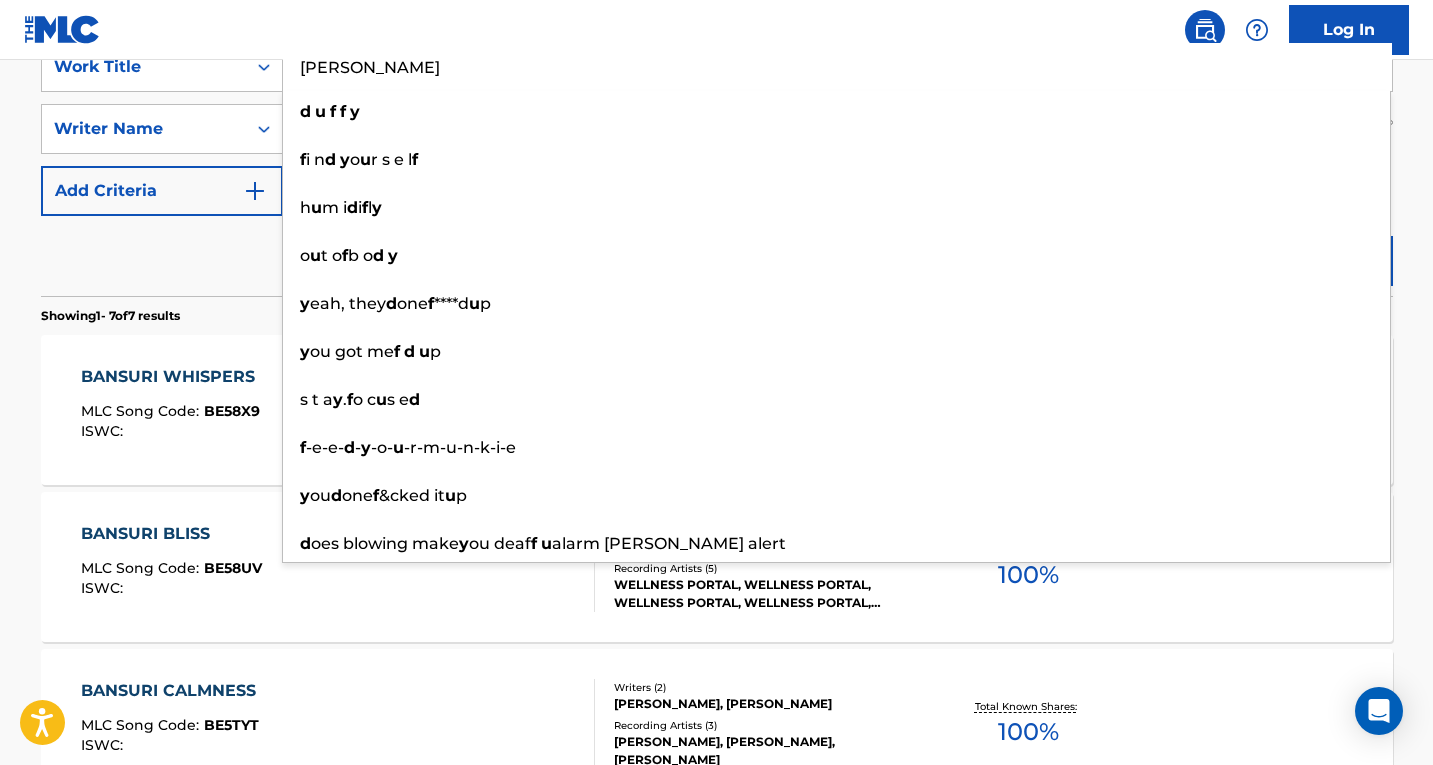 click on "[PERSON_NAME]" at bounding box center (837, 67) 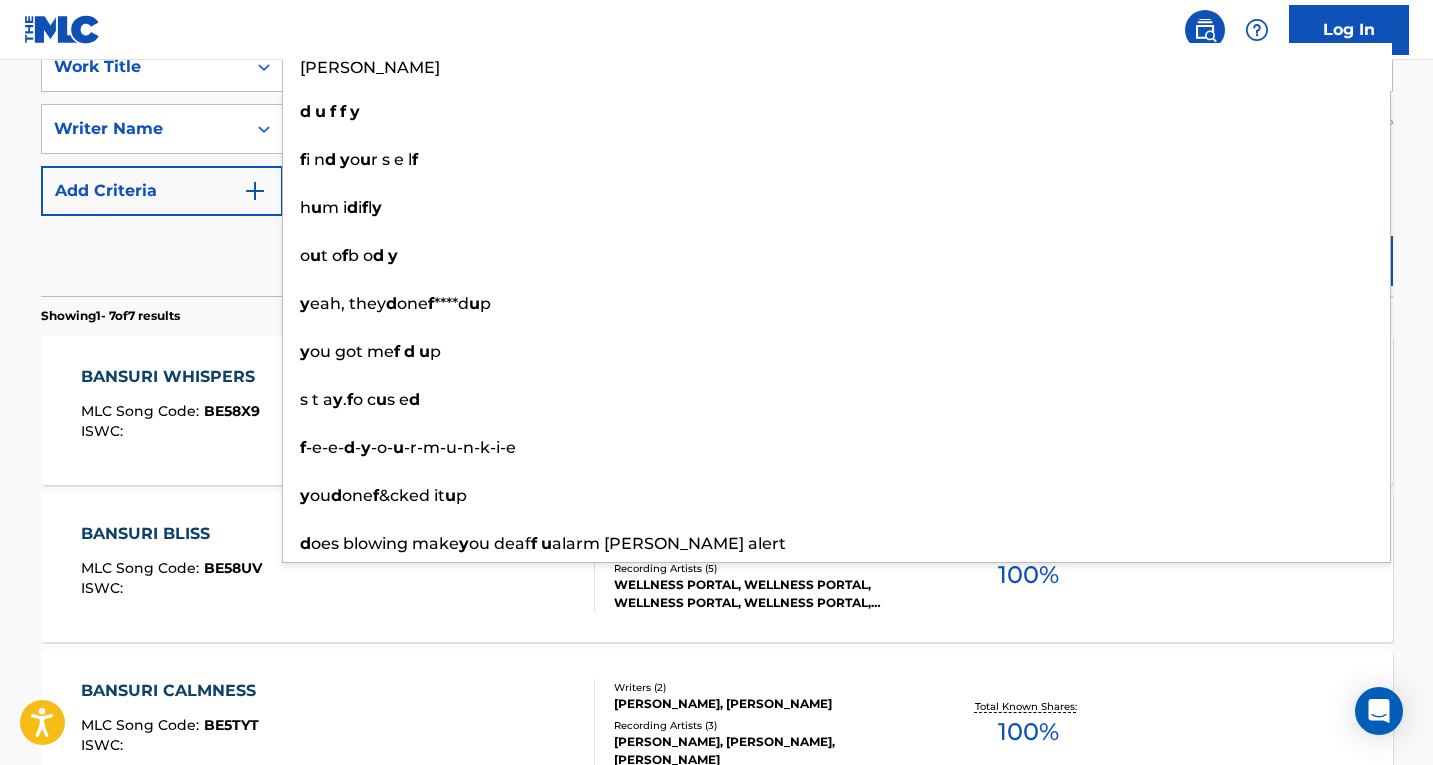 type on "[PERSON_NAME]" 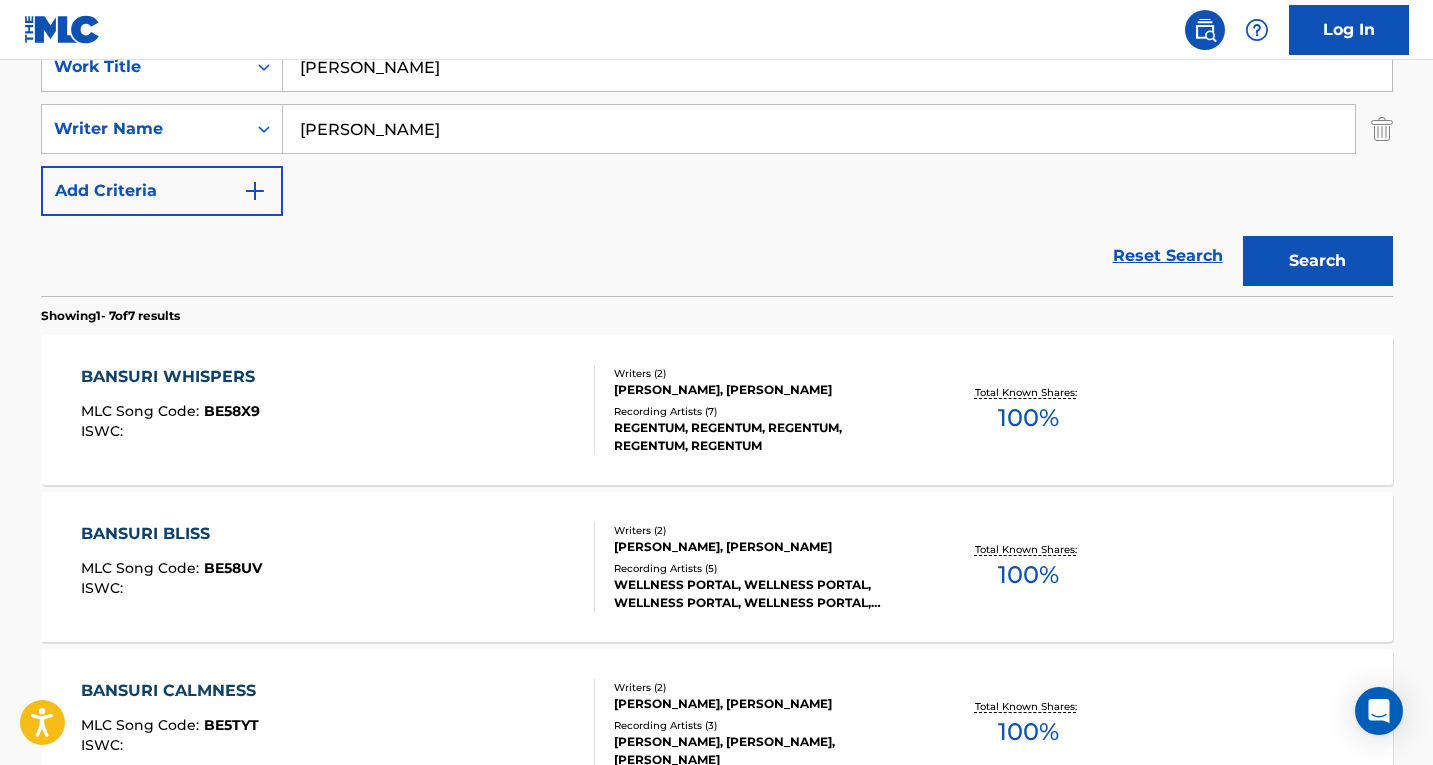 click on "Reset Search Search" at bounding box center (717, 256) 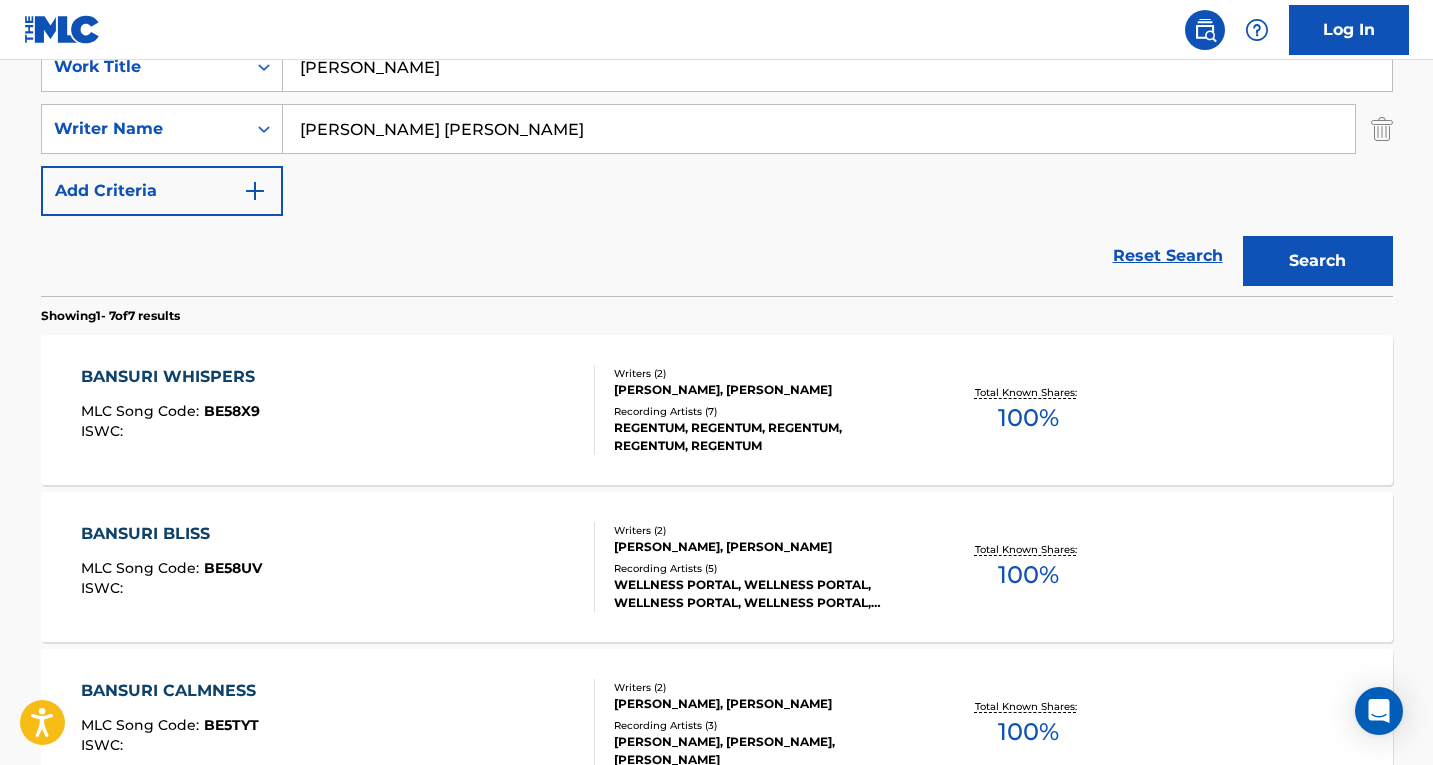 click on "Search" at bounding box center (1318, 261) 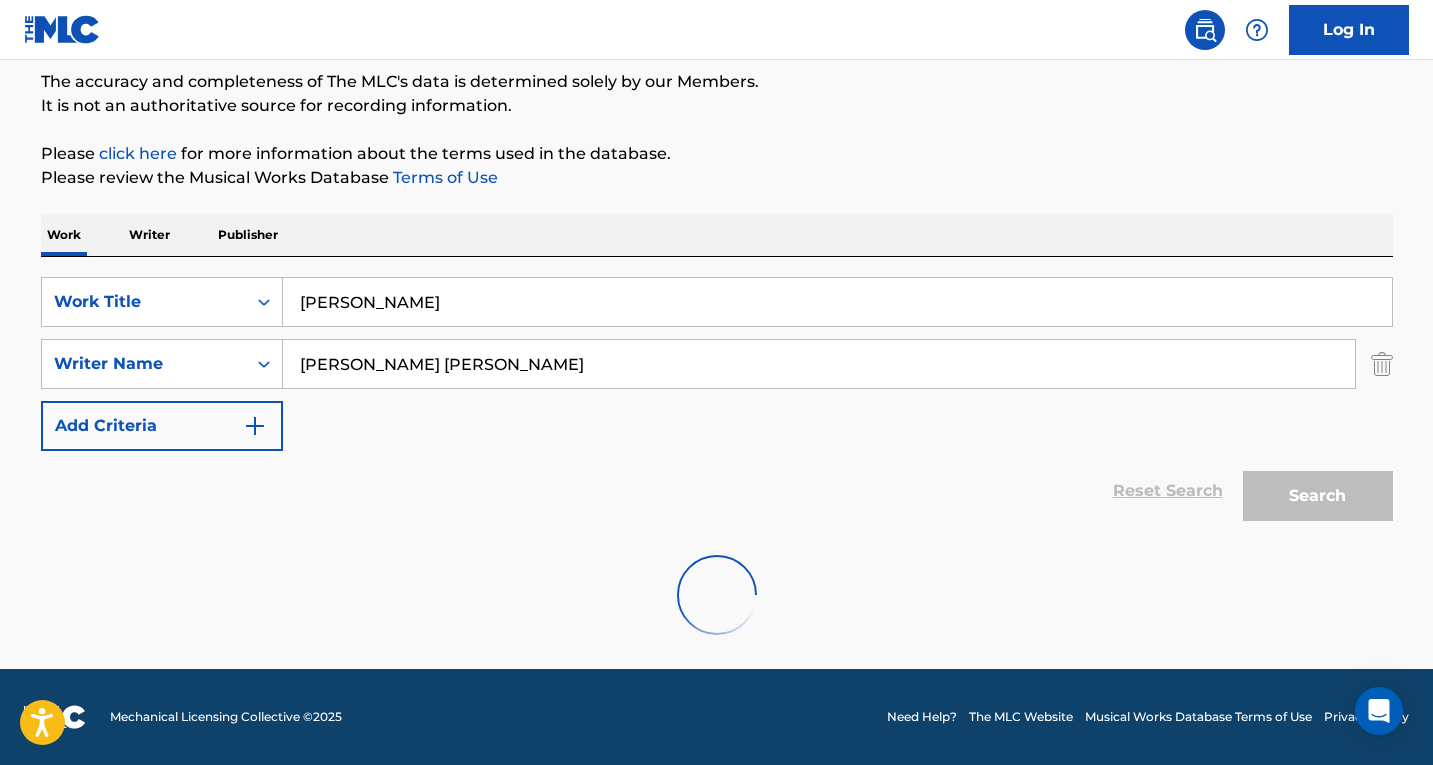 scroll, scrollTop: 103, scrollLeft: 0, axis: vertical 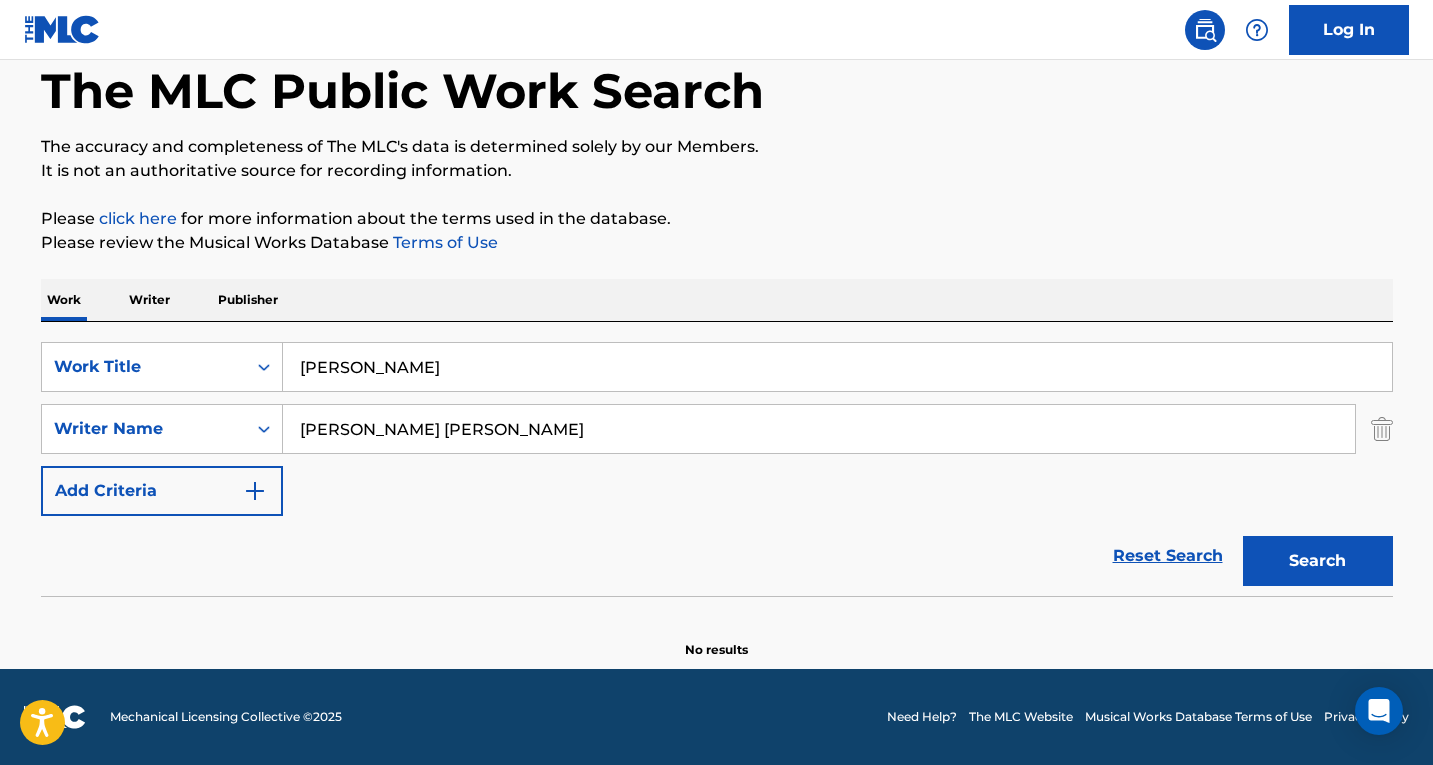 drag, startPoint x: 513, startPoint y: 427, endPoint x: 0, endPoint y: 391, distance: 514.2616 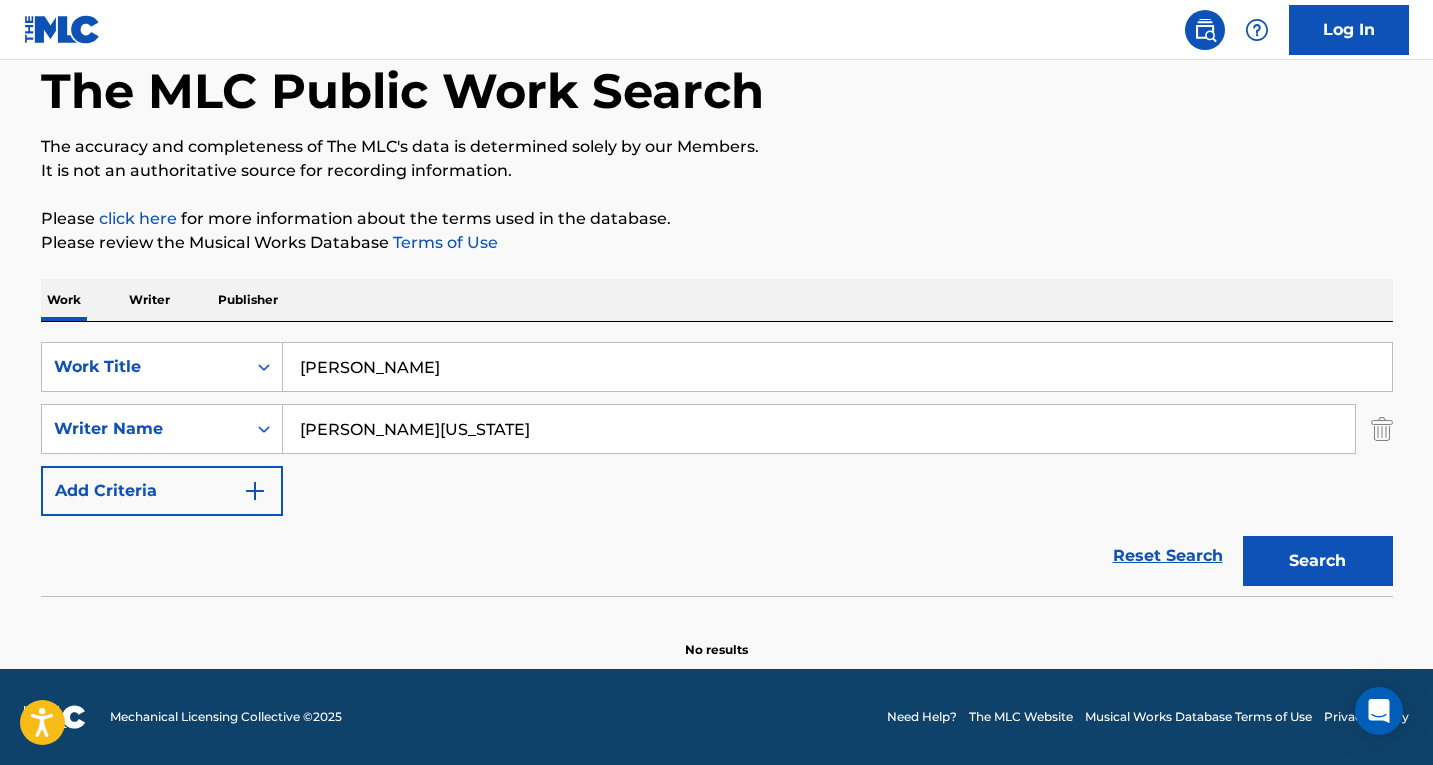 type on "[PERSON_NAME][US_STATE]" 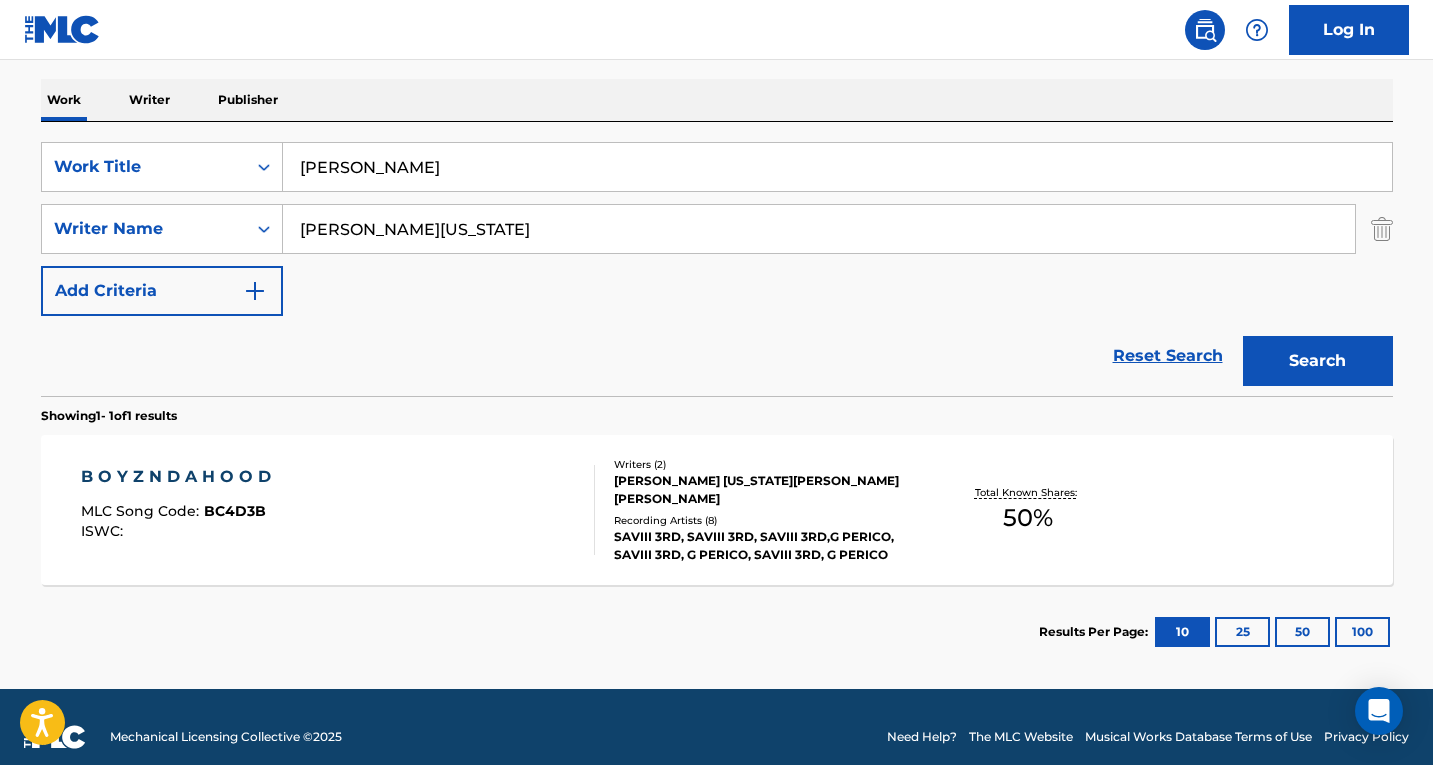 scroll, scrollTop: 323, scrollLeft: 0, axis: vertical 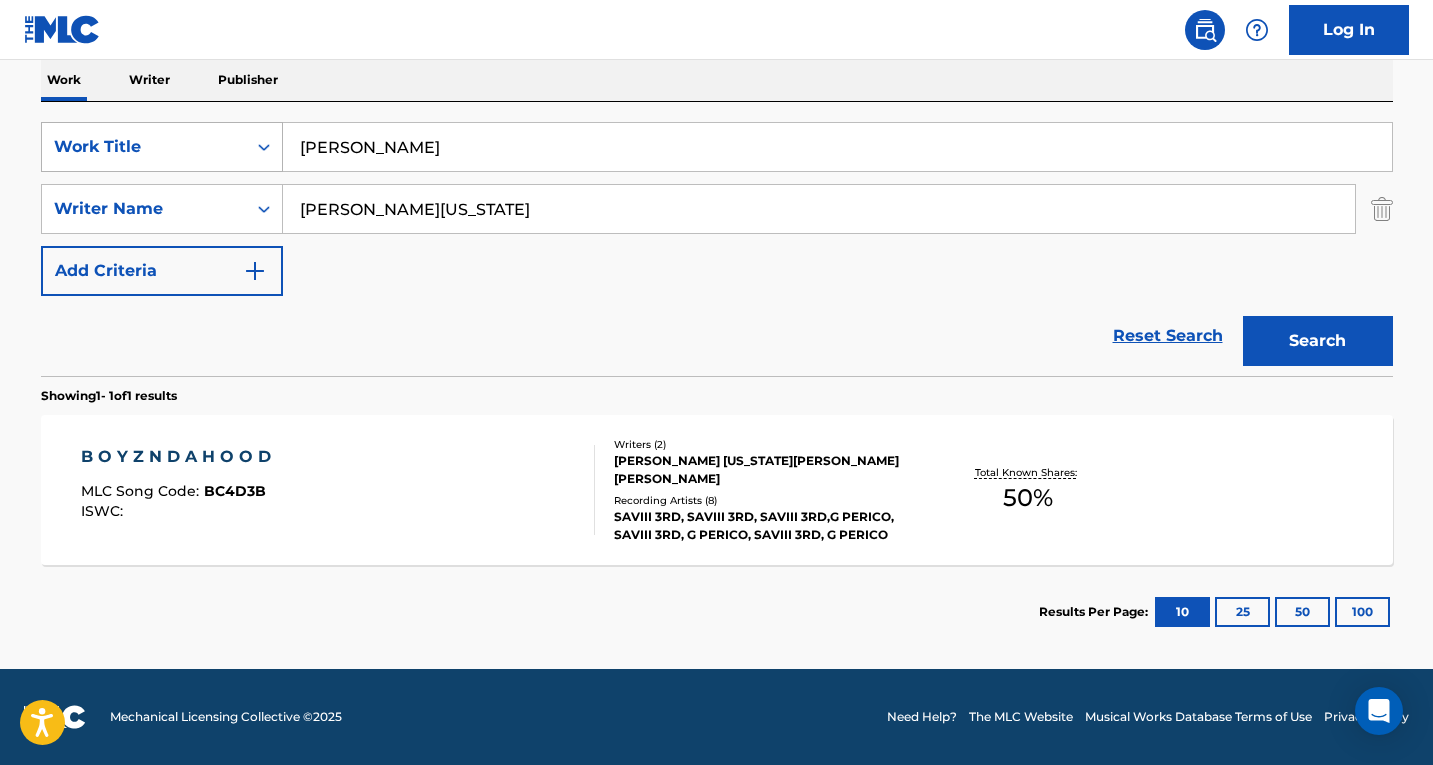 drag, startPoint x: 442, startPoint y: 151, endPoint x: 184, endPoint y: 140, distance: 258.23438 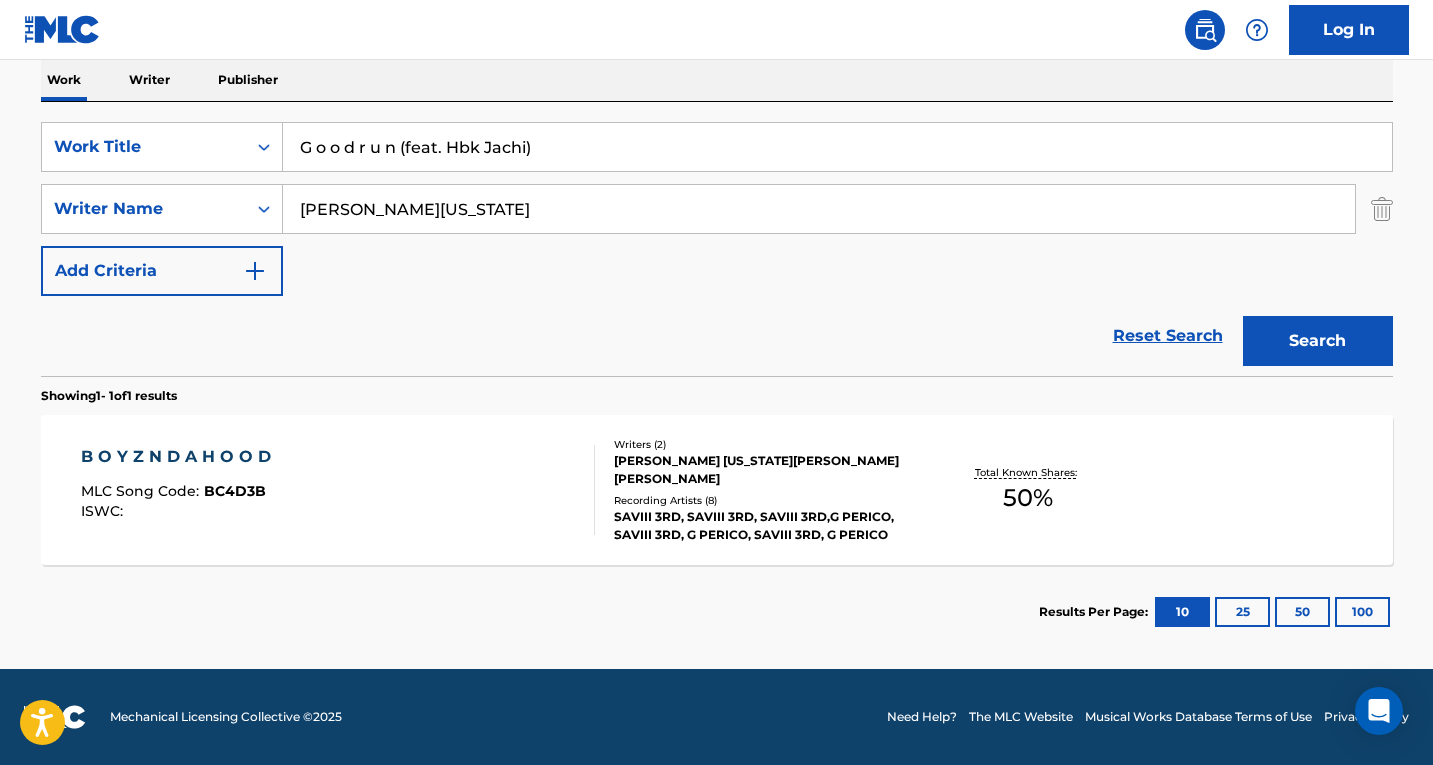 drag, startPoint x: 401, startPoint y: 144, endPoint x: 1438, endPoint y: 134, distance: 1037.0482 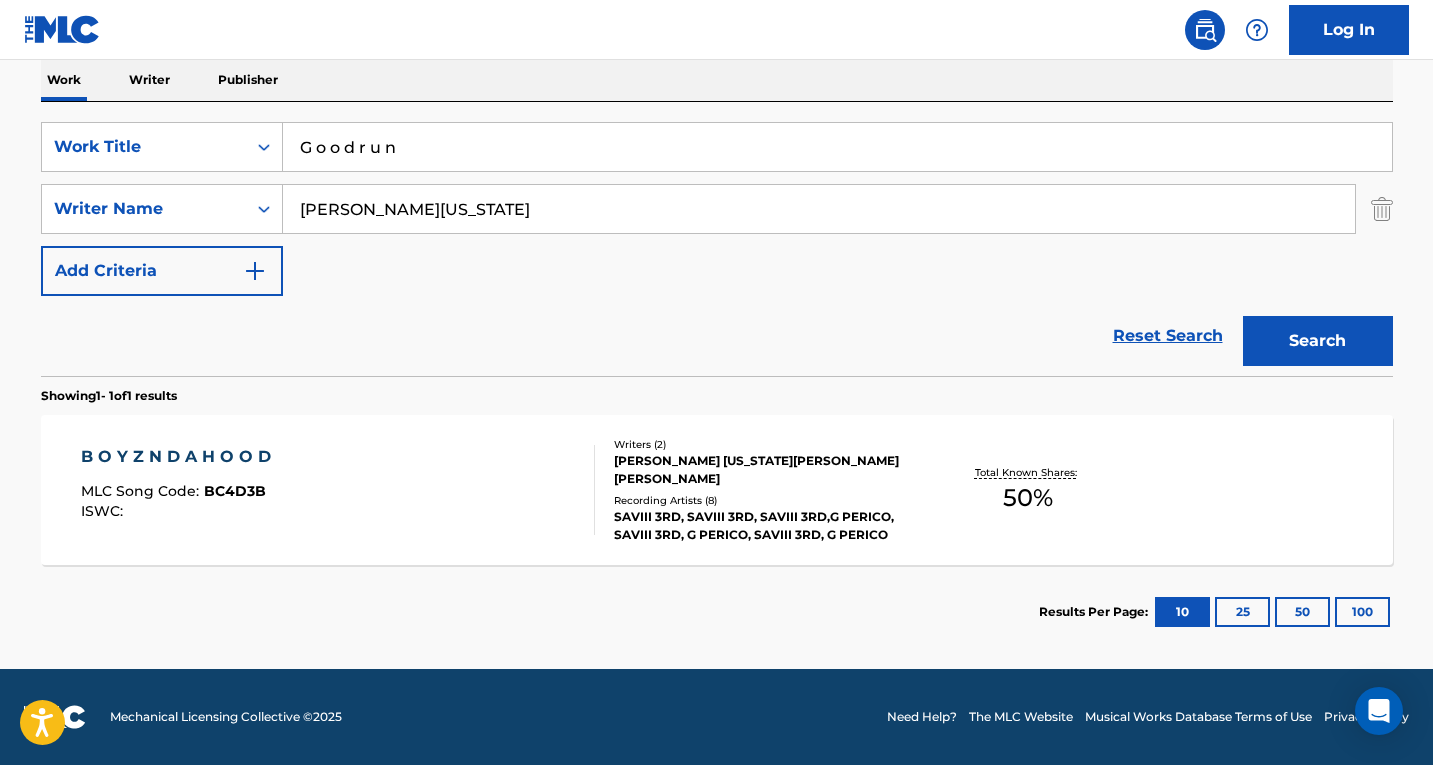 click on "Search" at bounding box center (1318, 341) 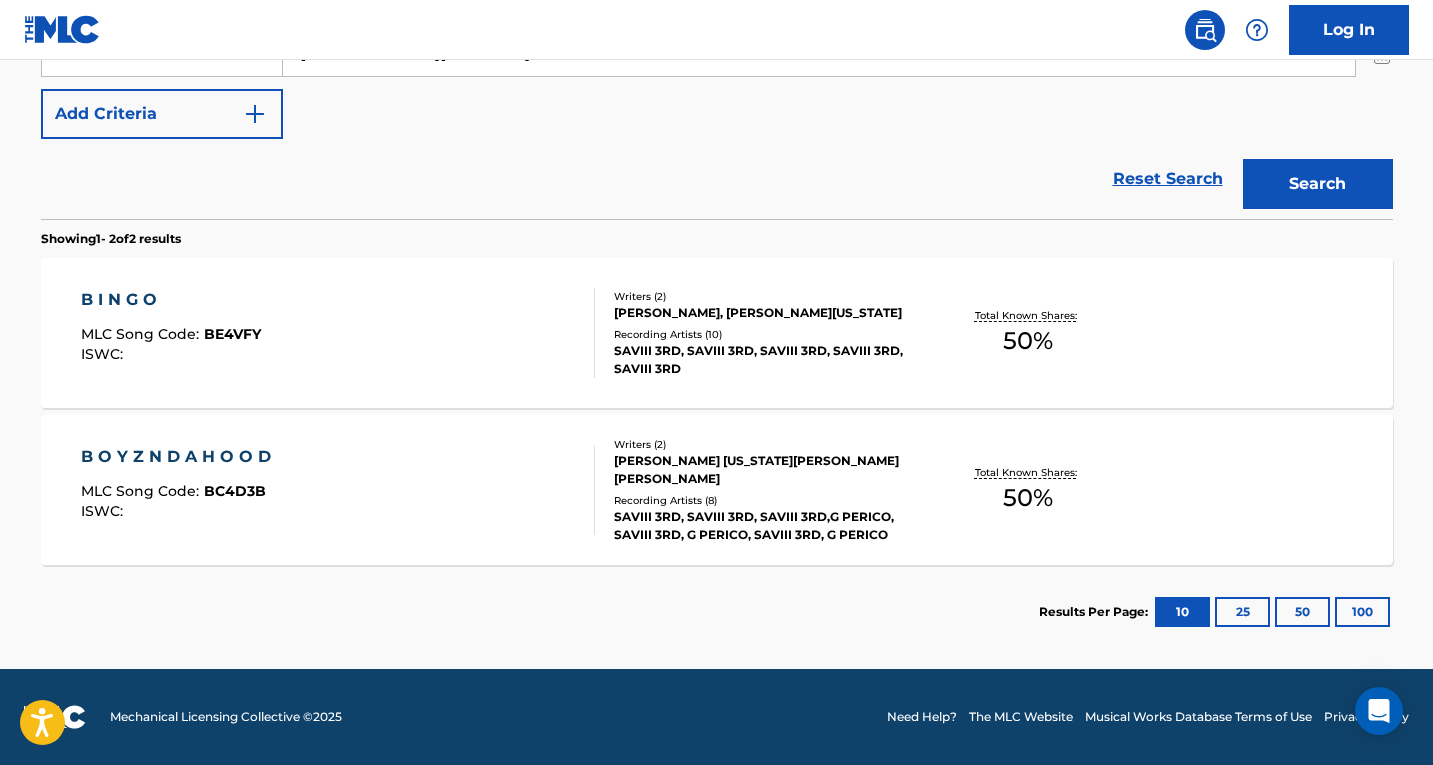 scroll, scrollTop: 0, scrollLeft: 0, axis: both 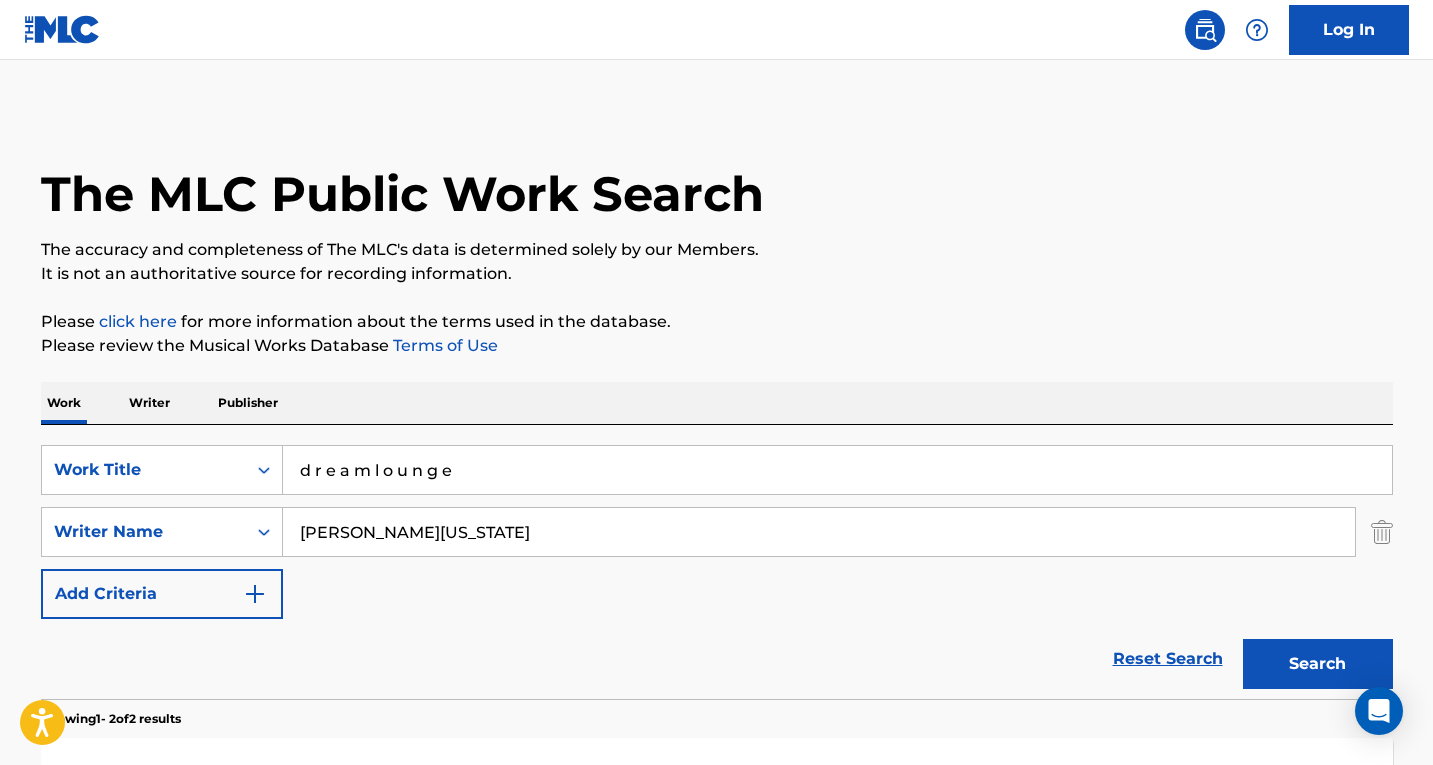 drag, startPoint x: 317, startPoint y: 464, endPoint x: 11, endPoint y: 436, distance: 307.27838 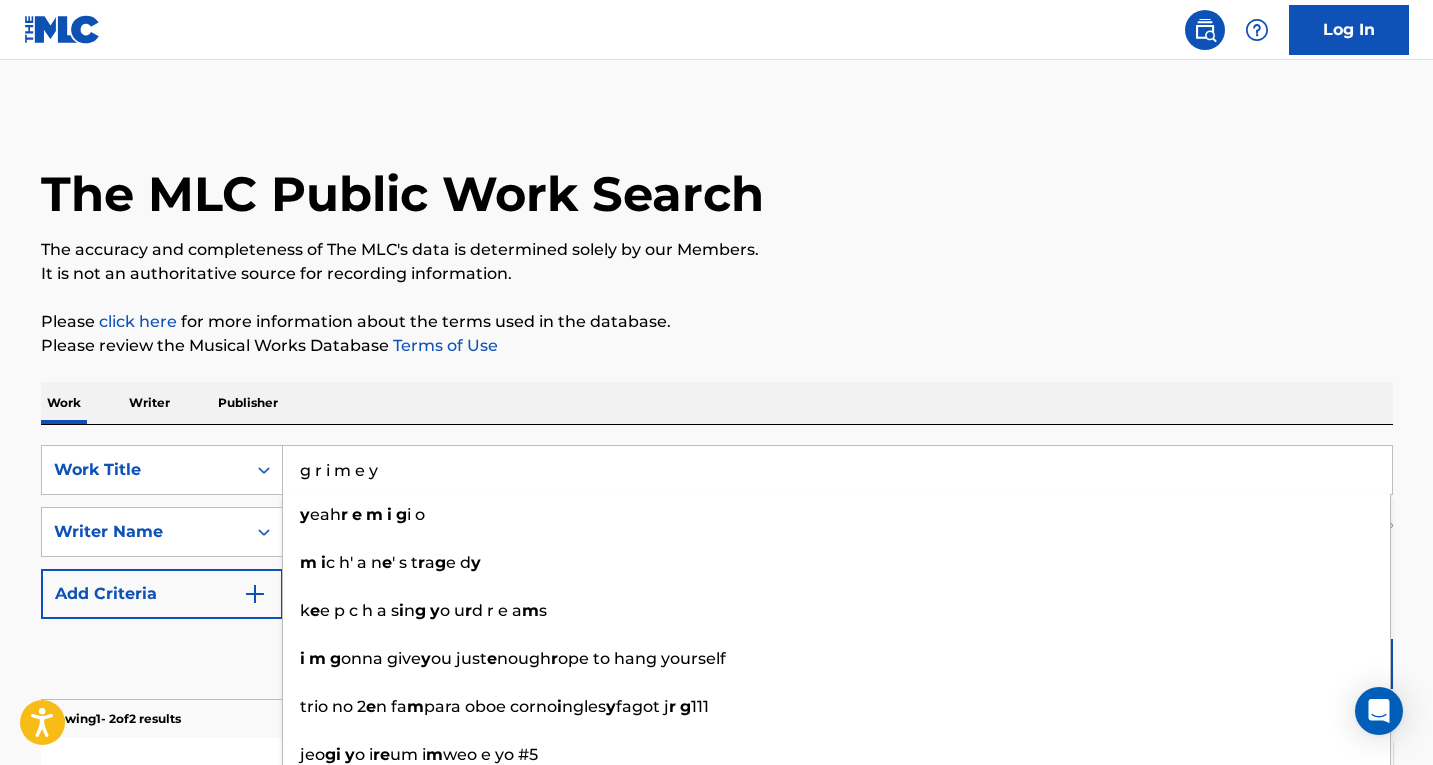 type on "g r i m e y" 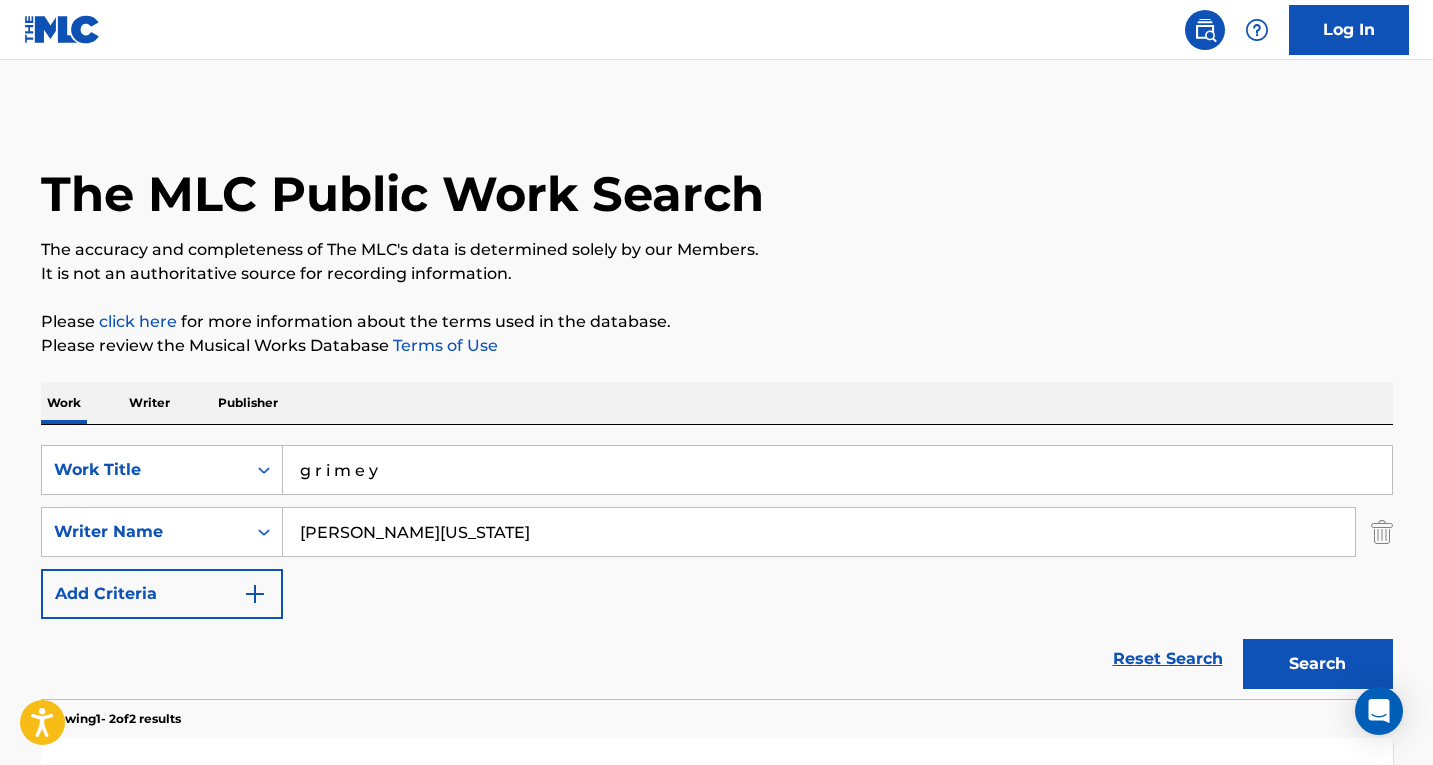 click on "Search" at bounding box center (1318, 664) 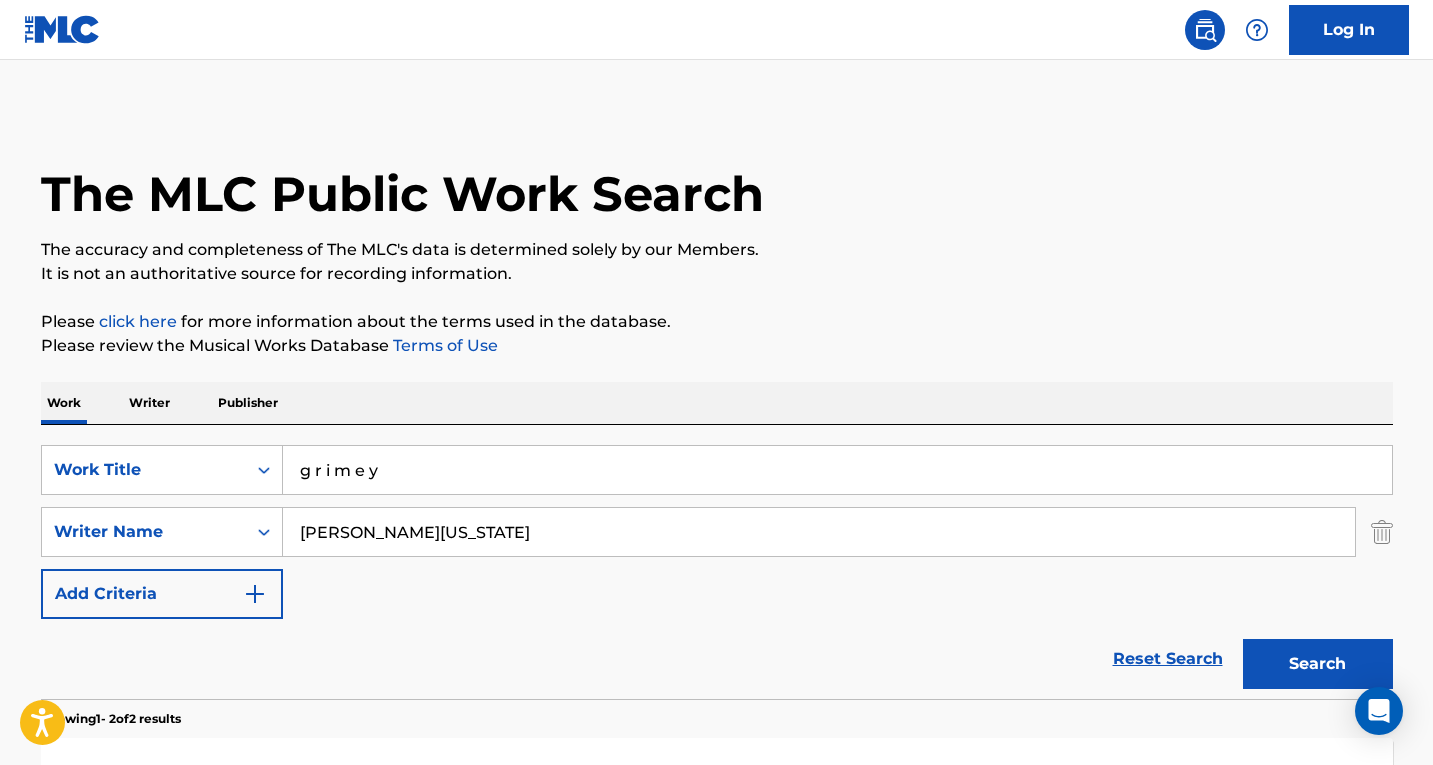 scroll, scrollTop: 300, scrollLeft: 0, axis: vertical 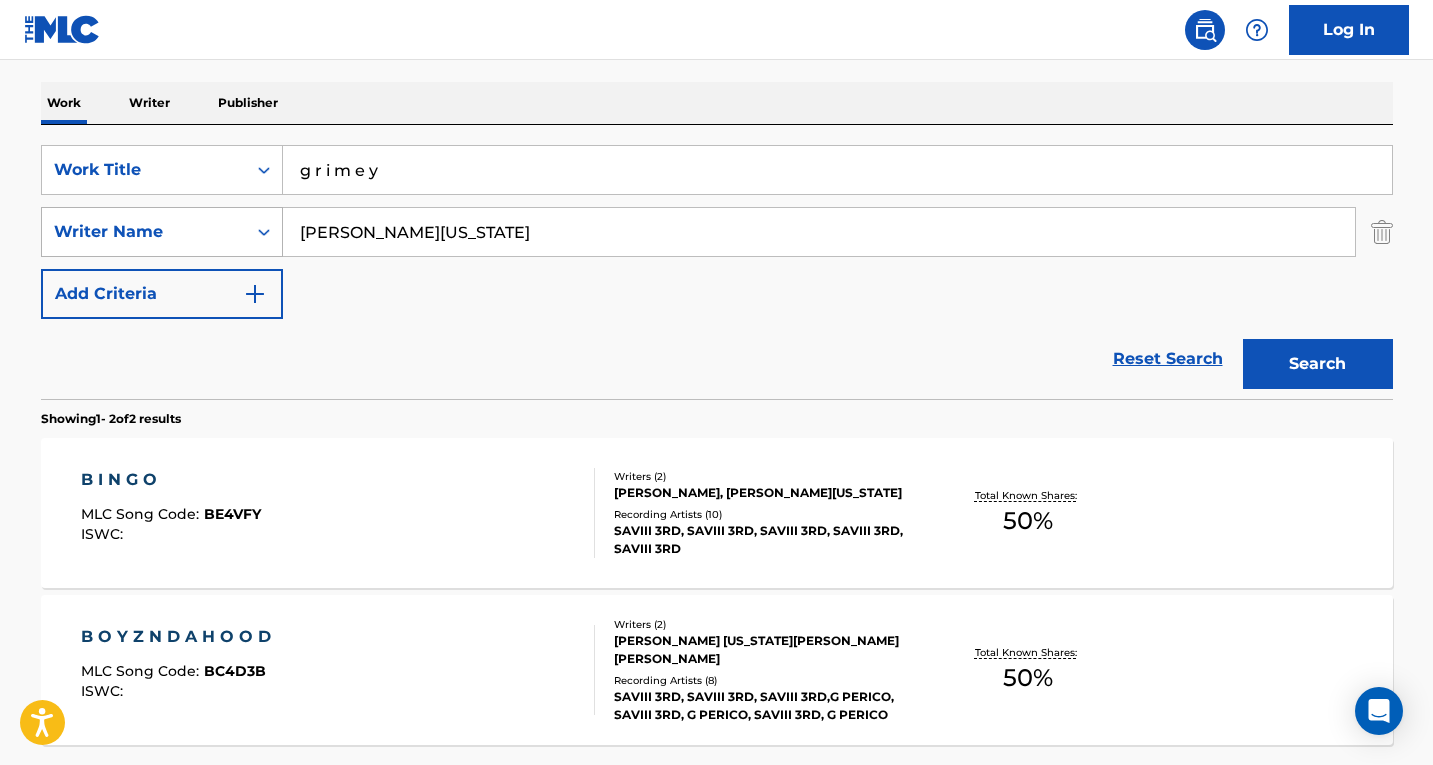 drag, startPoint x: 484, startPoint y: 240, endPoint x: 133, endPoint y: 208, distance: 352.45566 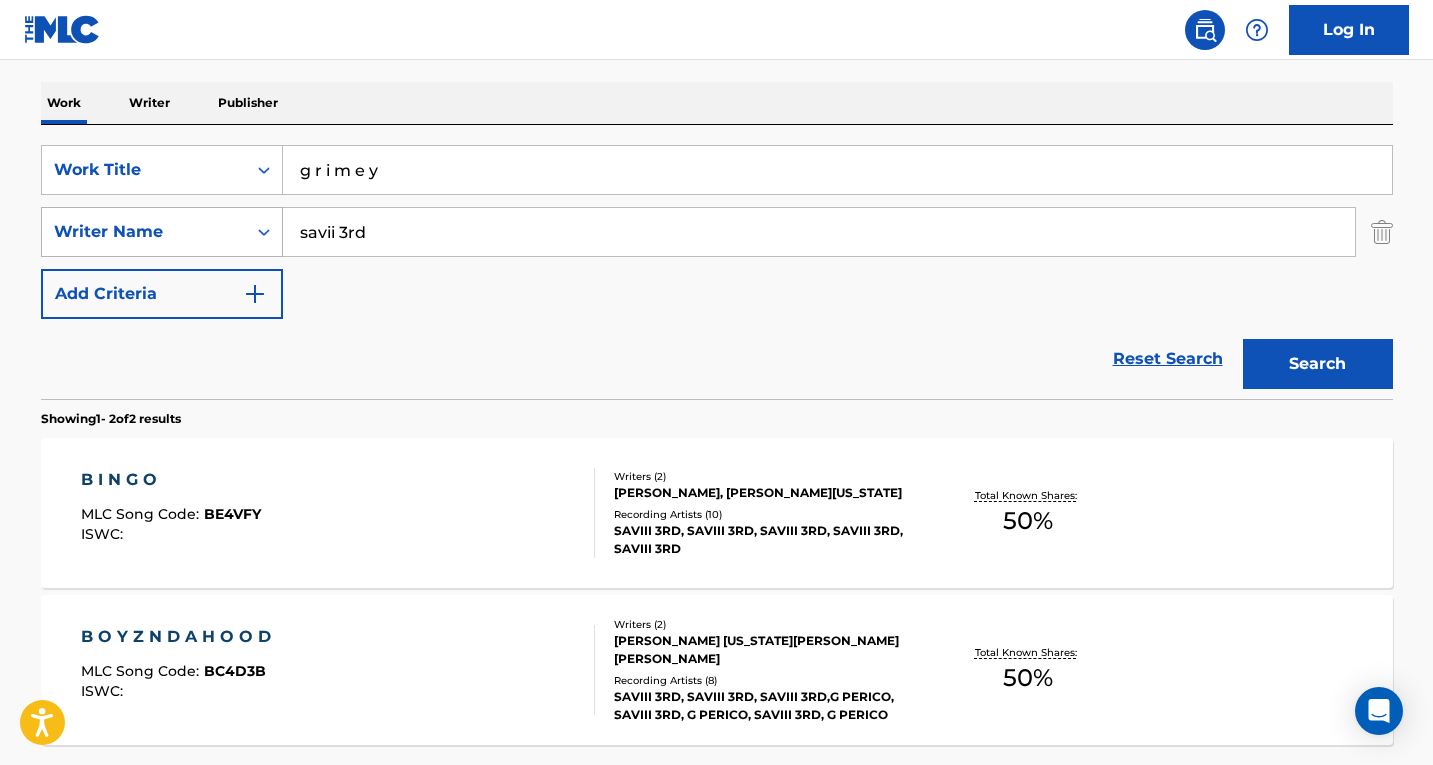 click on "Search" at bounding box center [1318, 364] 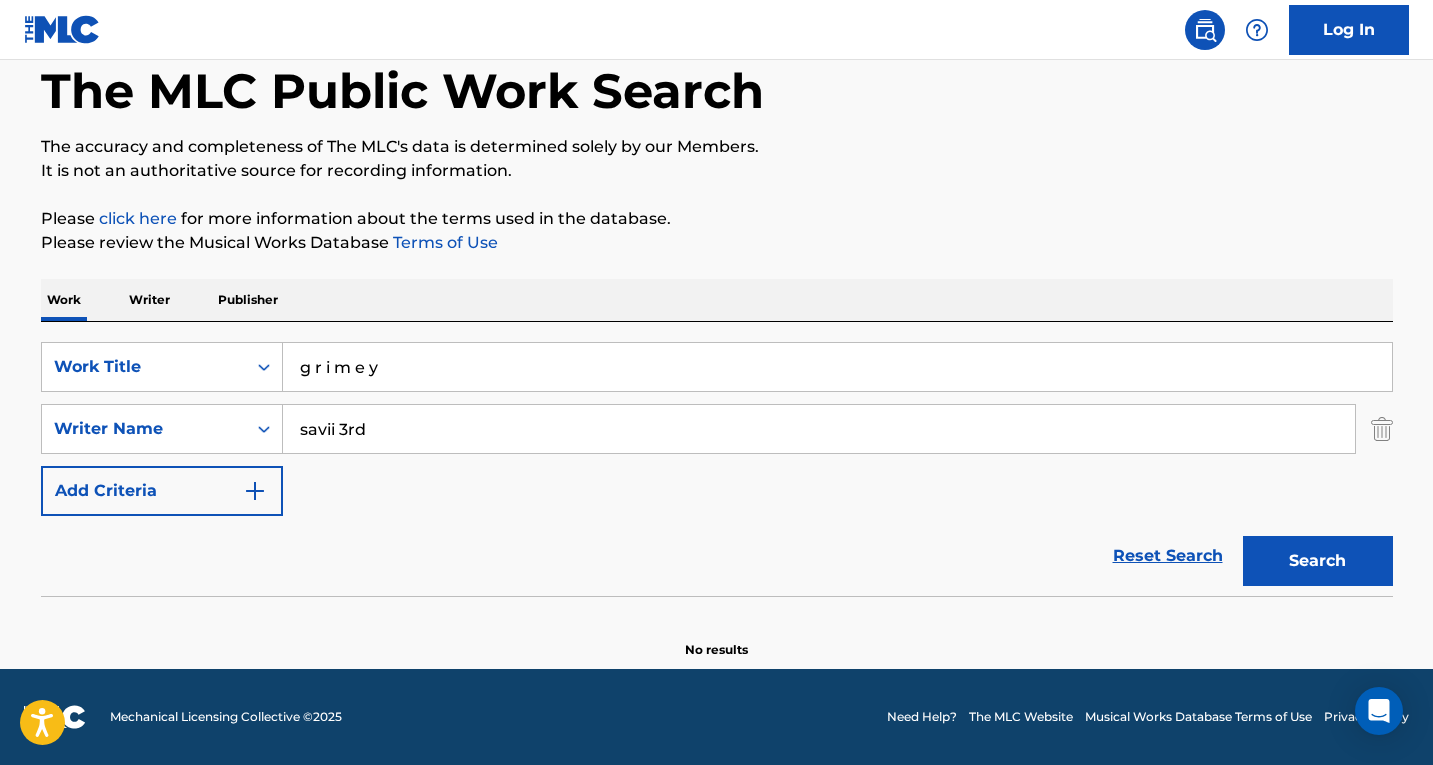 click on "savii 3rd" at bounding box center (819, 429) 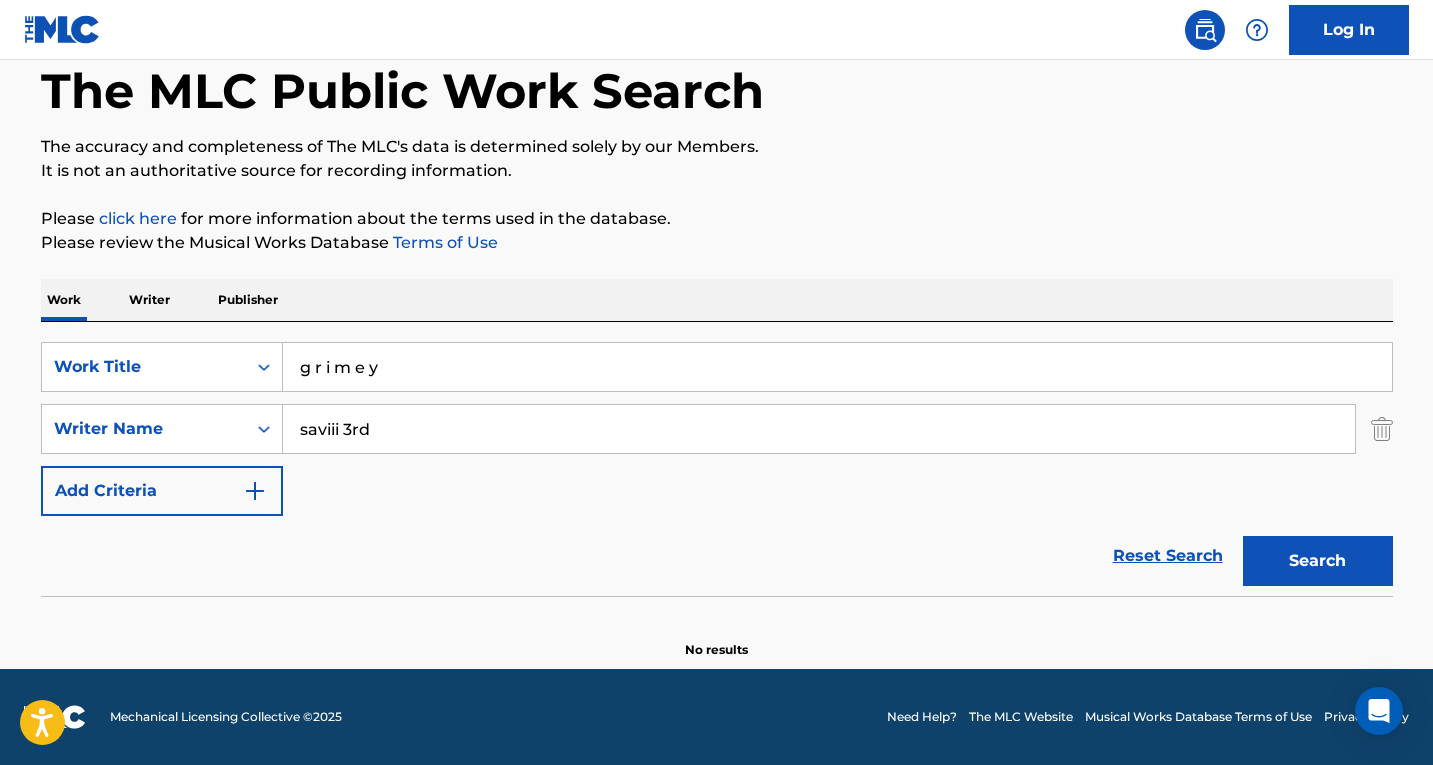 type on "saviii 3rd" 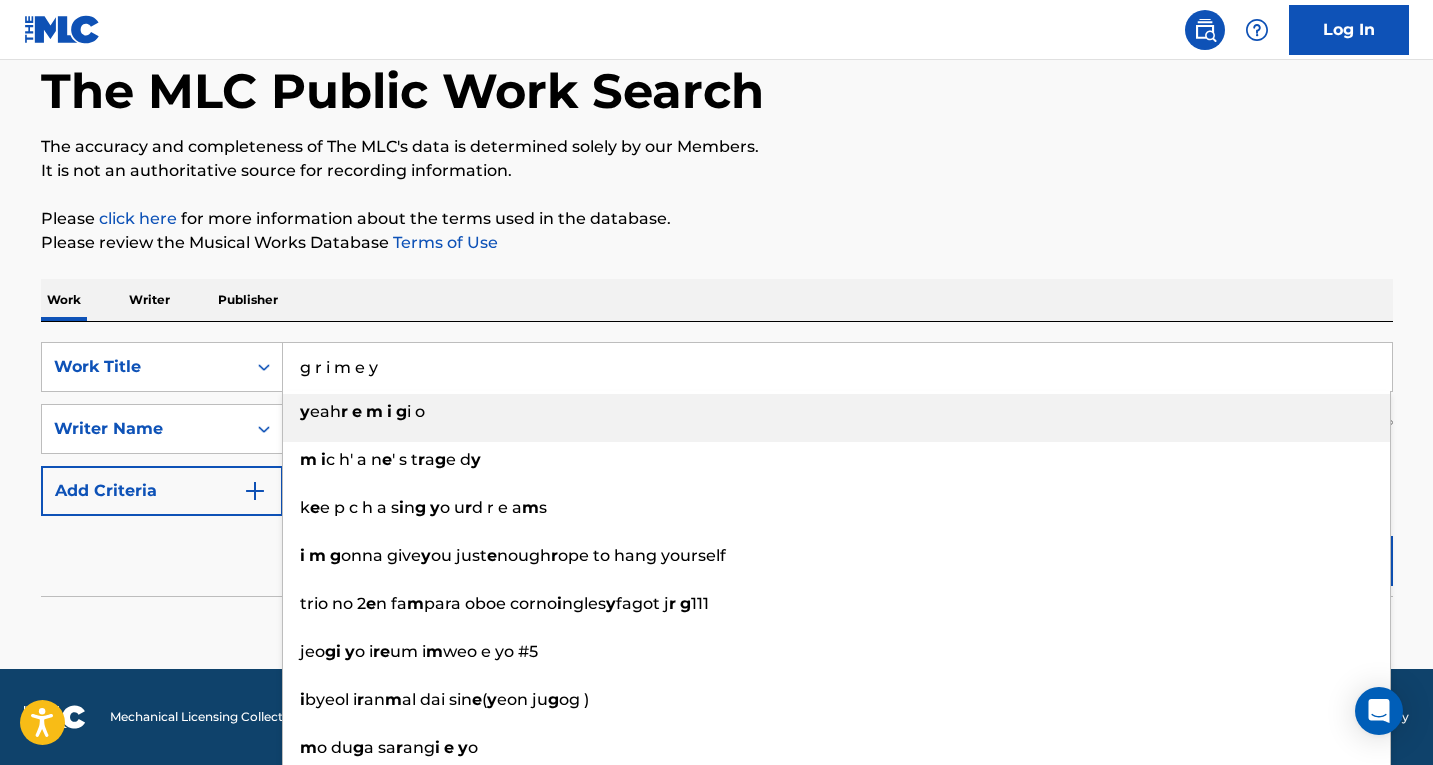 drag, startPoint x: 410, startPoint y: 365, endPoint x: 180, endPoint y: 336, distance: 231.82104 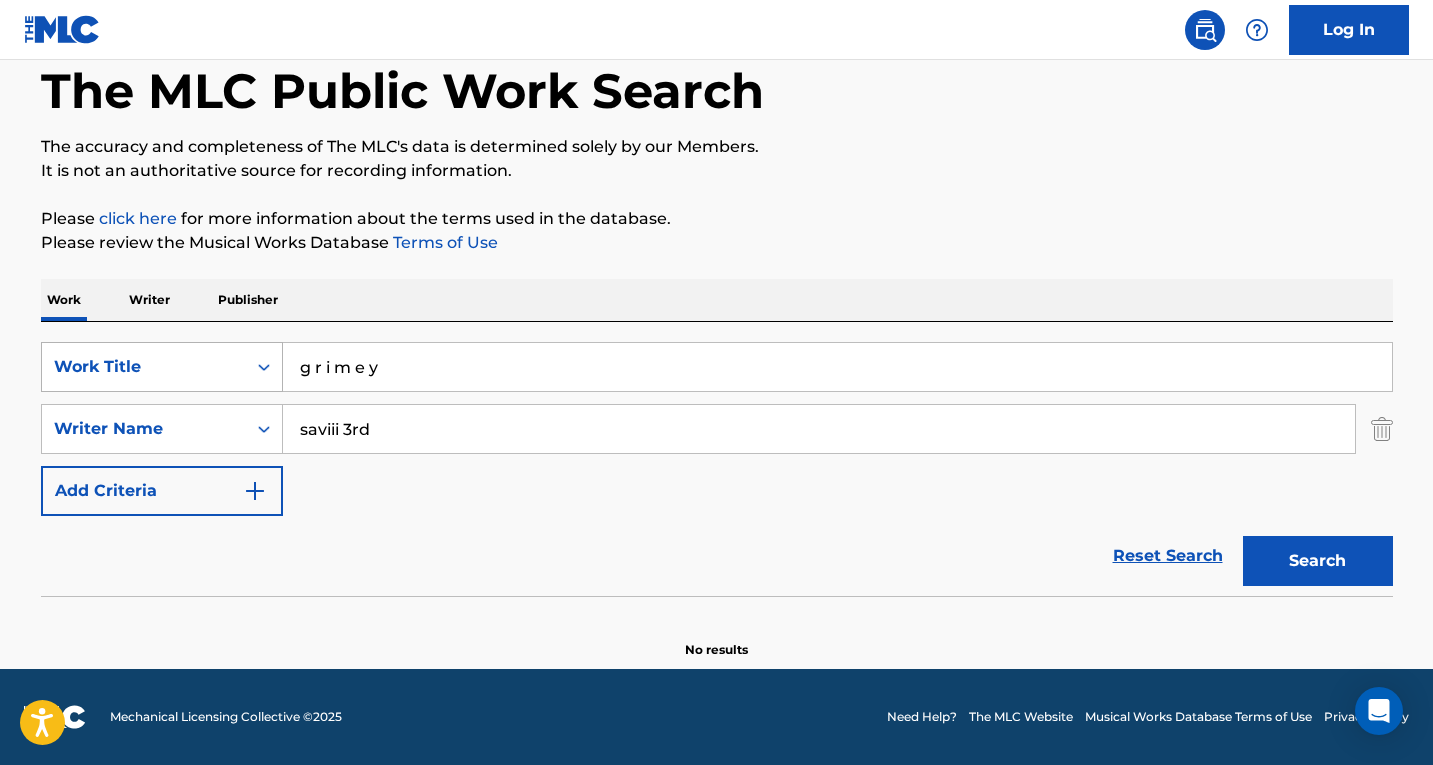 paste on "Goin' Thru It" 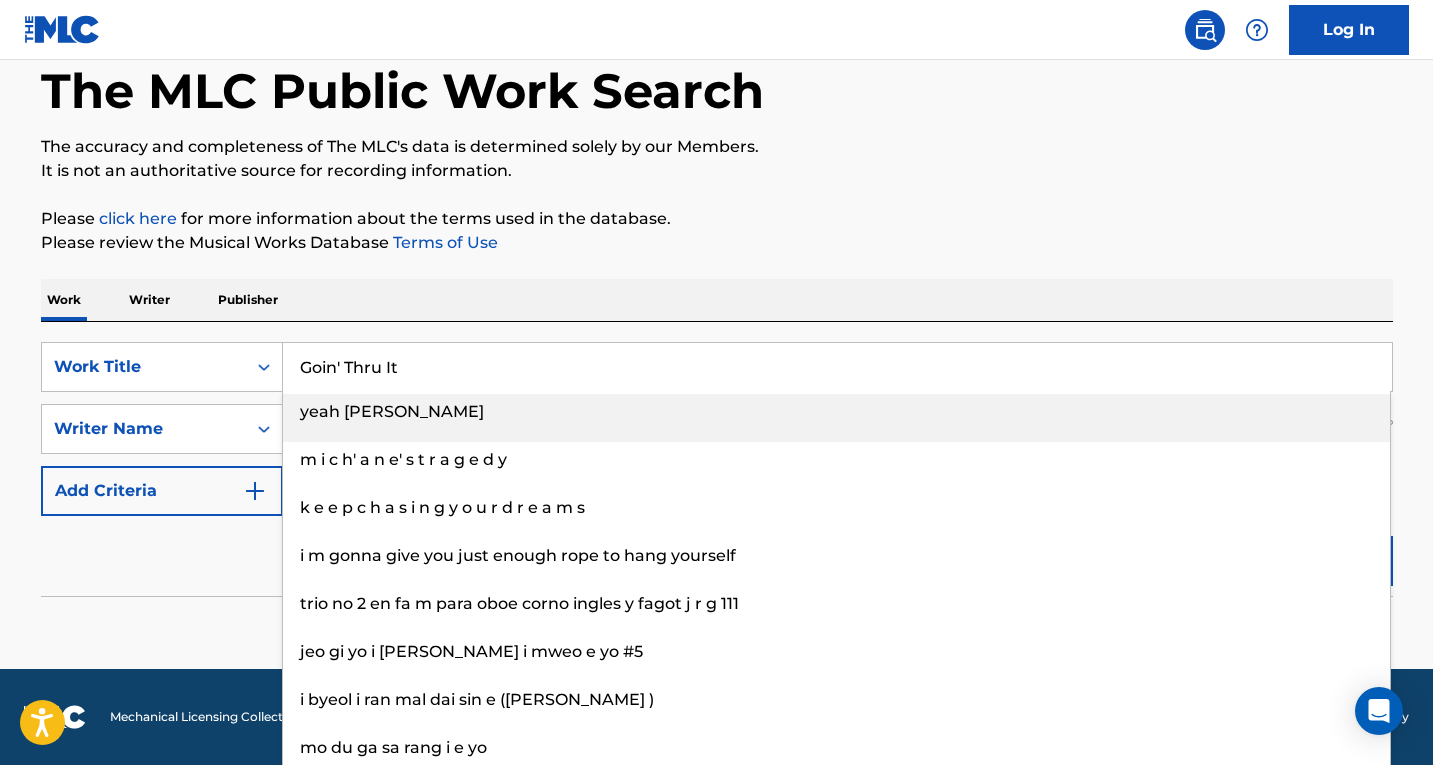 type on "Goin' Thru It" 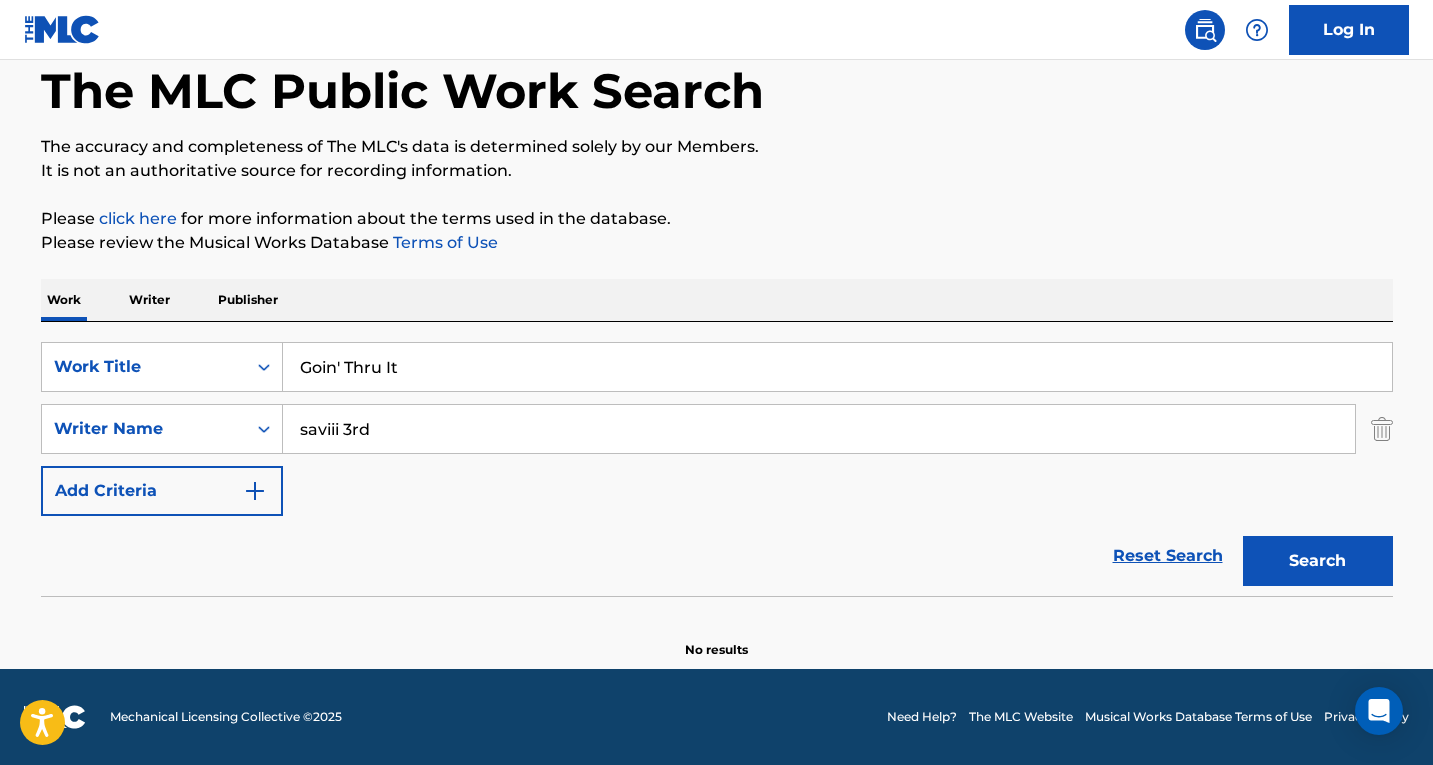 drag, startPoint x: 449, startPoint y: 434, endPoint x: 215, endPoint y: 400, distance: 236.45718 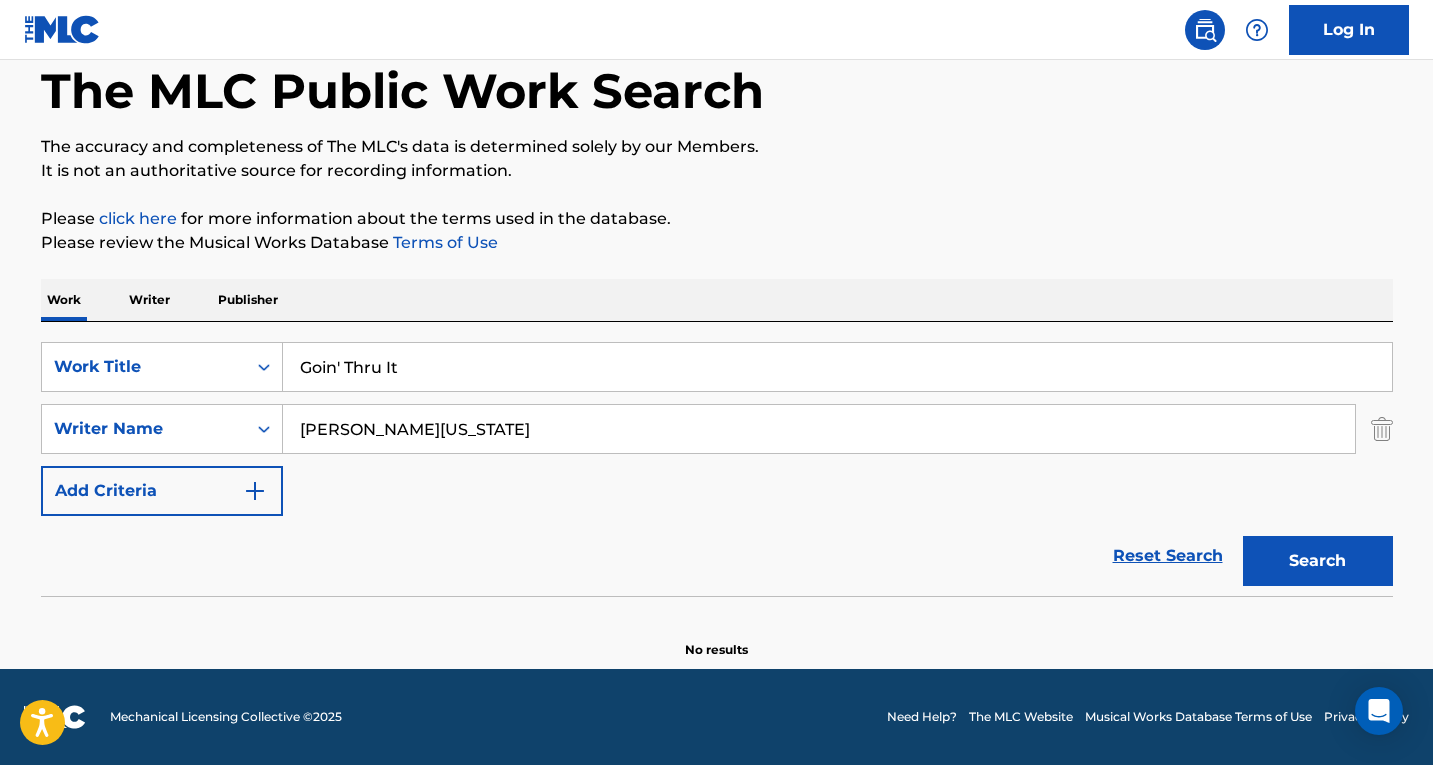 type on "[PERSON_NAME][US_STATE]" 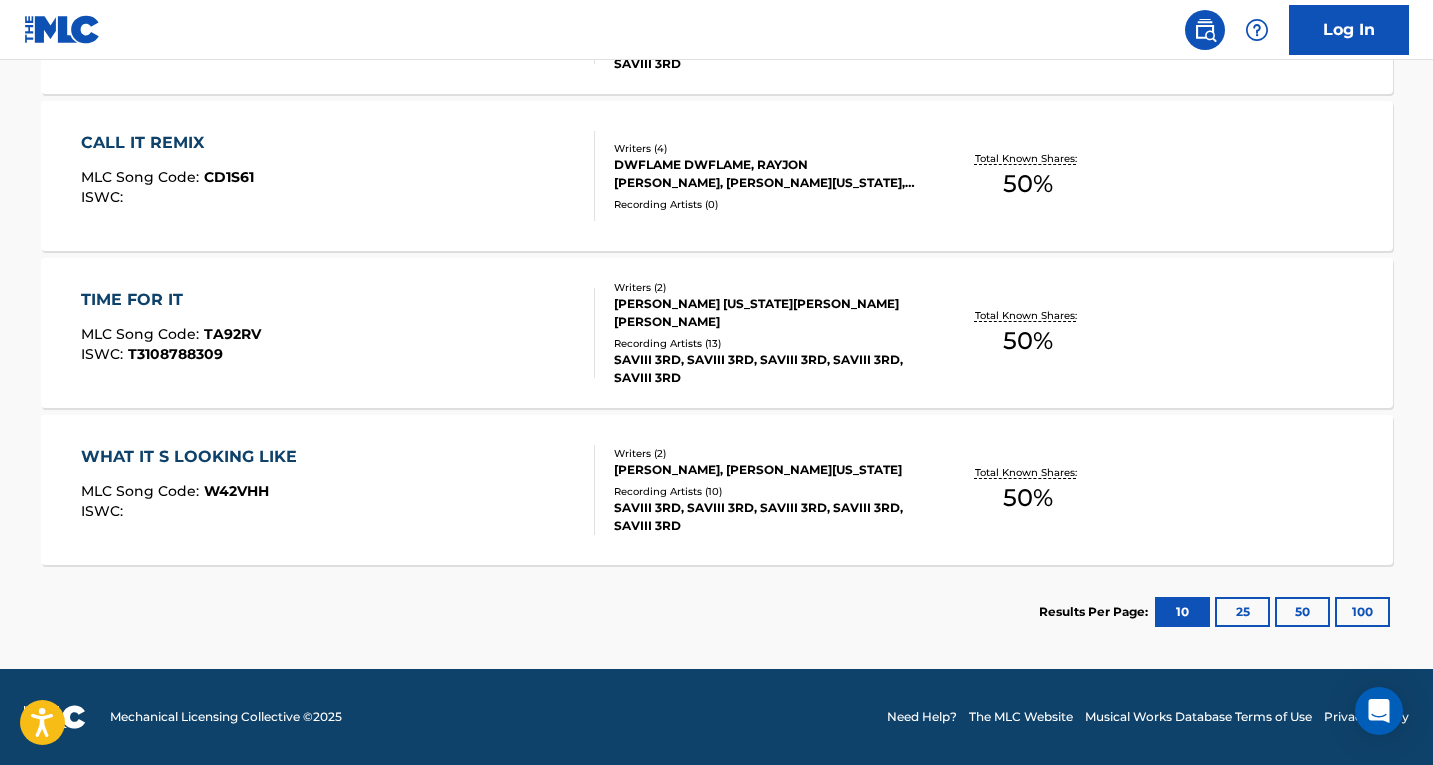 scroll, scrollTop: 551, scrollLeft: 0, axis: vertical 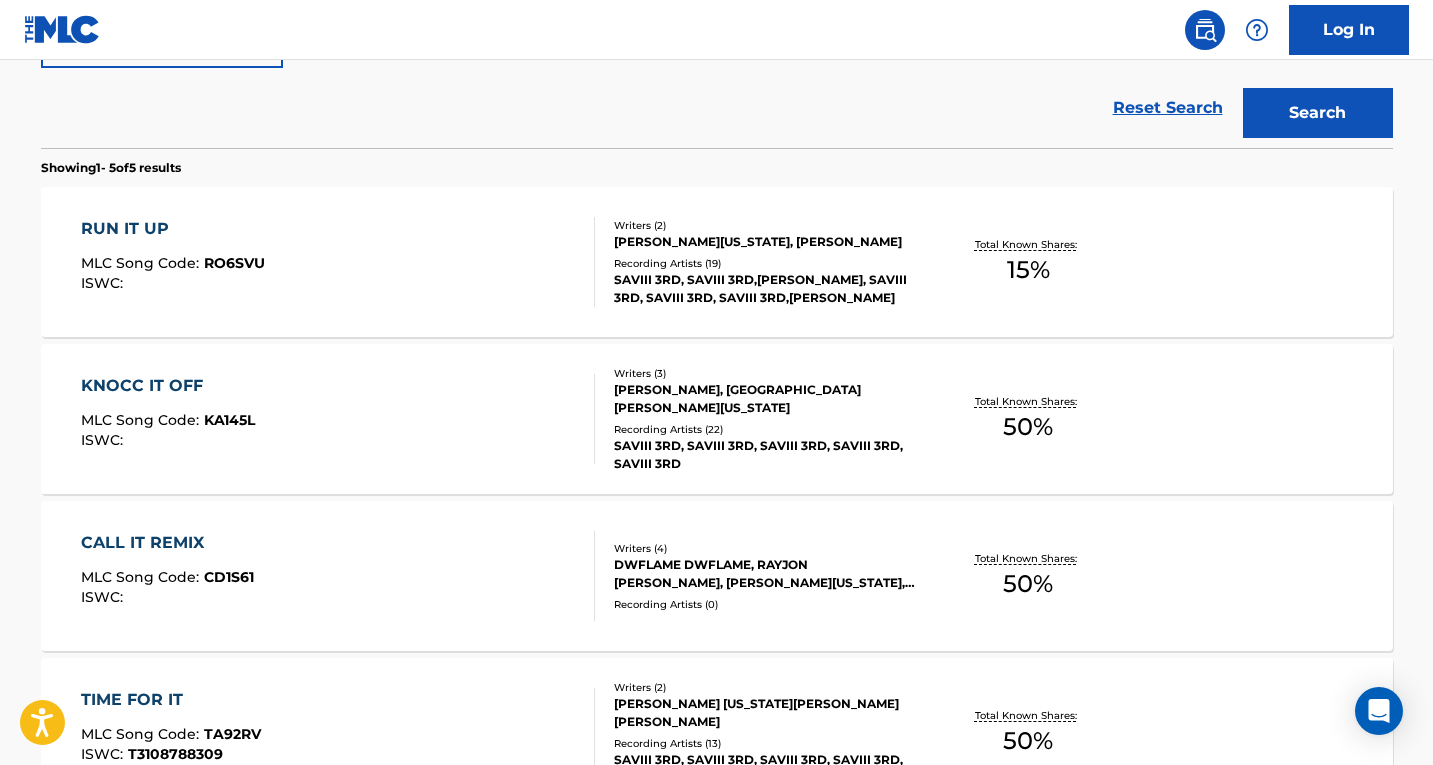 click on "Log In" at bounding box center [716, 30] 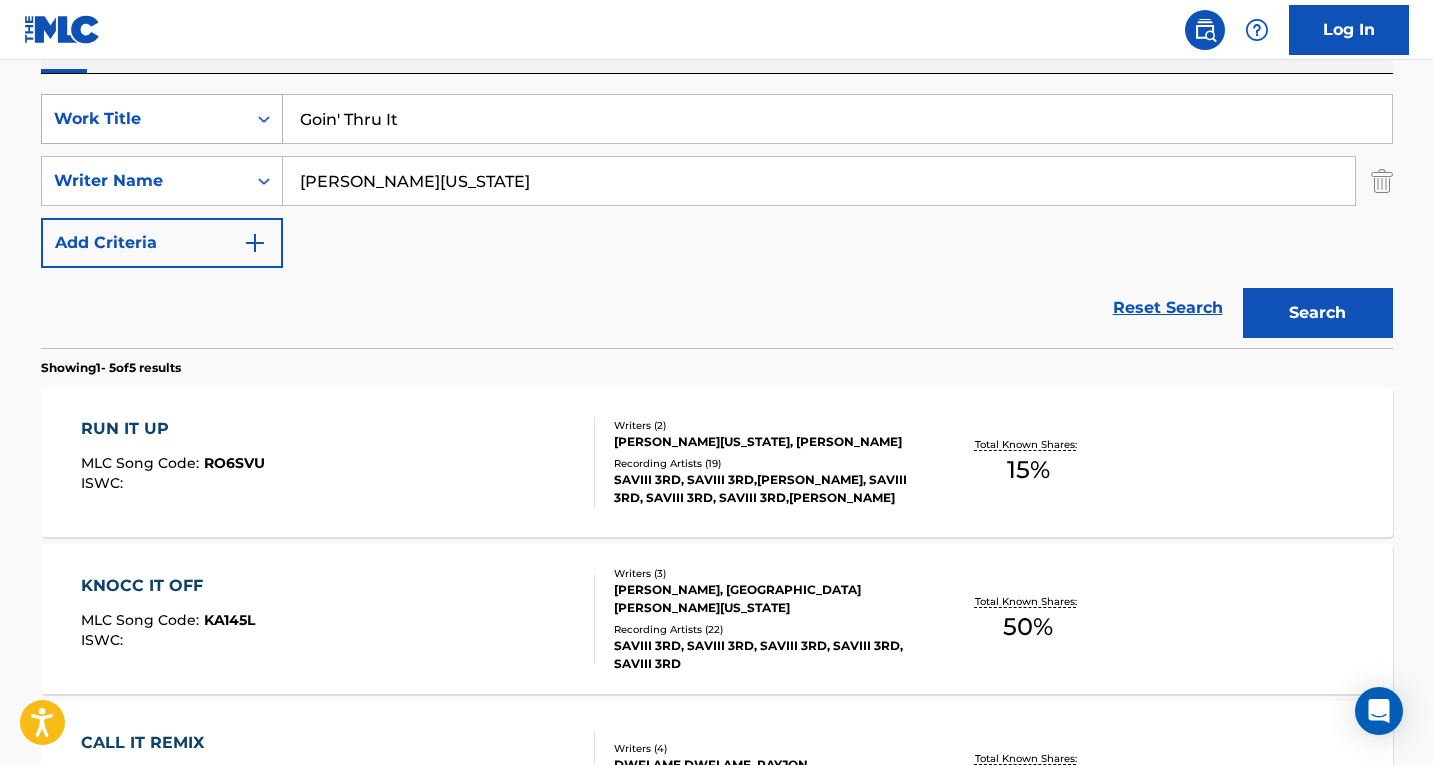 drag, startPoint x: 379, startPoint y: 123, endPoint x: 182, endPoint y: 116, distance: 197.12433 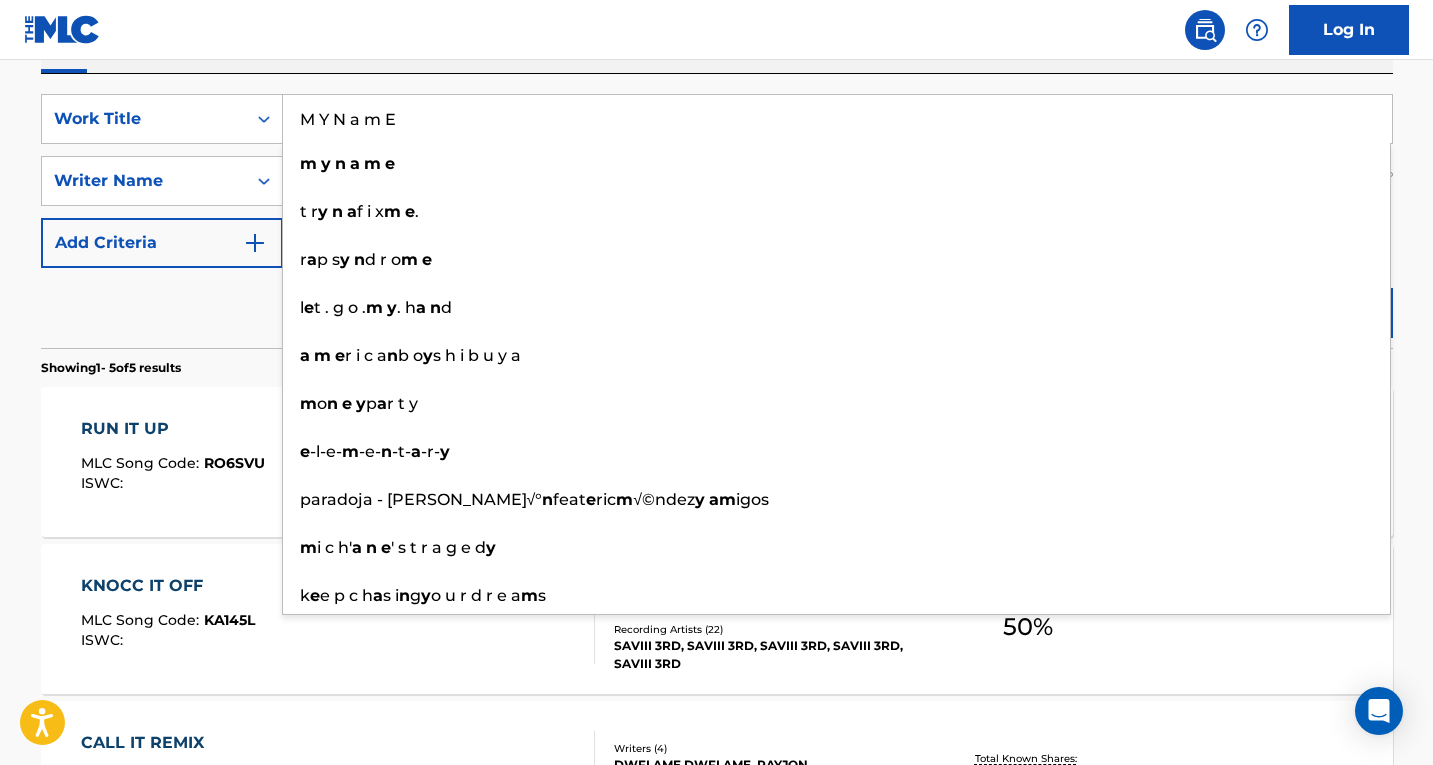 click on "Log In" at bounding box center [716, 30] 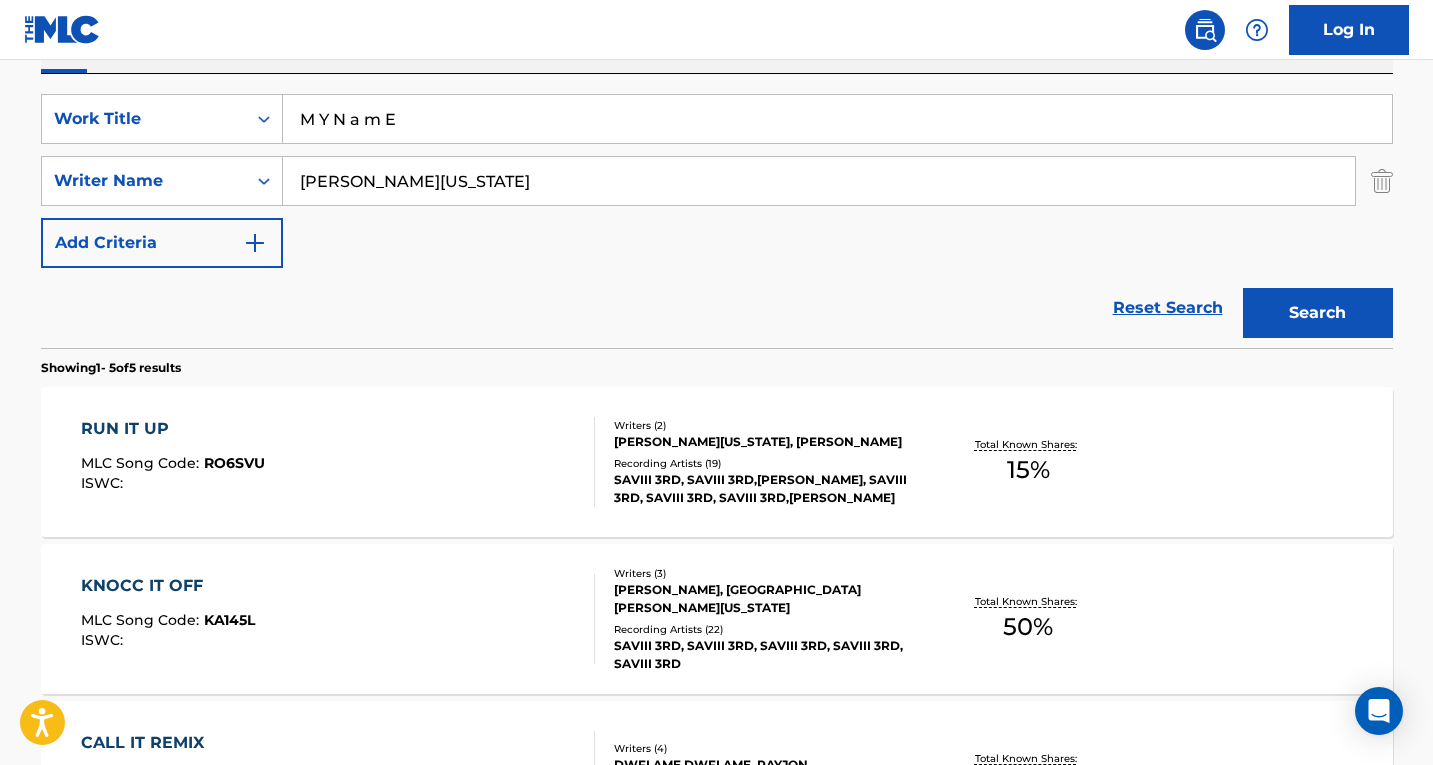 click on "Search" at bounding box center (1318, 313) 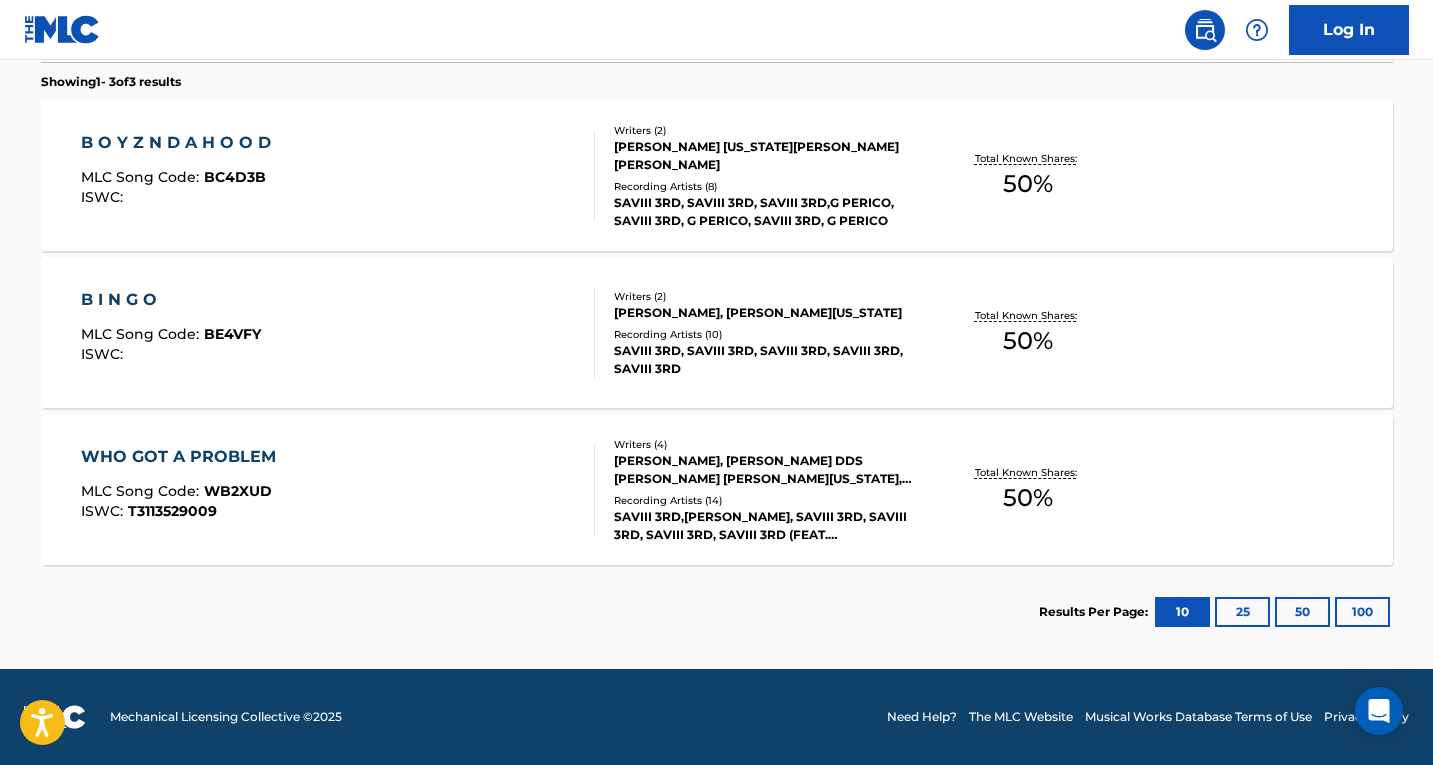 scroll, scrollTop: 237, scrollLeft: 0, axis: vertical 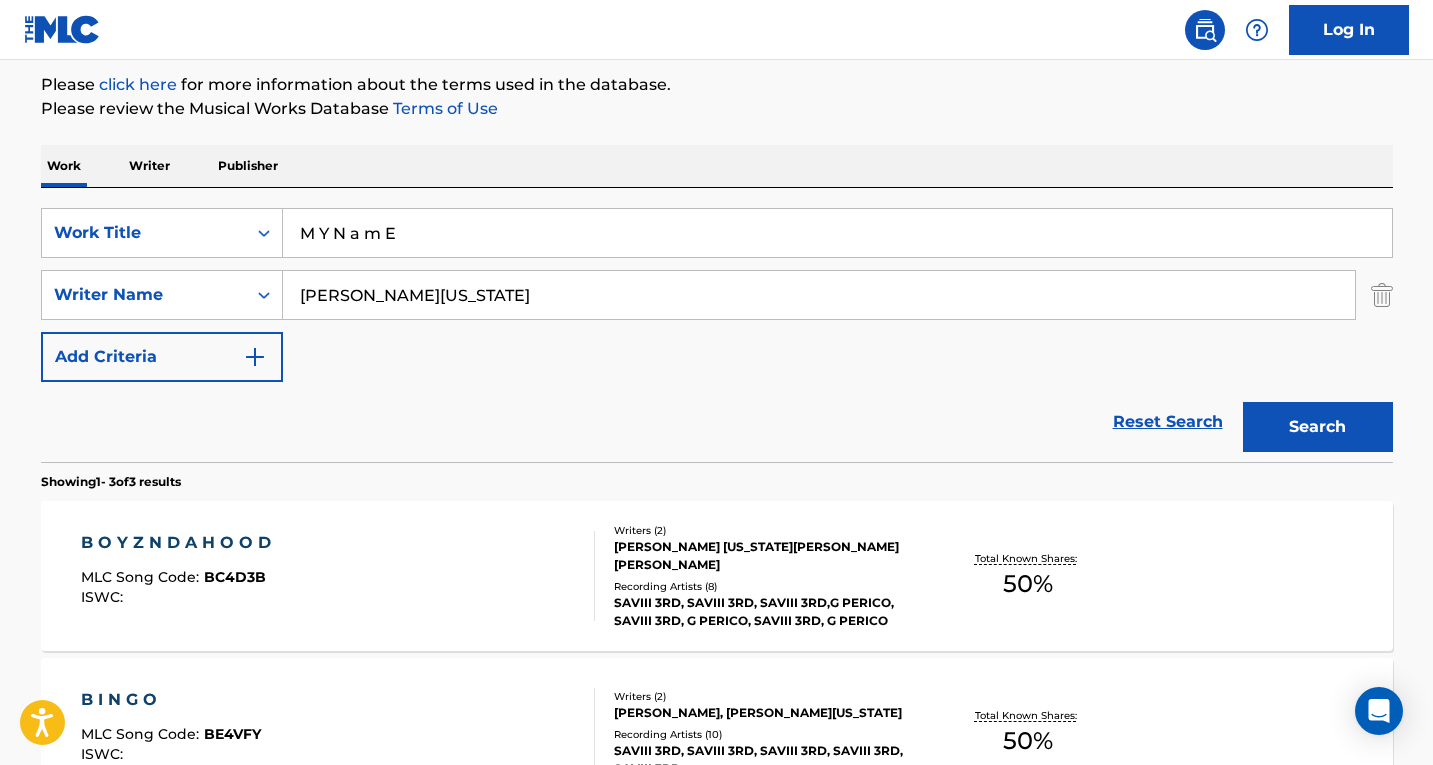 drag, startPoint x: 447, startPoint y: 236, endPoint x: 136, endPoint y: 201, distance: 312.96326 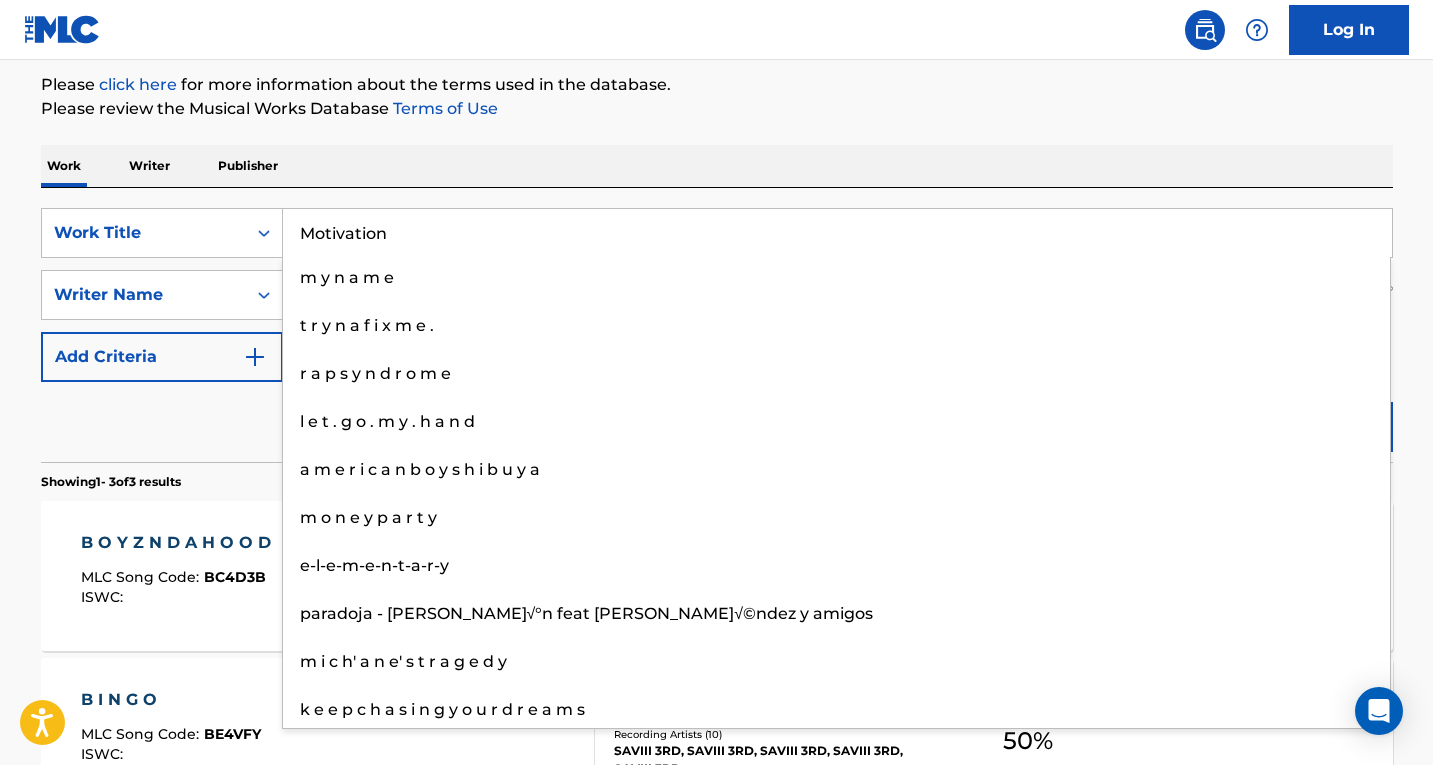 type on "Motivation" 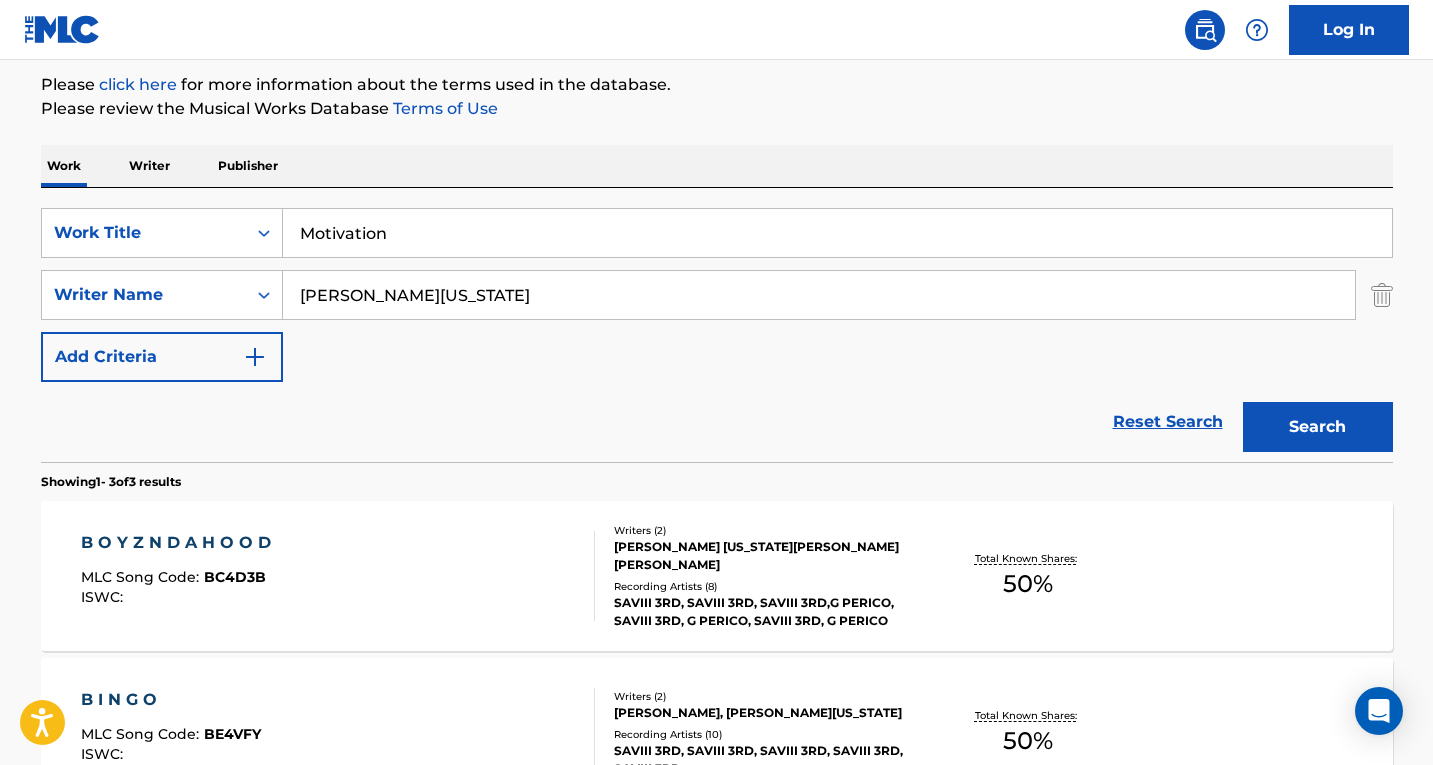 click on "Please   click here   for more information about the terms used in the database." at bounding box center (717, 85) 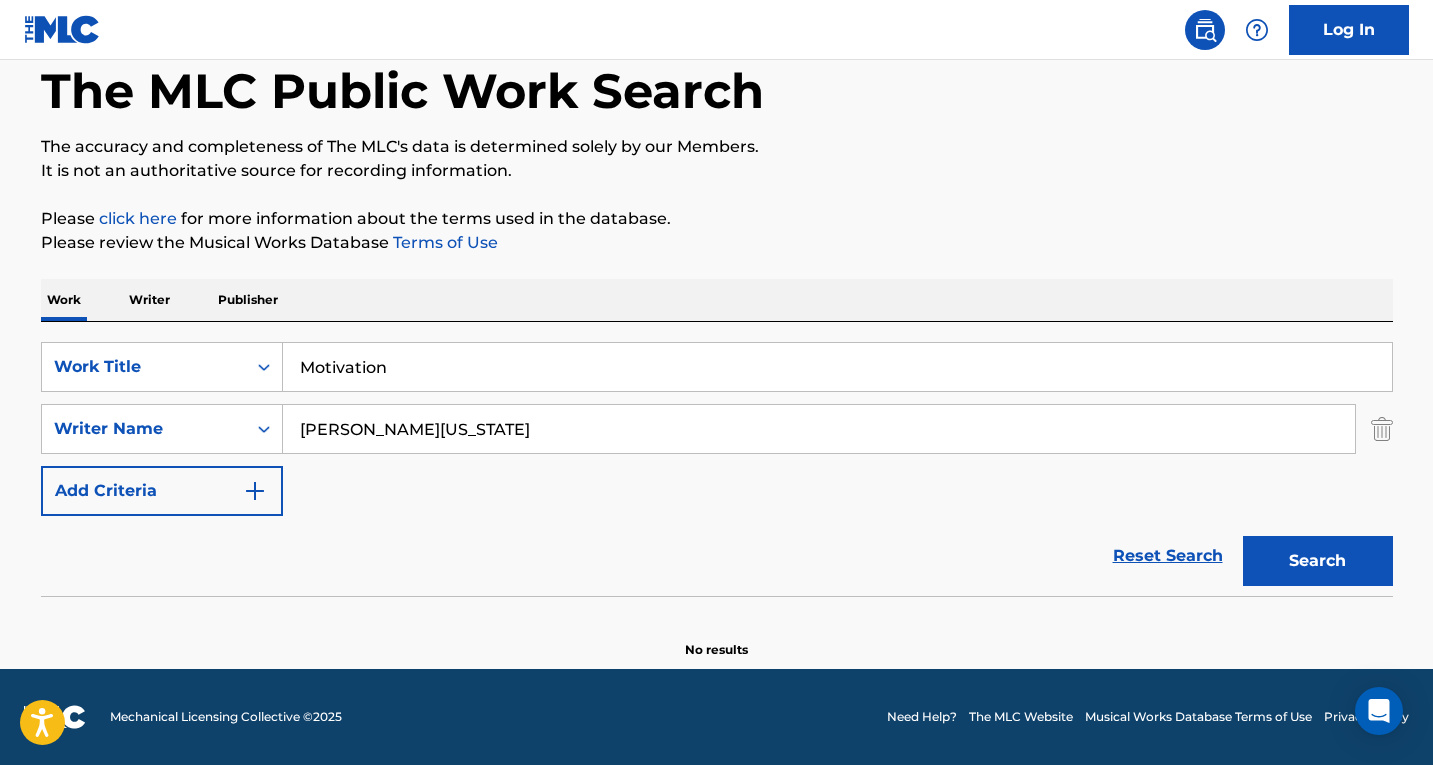 click on "Search" at bounding box center [1318, 561] 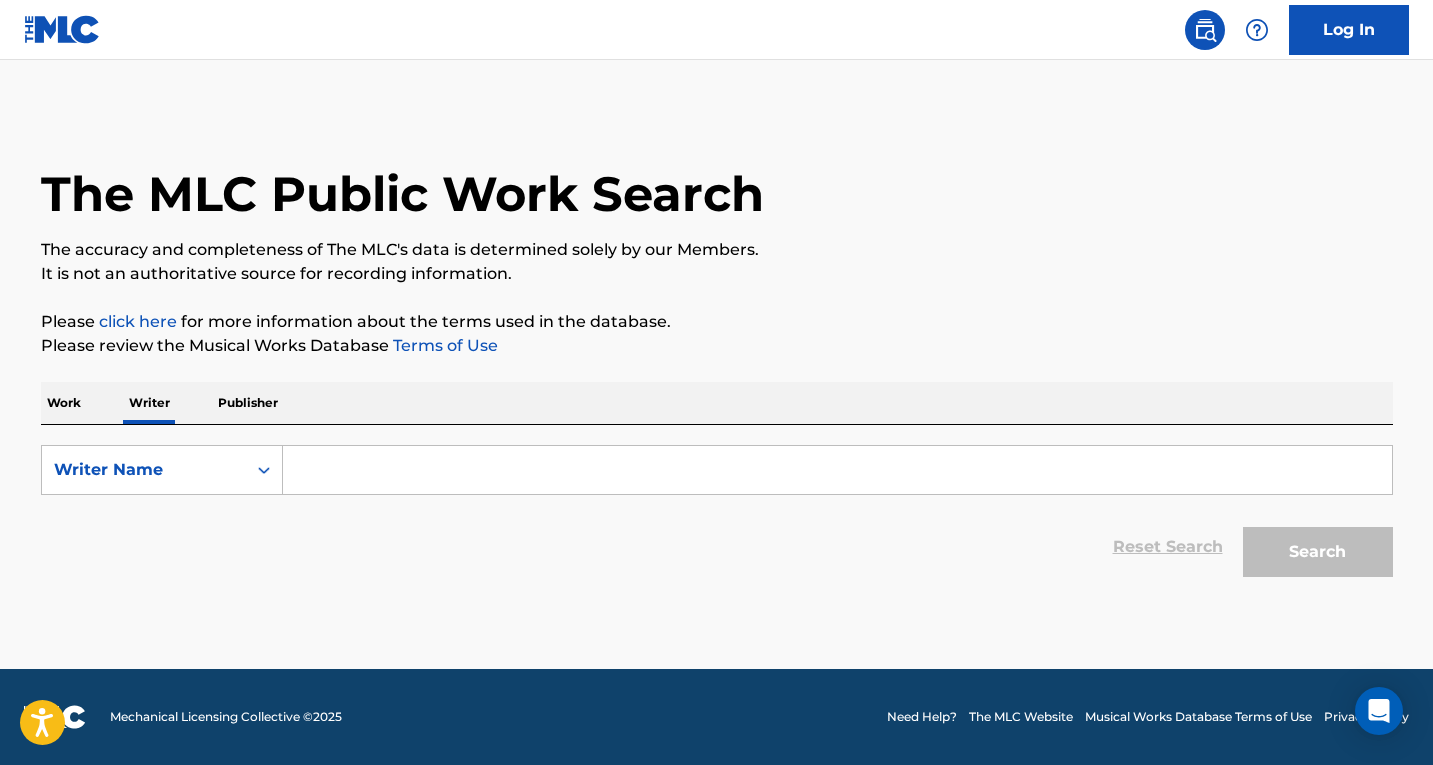 click at bounding box center (837, 470) 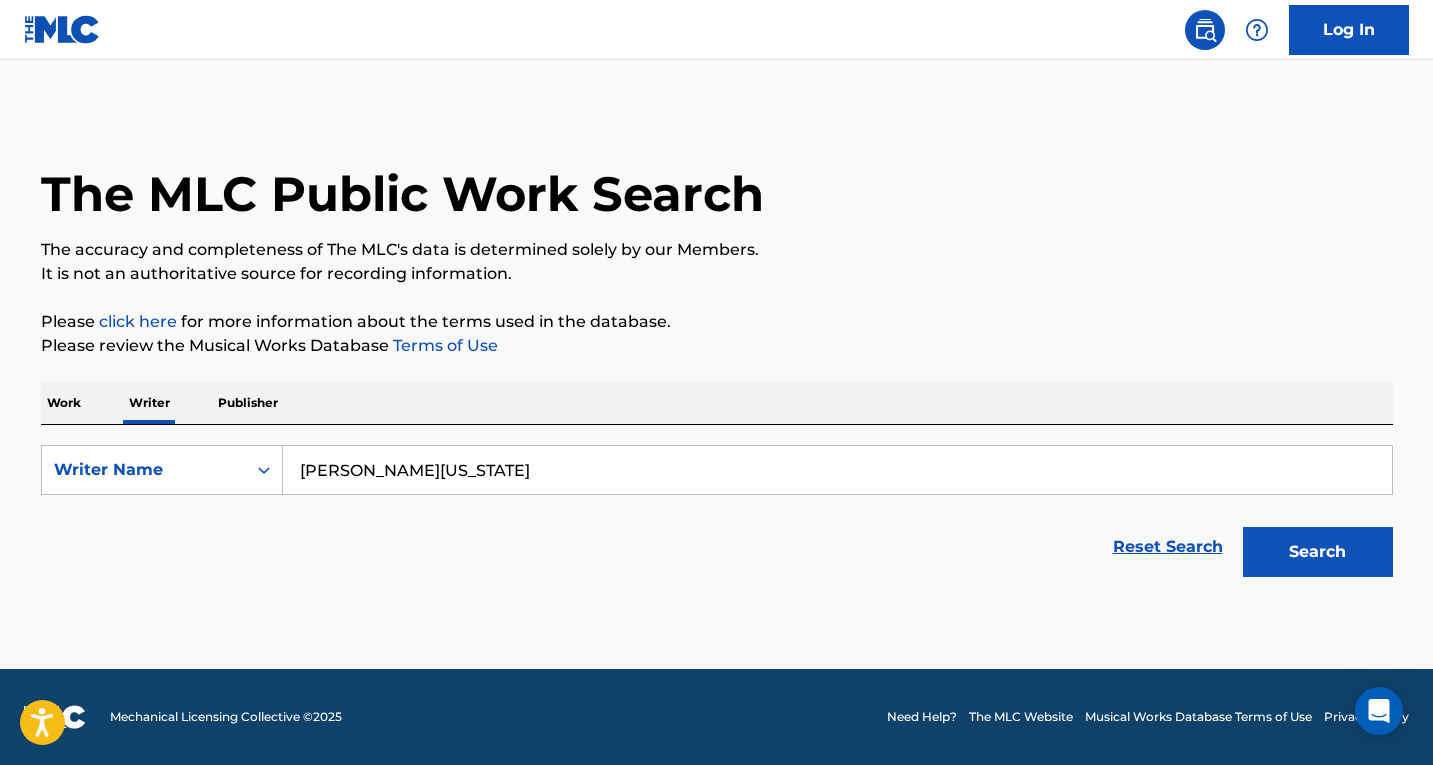 type on "[PERSON_NAME][US_STATE]" 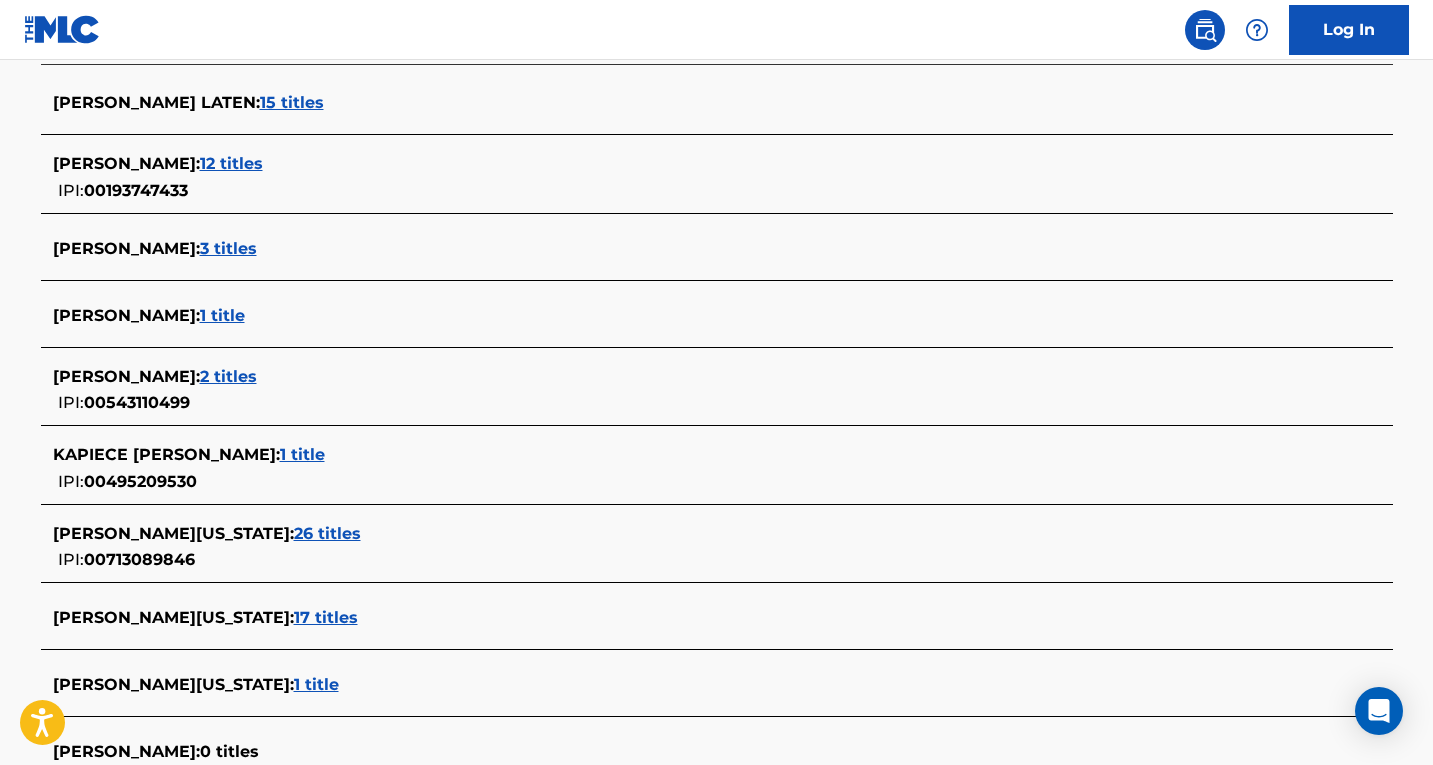 scroll, scrollTop: 800, scrollLeft: 0, axis: vertical 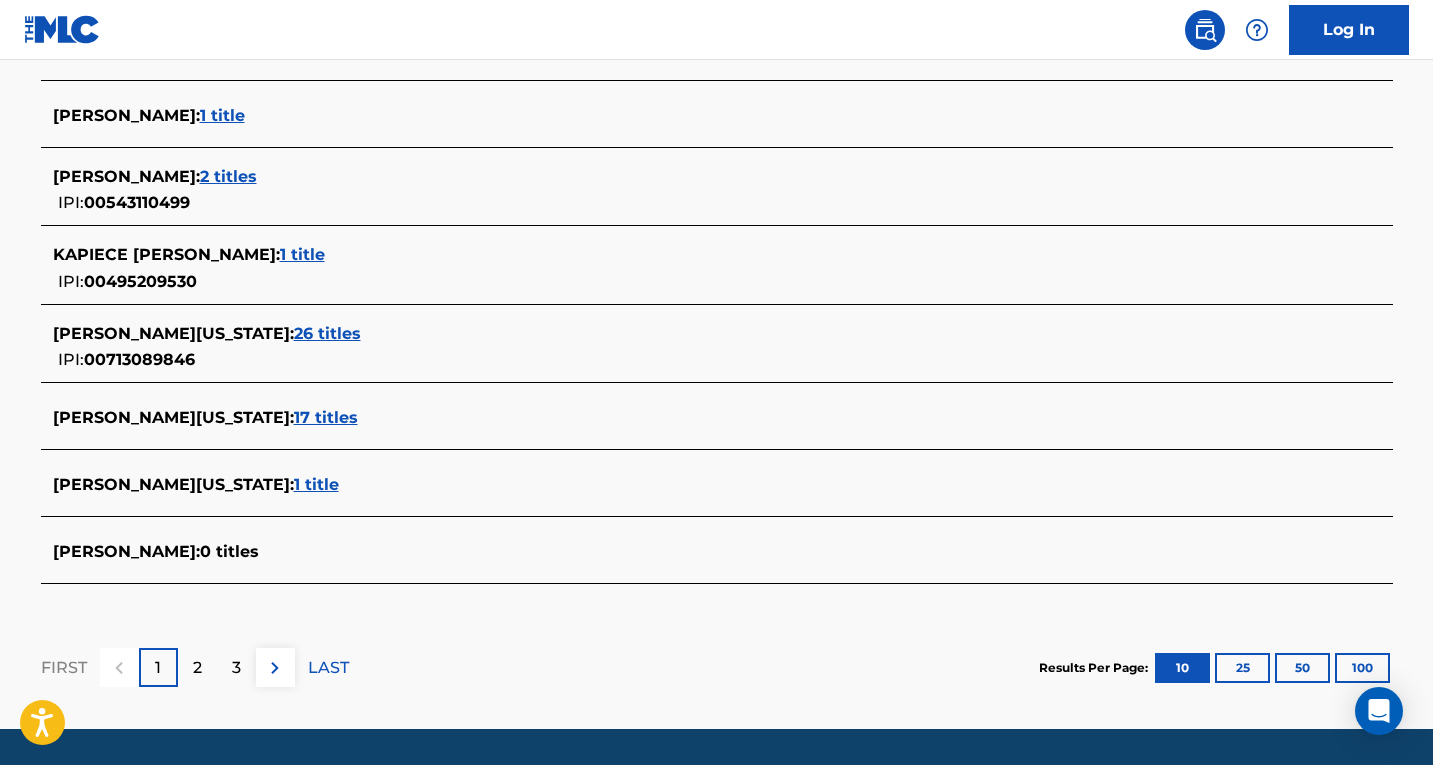 drag, startPoint x: 335, startPoint y: 332, endPoint x: 916, endPoint y: 350, distance: 581.27875 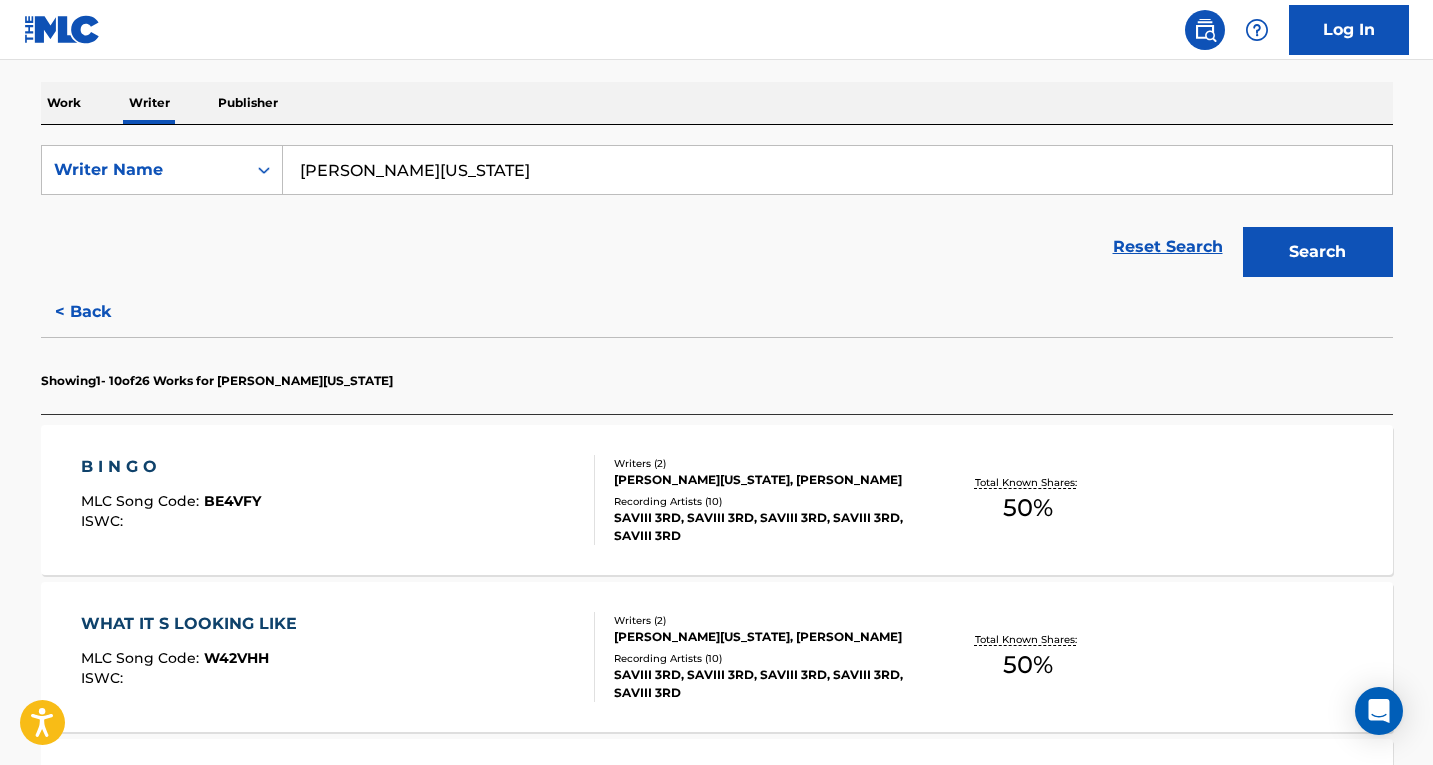 scroll, scrollTop: 500, scrollLeft: 0, axis: vertical 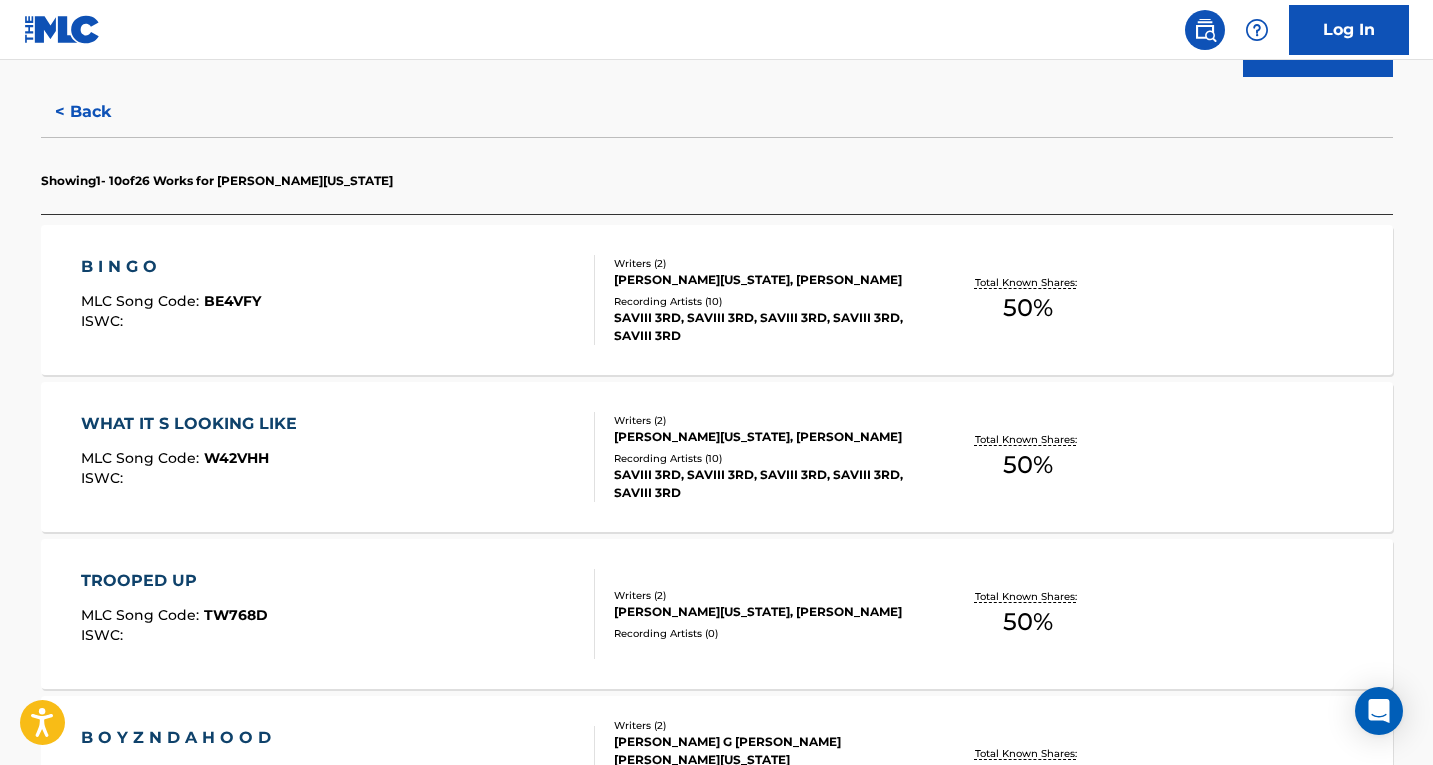 click on "< Back" at bounding box center (101, 112) 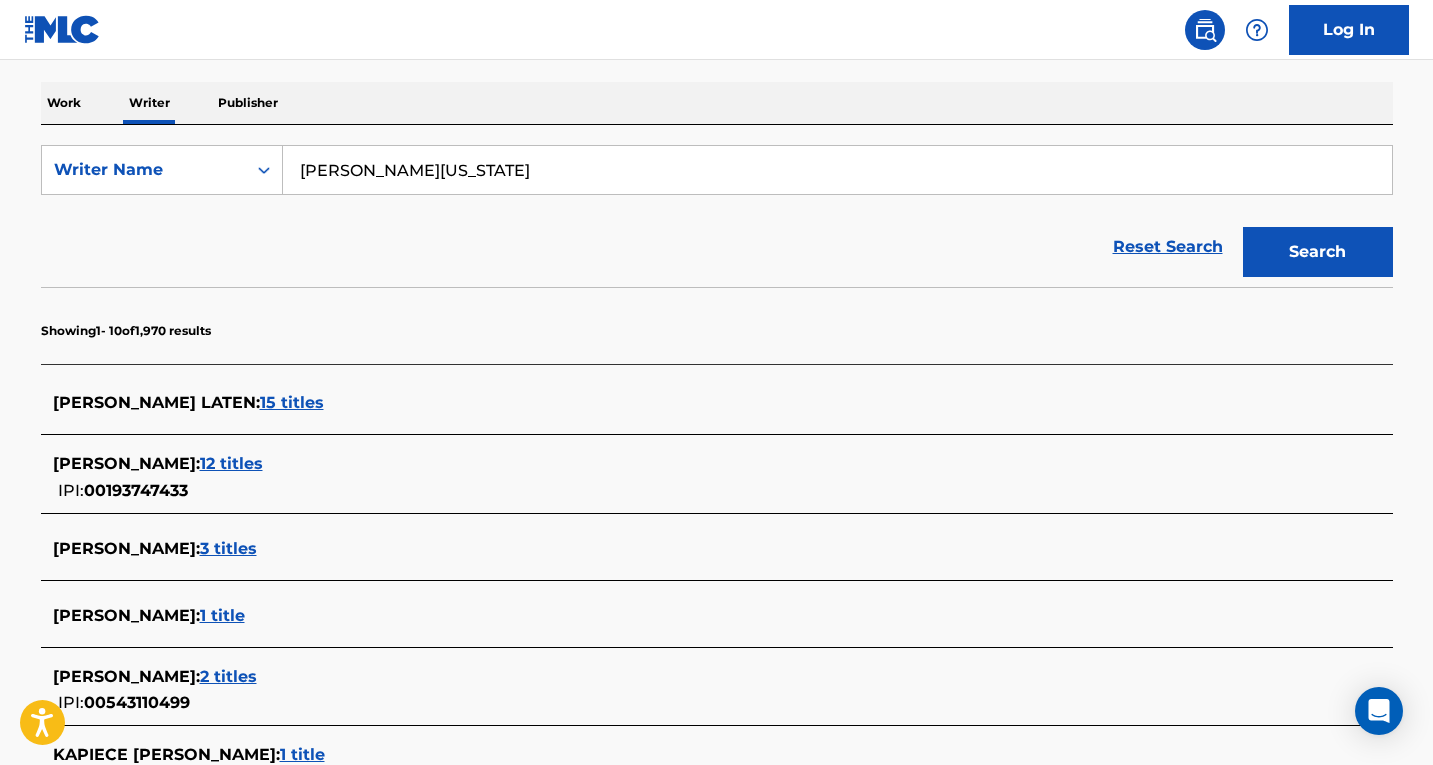 scroll, scrollTop: 0, scrollLeft: 0, axis: both 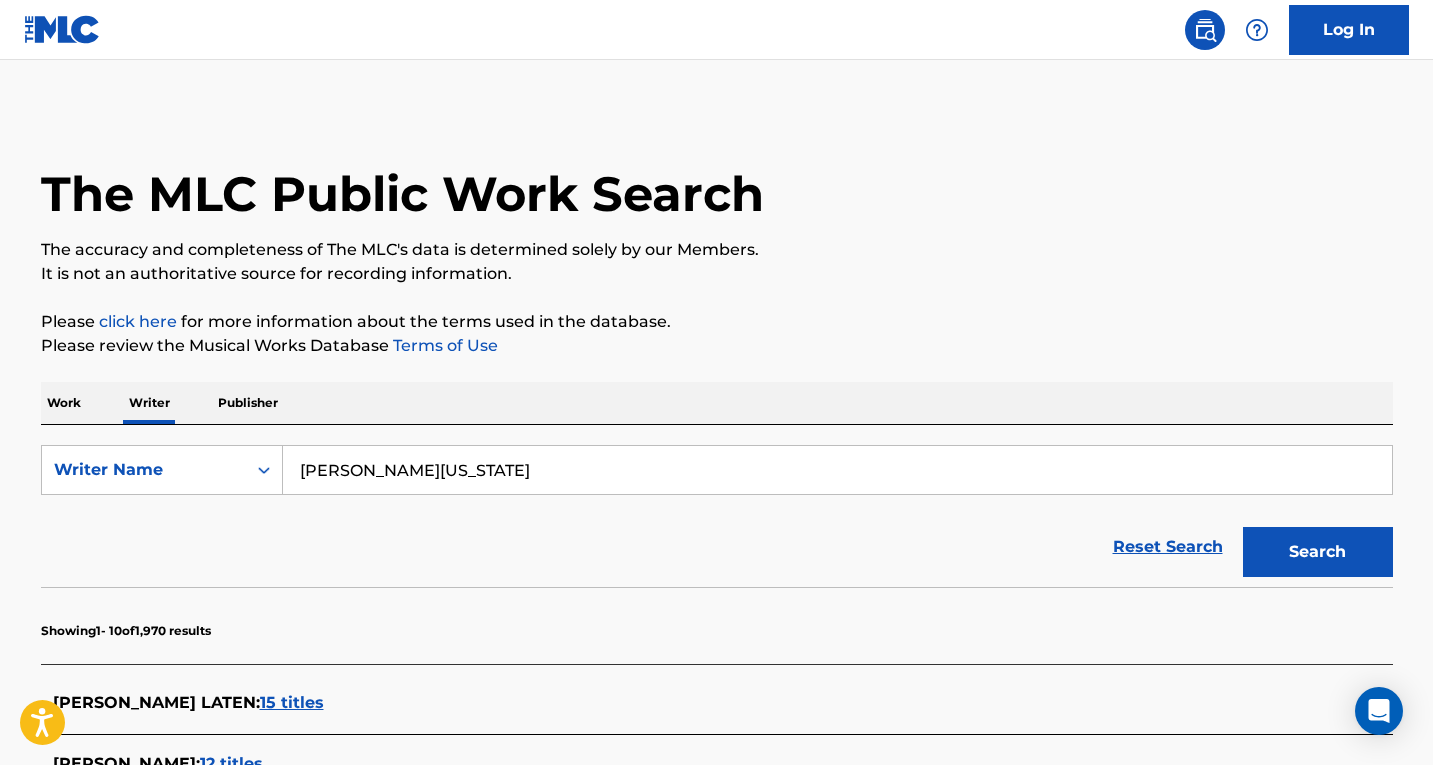 click on "Work" at bounding box center (64, 403) 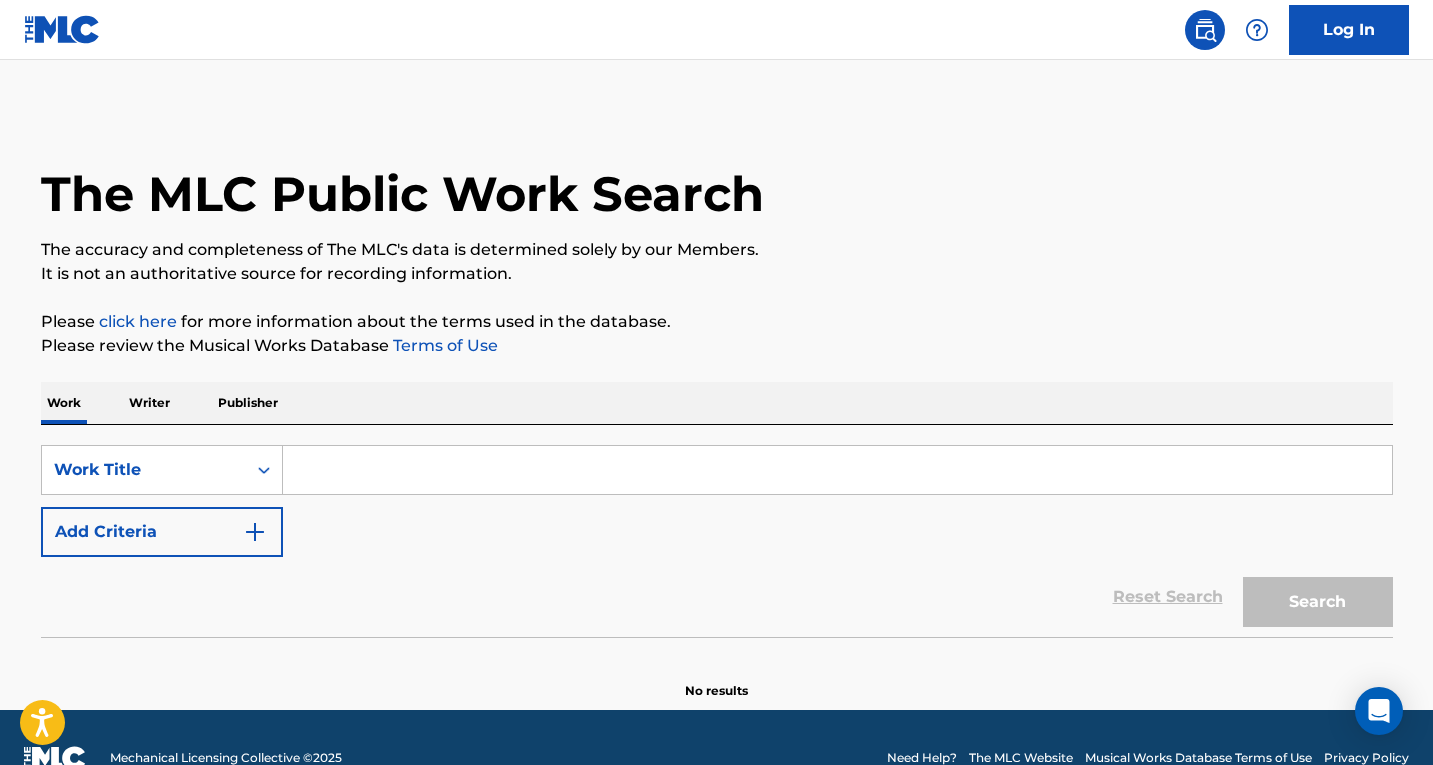 click at bounding box center (837, 470) 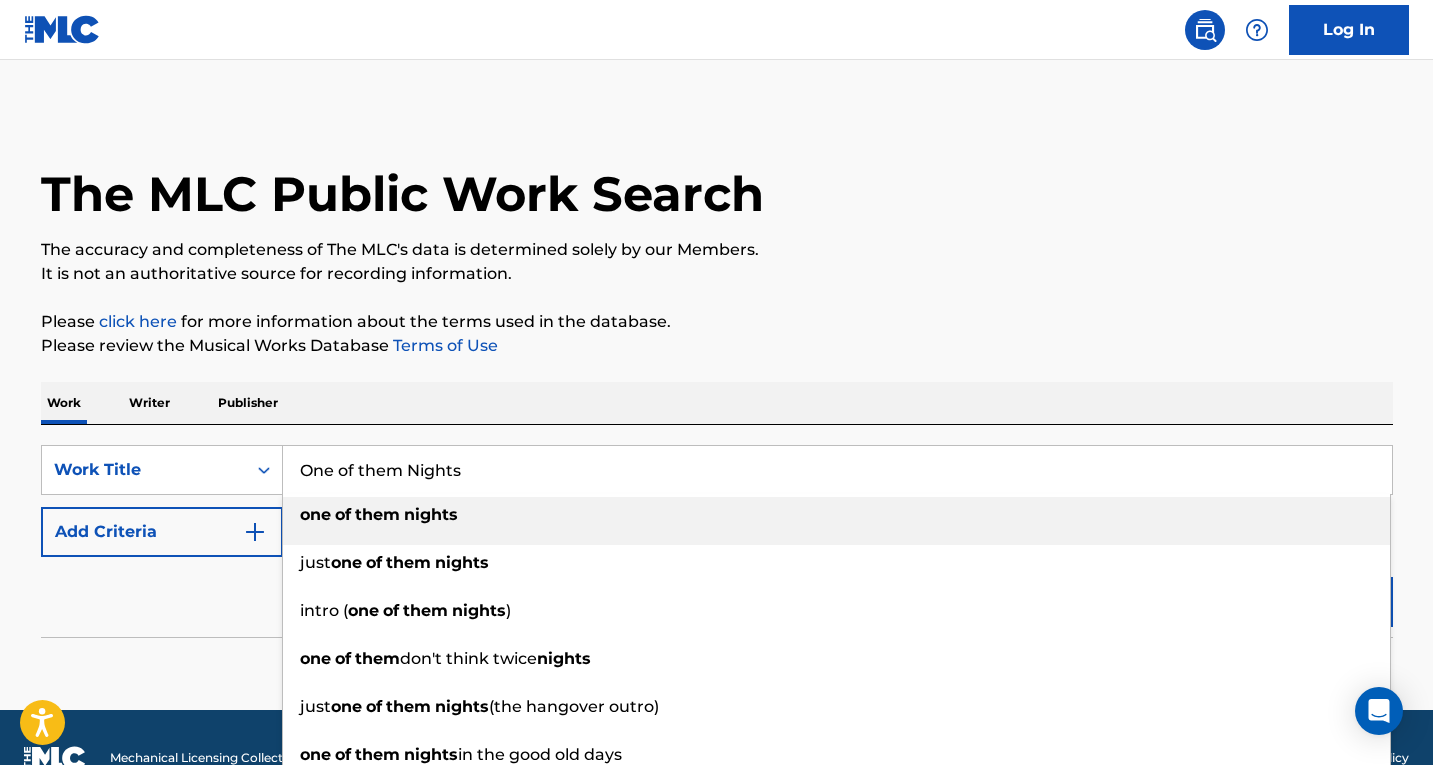 type on "One of them Nights" 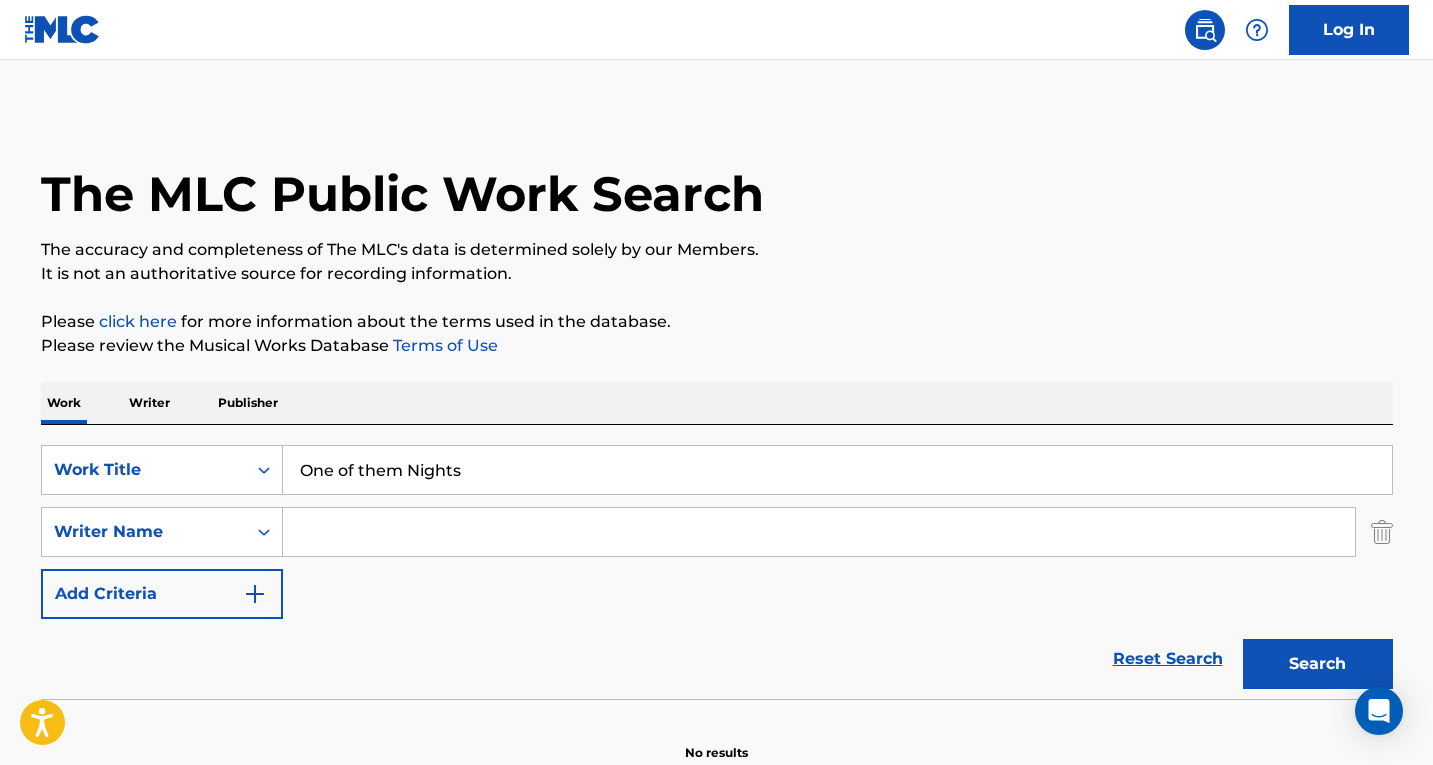 click at bounding box center [819, 532] 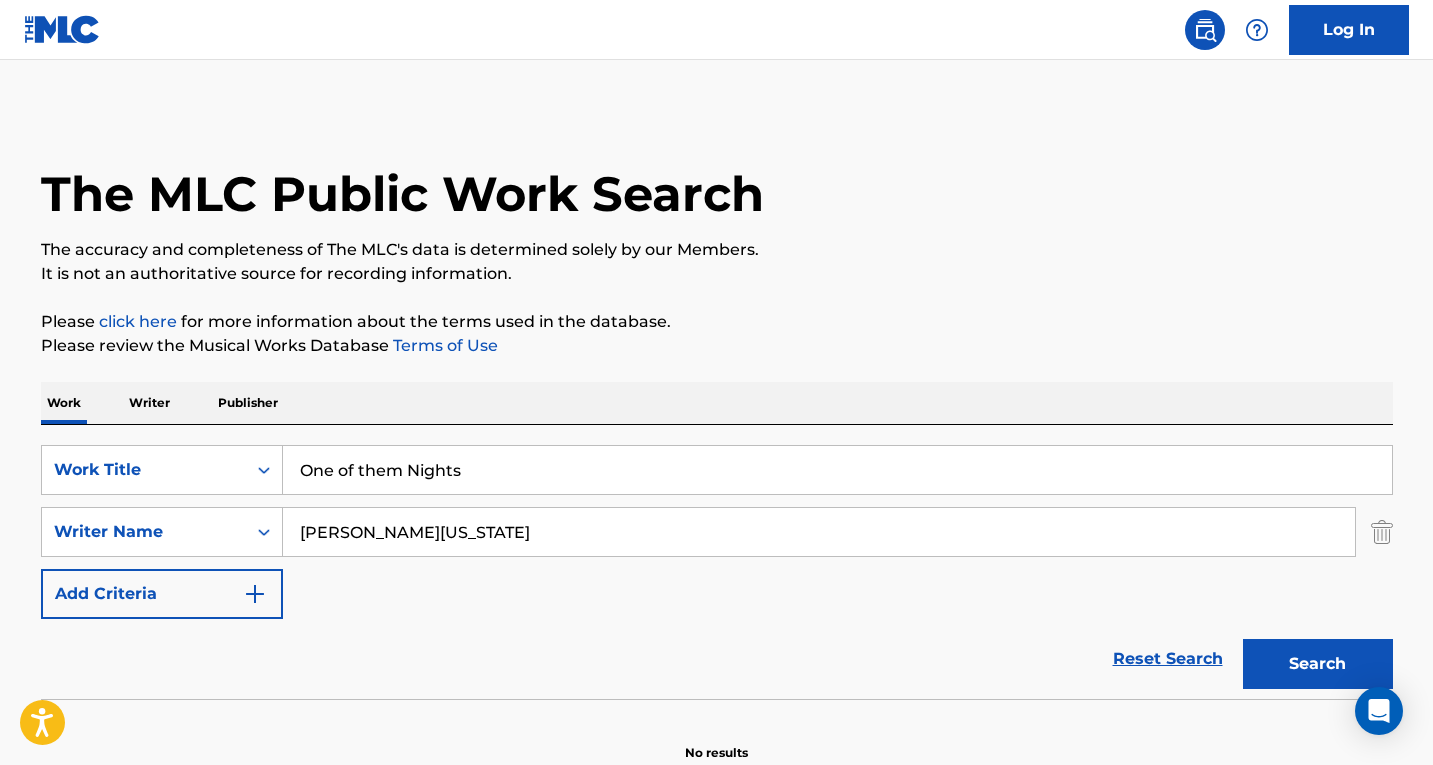 type on "[PERSON_NAME][US_STATE]" 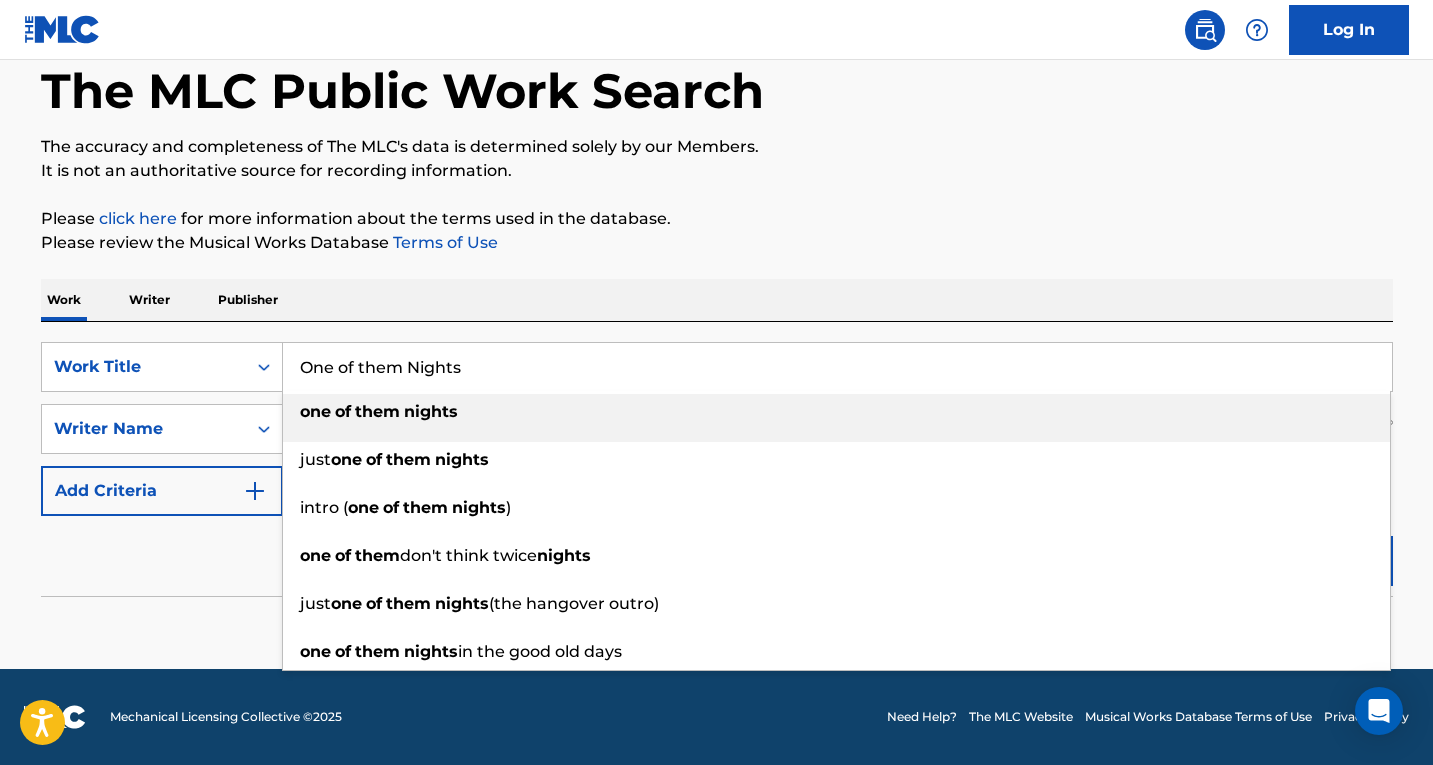 drag, startPoint x: 544, startPoint y: 361, endPoint x: 71, endPoint y: 335, distance: 473.71405 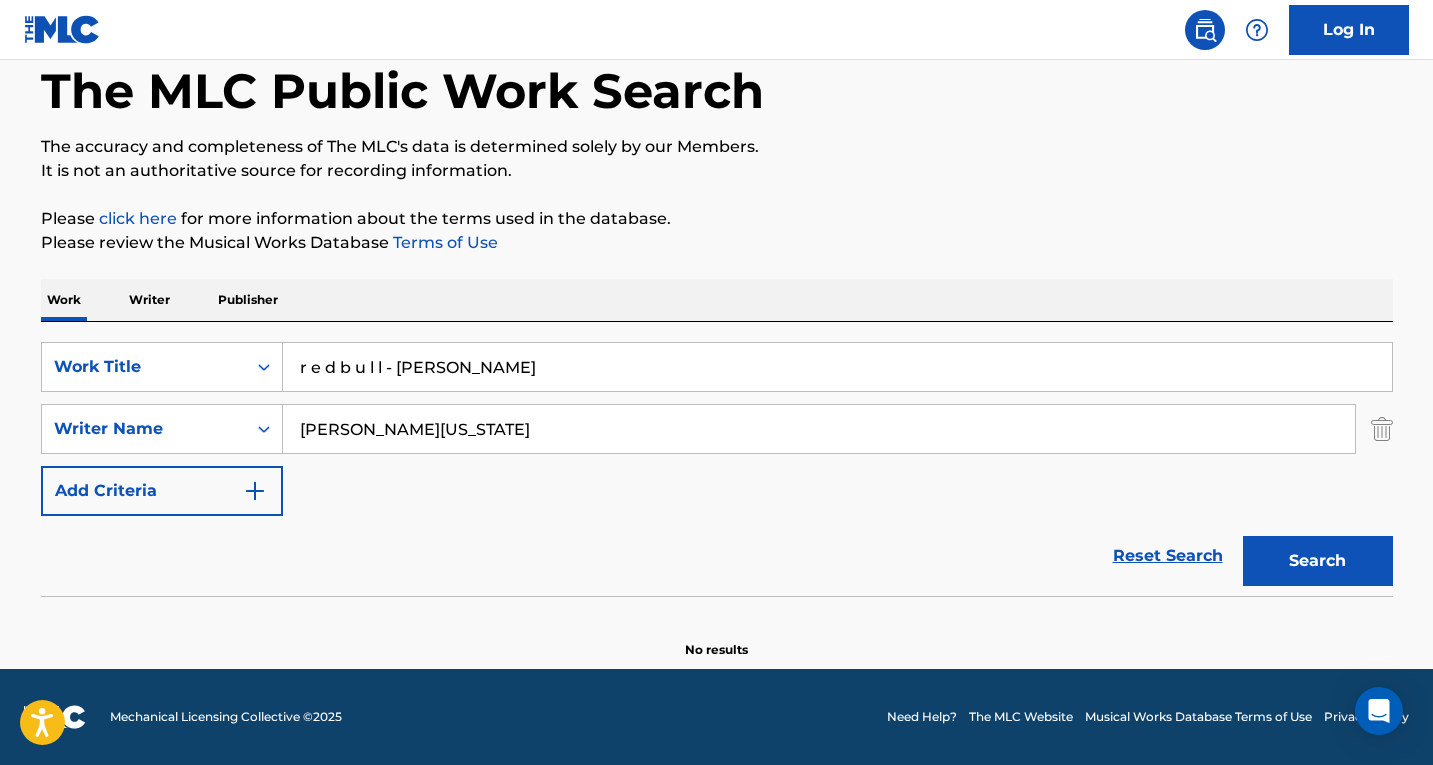 click on "The MLC Public Work Search The accuracy and completeness of The MLC's data is determined solely by our Members. It is not an authoritative source for recording information. Please   click here   for more information about the terms used in the database. Please review the Musical Works Database   Terms of Use Work Writer Publisher SearchWithCriteria58be3afa-c1f6-4eed-ad38-586b610f3a7d Work Title r e d b u l l - [PERSON_NAME] SearchWithCriteriafa8b5649-9a52-46c9-aef5-635e077ff8b0 Writer Name [PERSON_NAME][US_STATE] Add Criteria Reset Search Search No results" at bounding box center (717, 333) 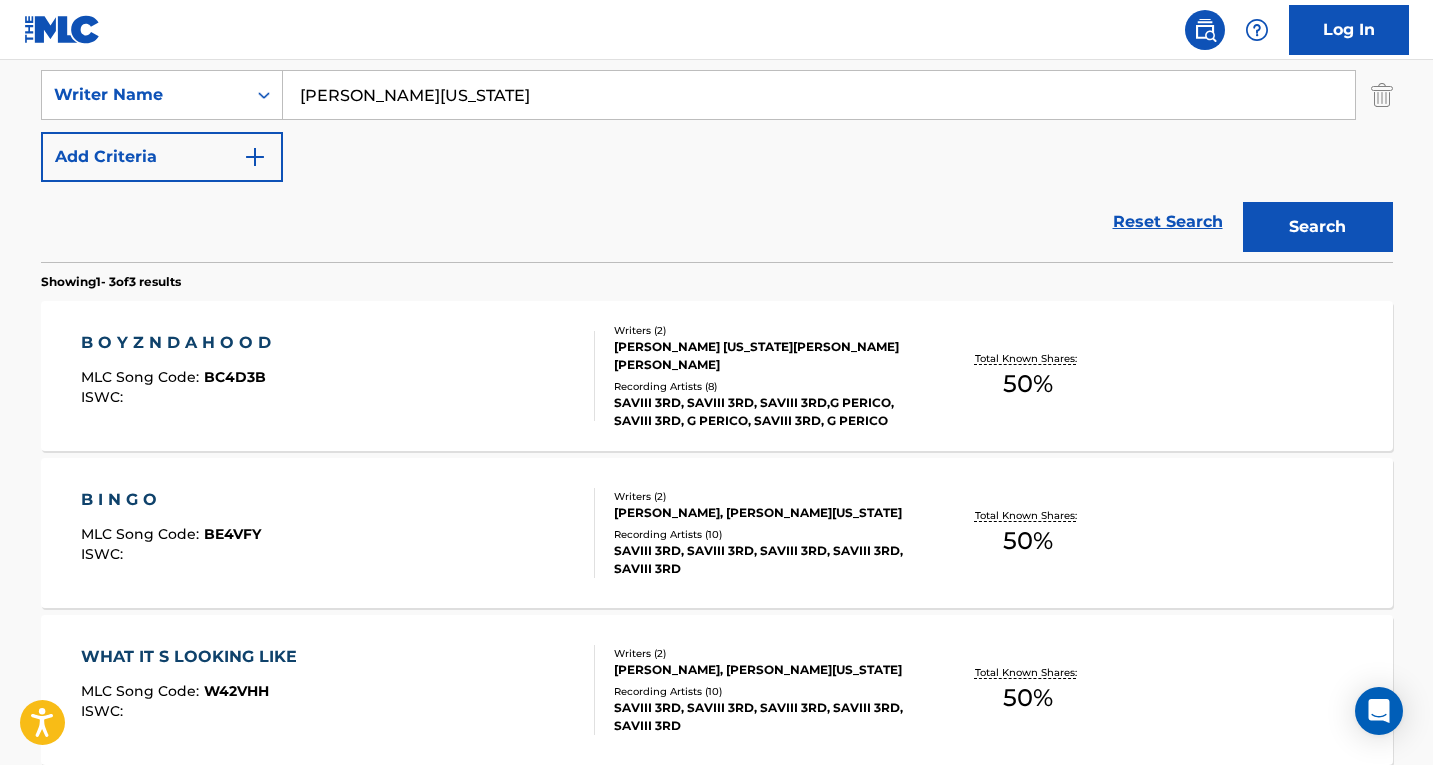 scroll, scrollTop: 137, scrollLeft: 0, axis: vertical 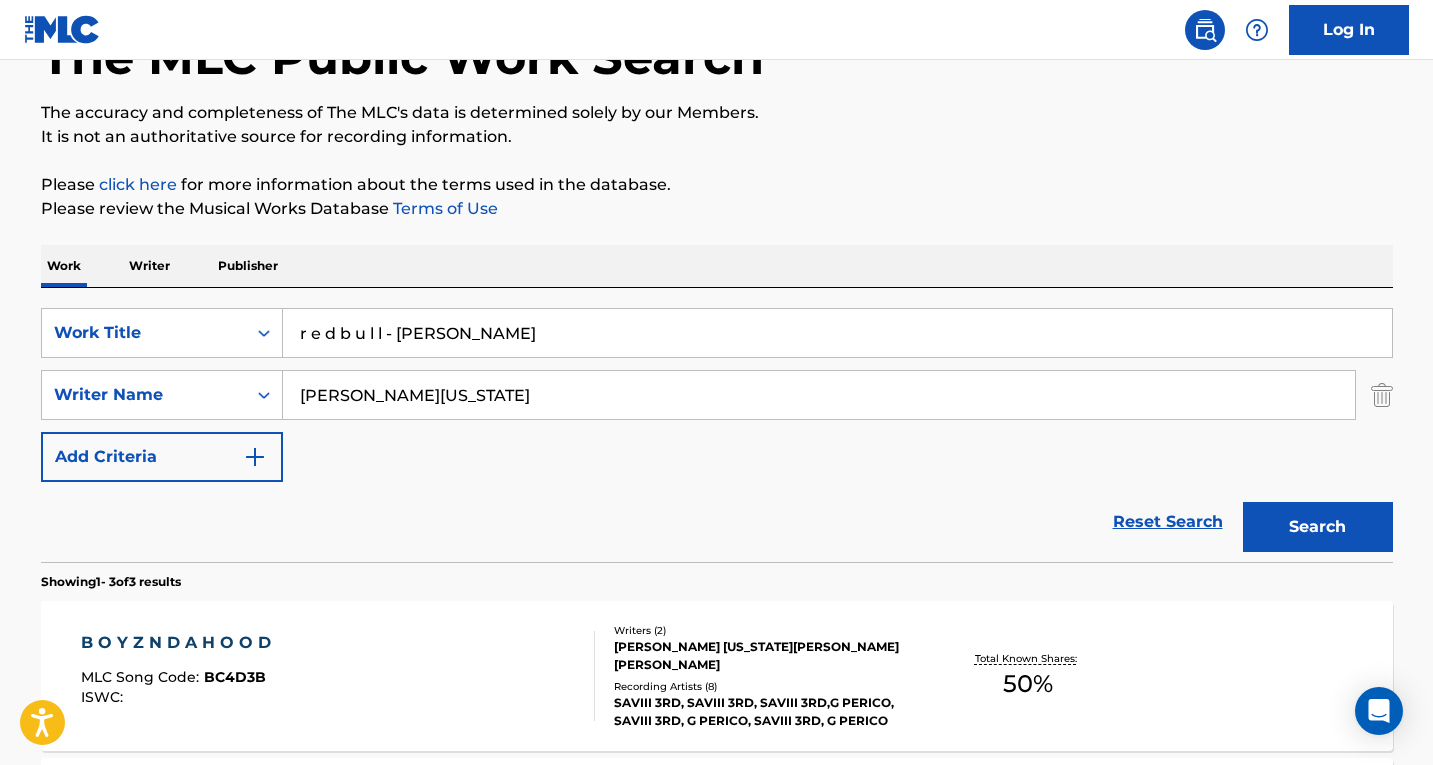 paste on "Rah-Rah" 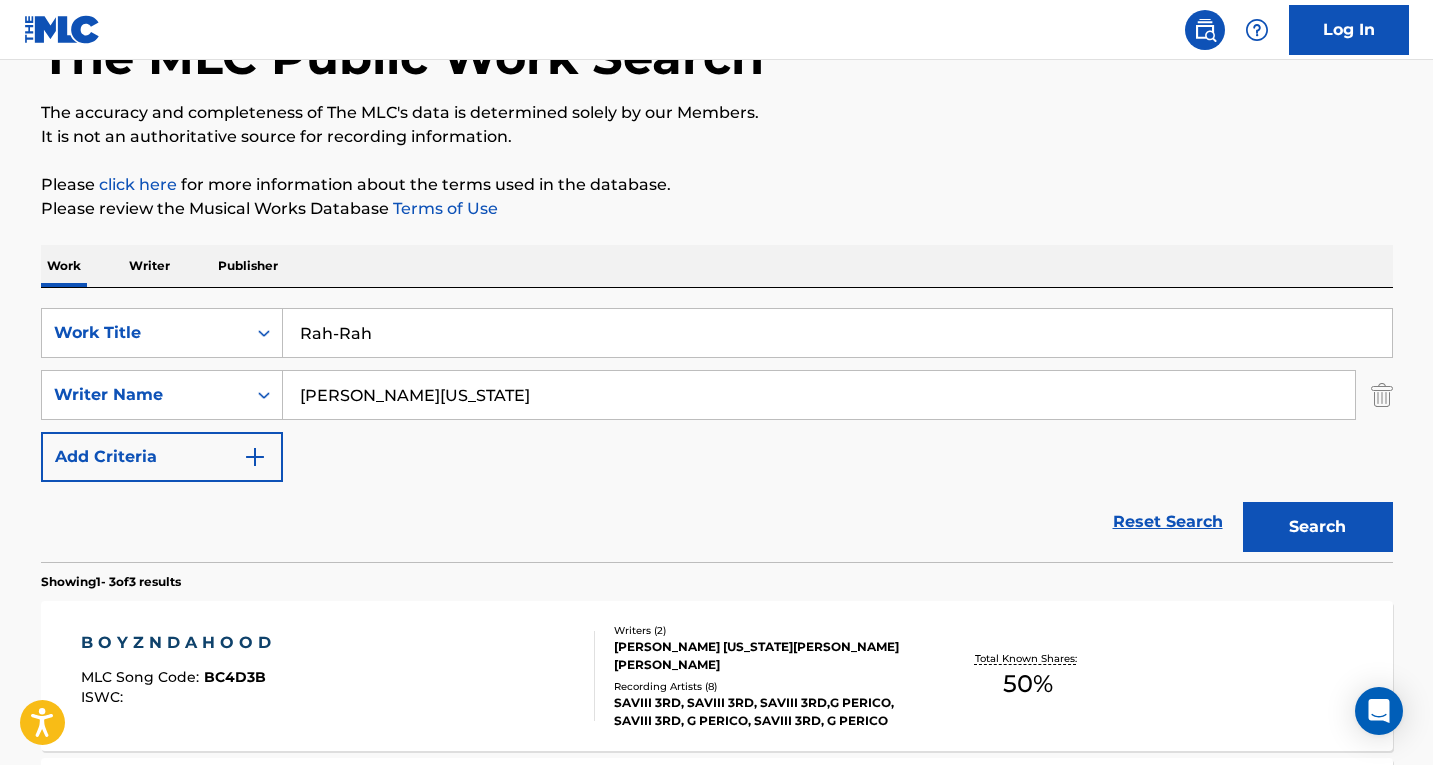 click on "Search" at bounding box center (1318, 527) 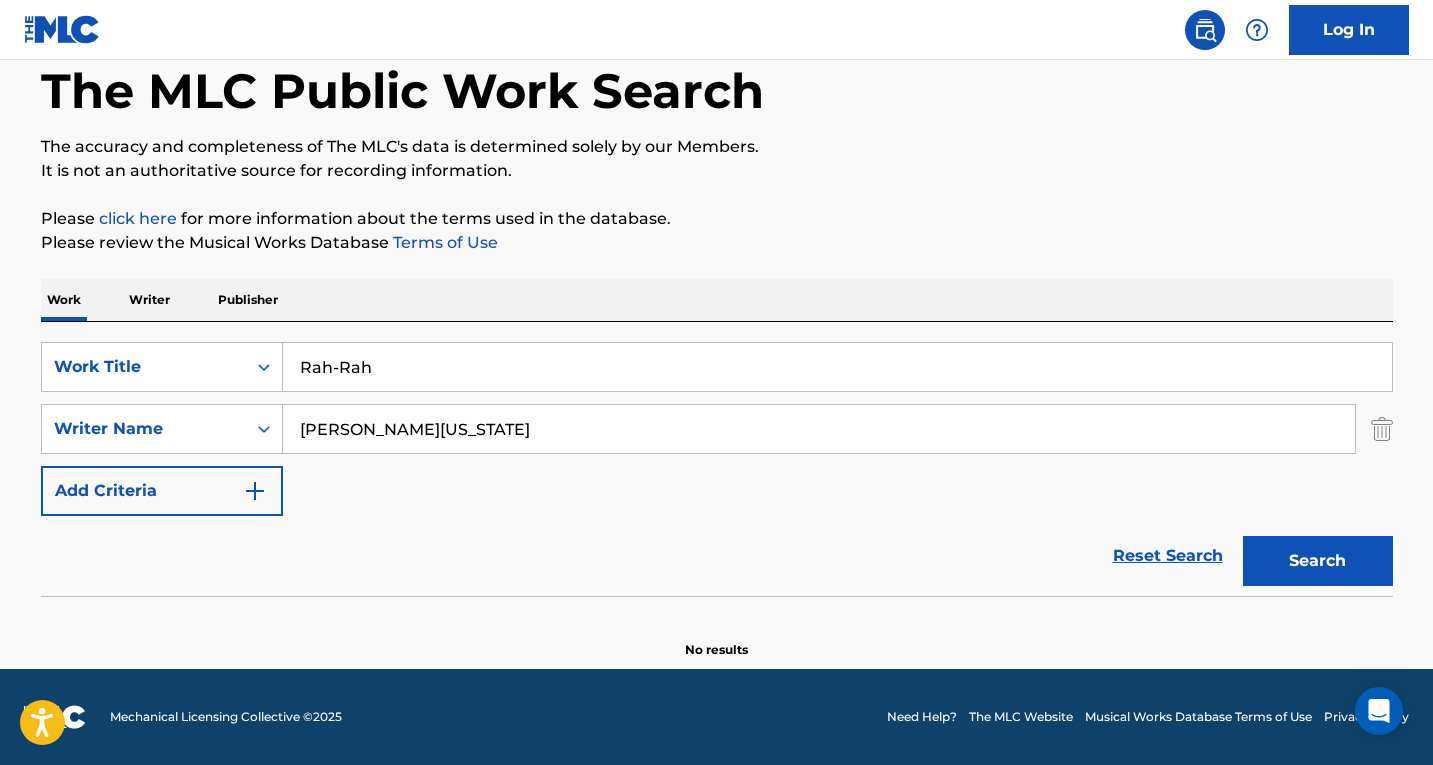 drag, startPoint x: 416, startPoint y: 373, endPoint x: 106, endPoint y: 333, distance: 312.57 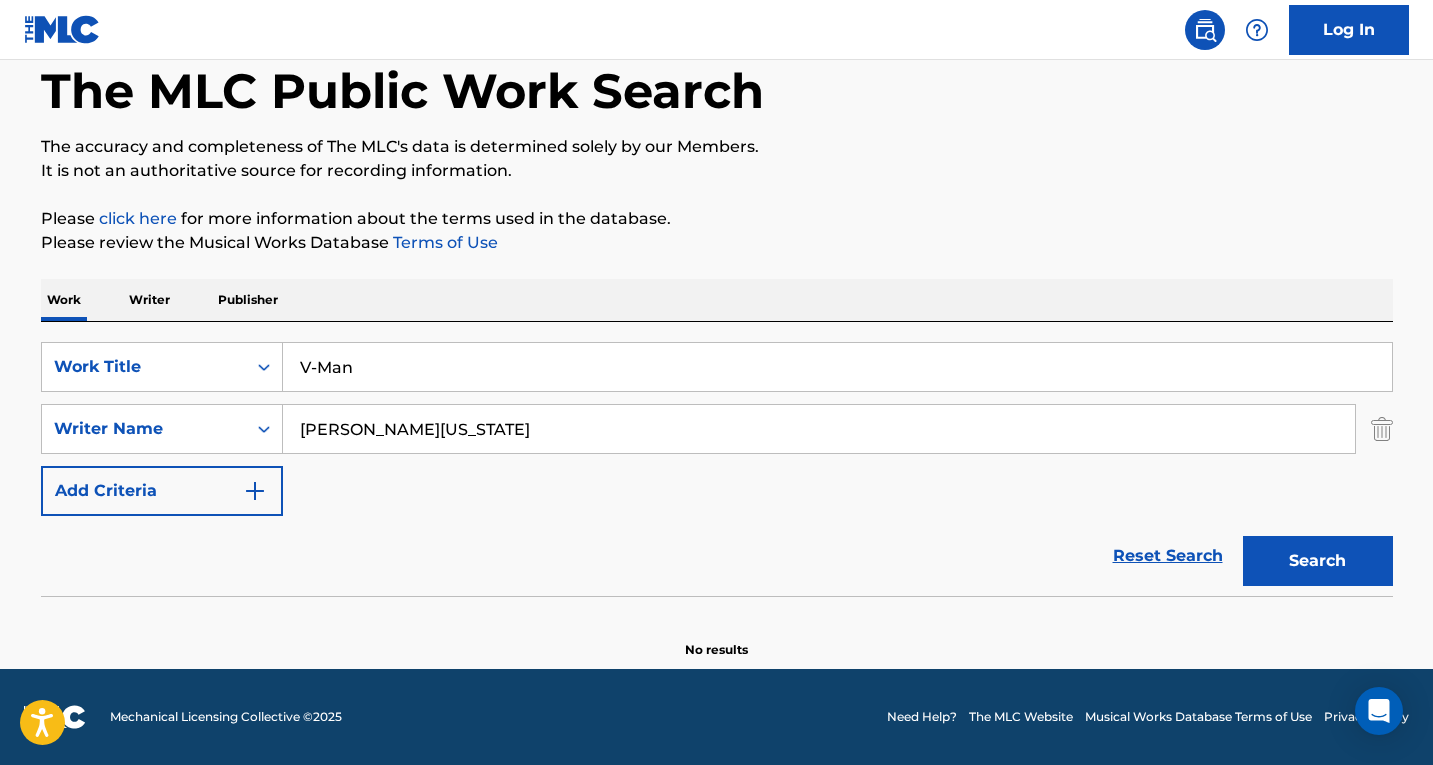 type on "V-Man" 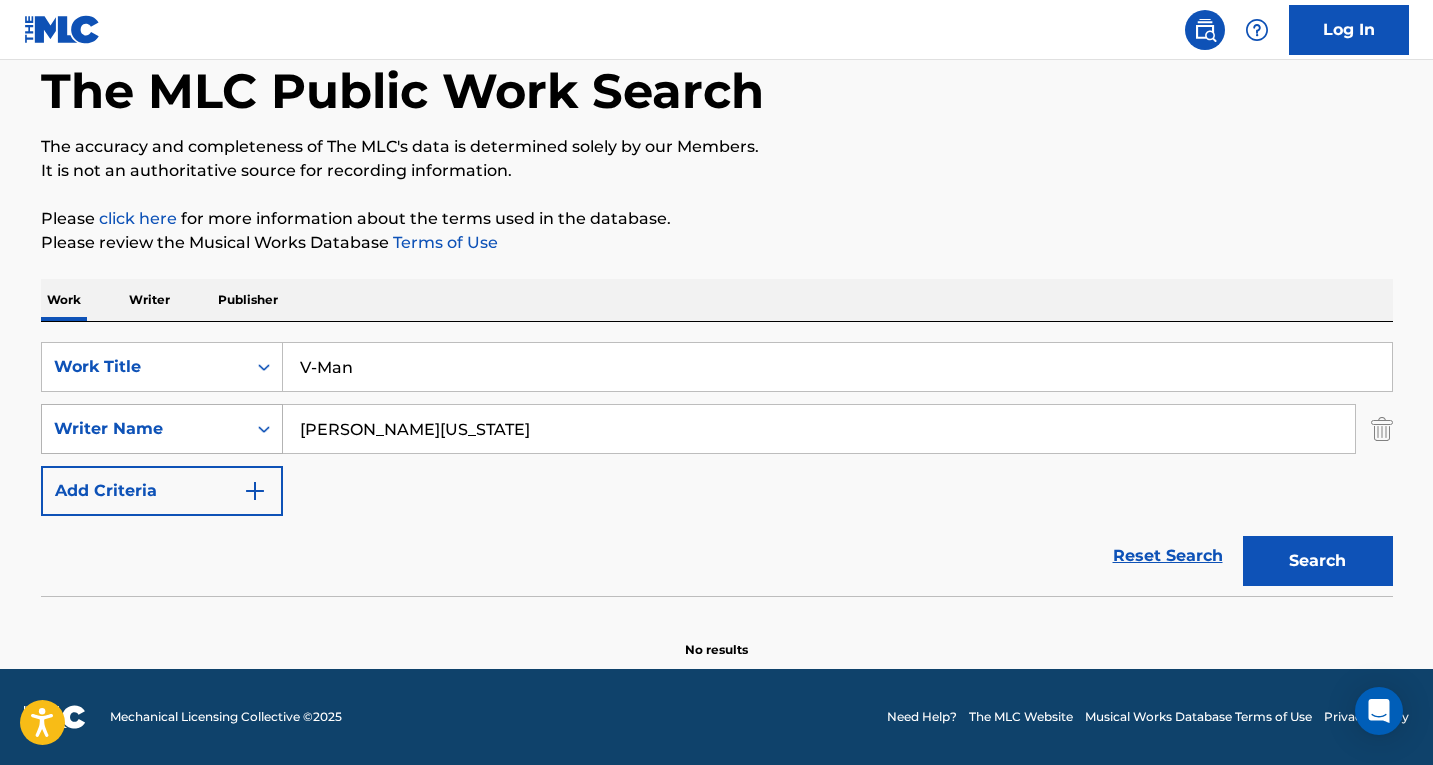 drag, startPoint x: 402, startPoint y: 436, endPoint x: 158, endPoint y: 415, distance: 244.90202 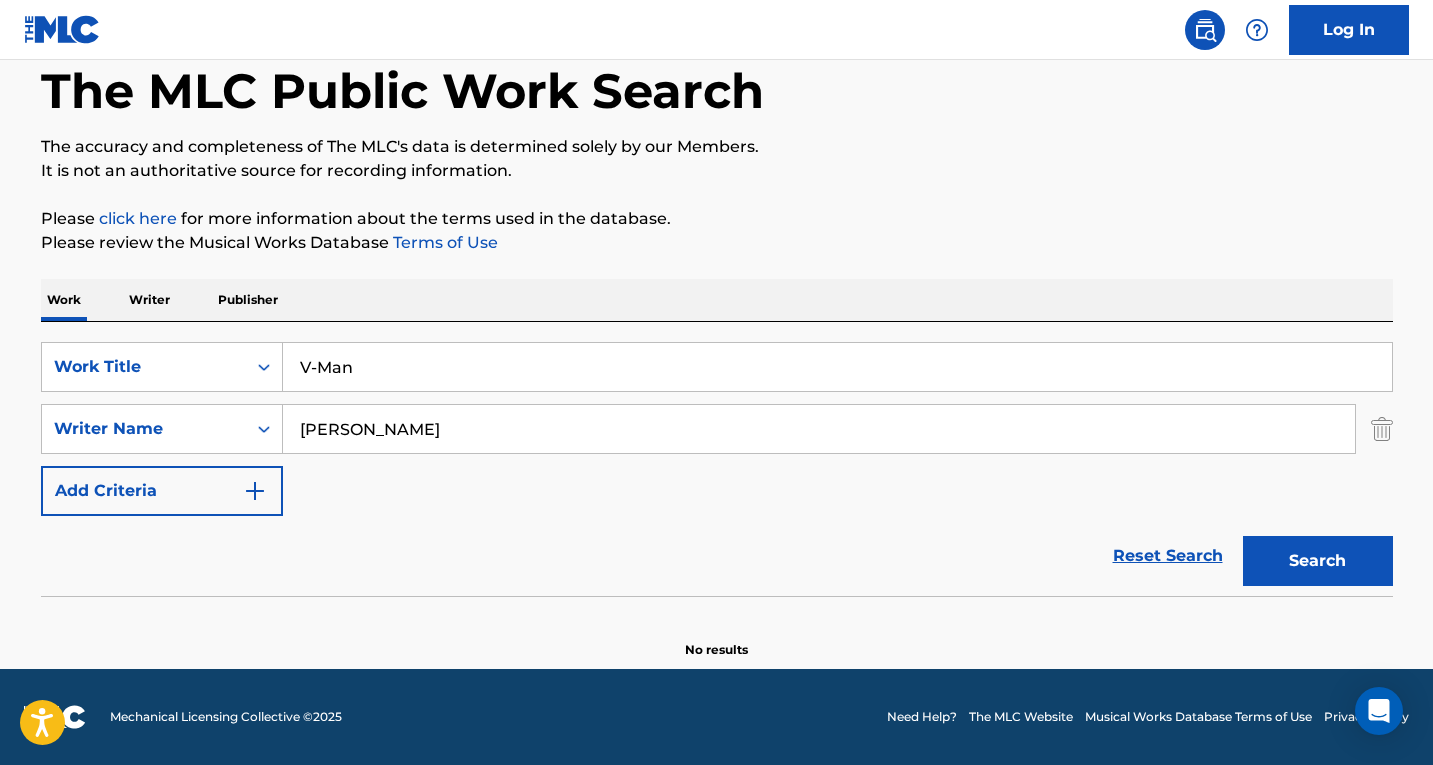 click on "Search" at bounding box center [1318, 561] 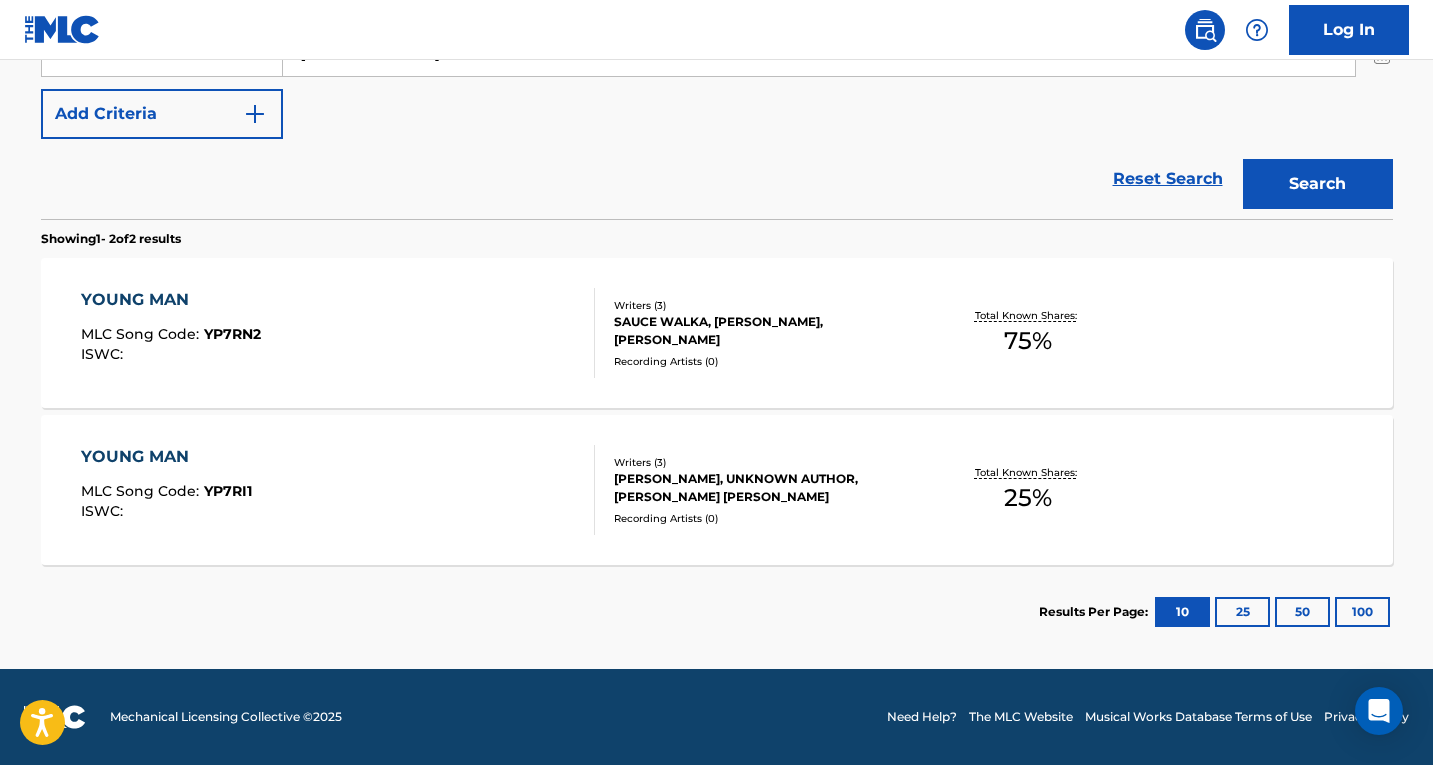 scroll, scrollTop: 280, scrollLeft: 0, axis: vertical 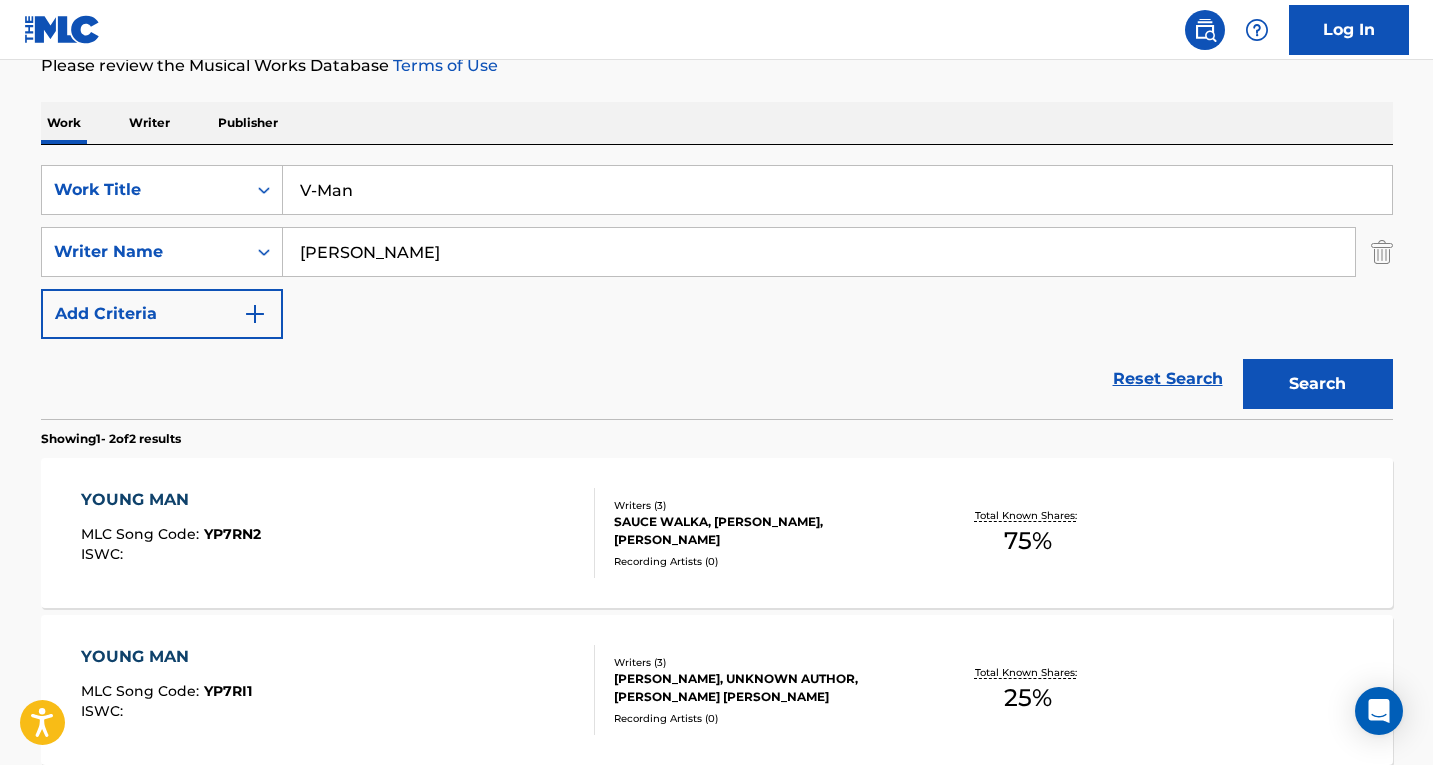 drag, startPoint x: 428, startPoint y: 257, endPoint x: 143, endPoint y: 223, distance: 287.0209 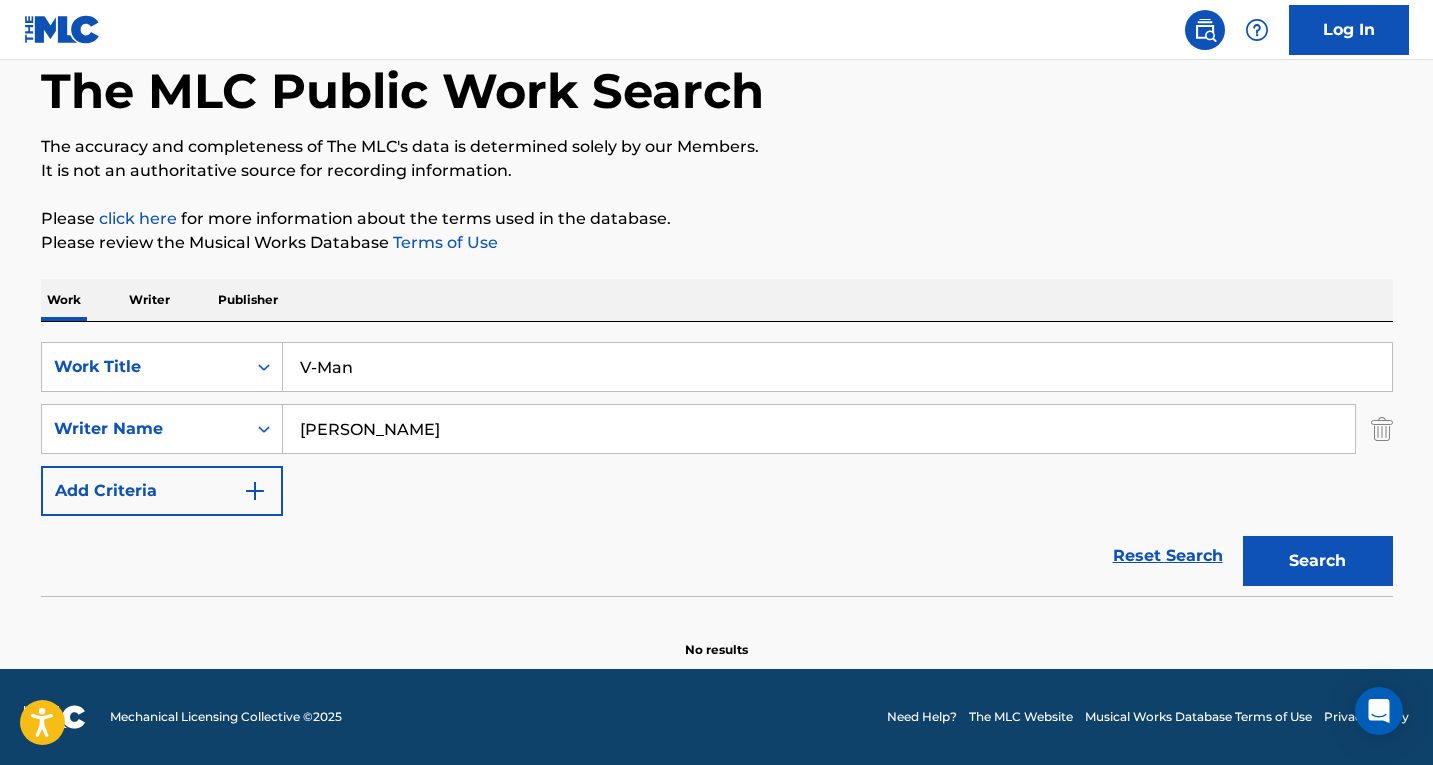 scroll, scrollTop: 103, scrollLeft: 0, axis: vertical 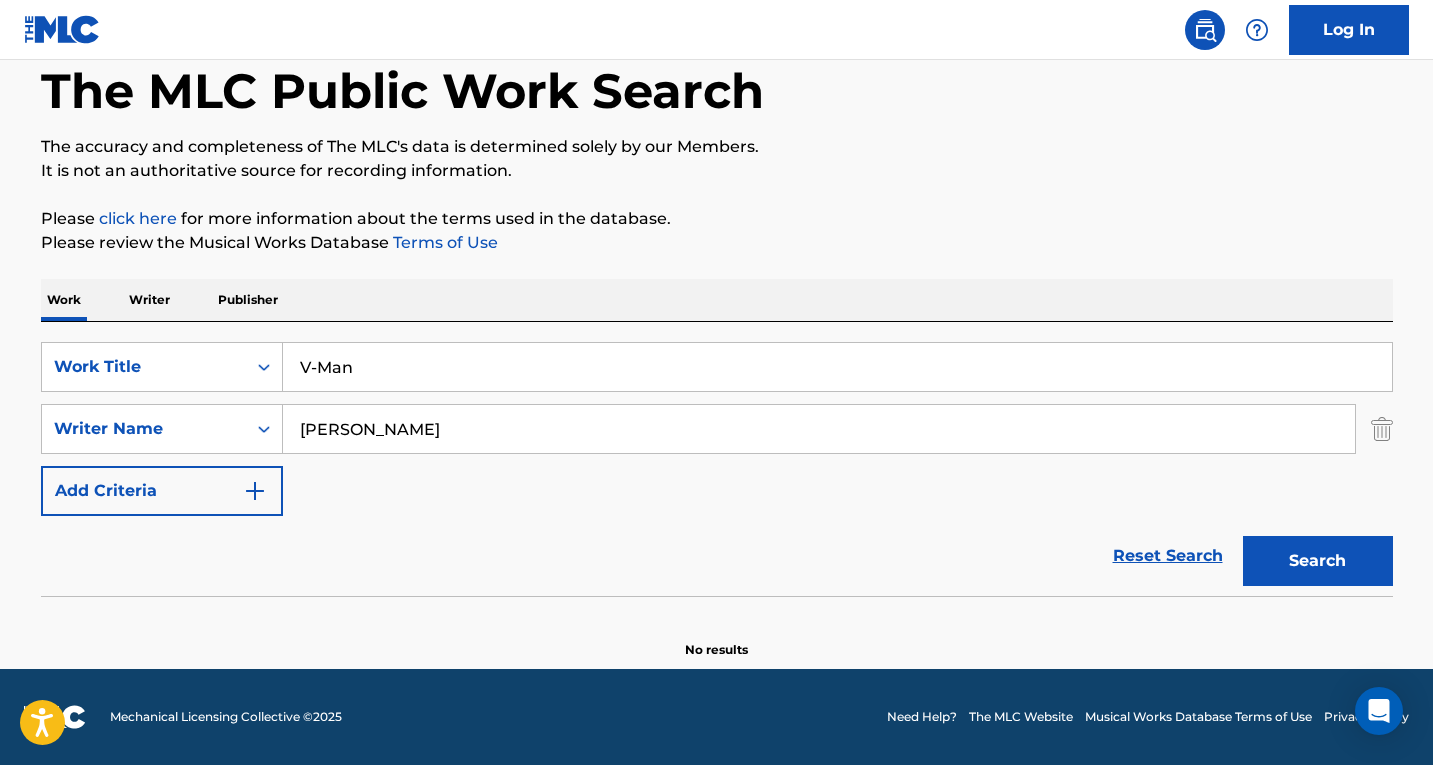 drag, startPoint x: 428, startPoint y: 427, endPoint x: 362, endPoint y: 435, distance: 66.48308 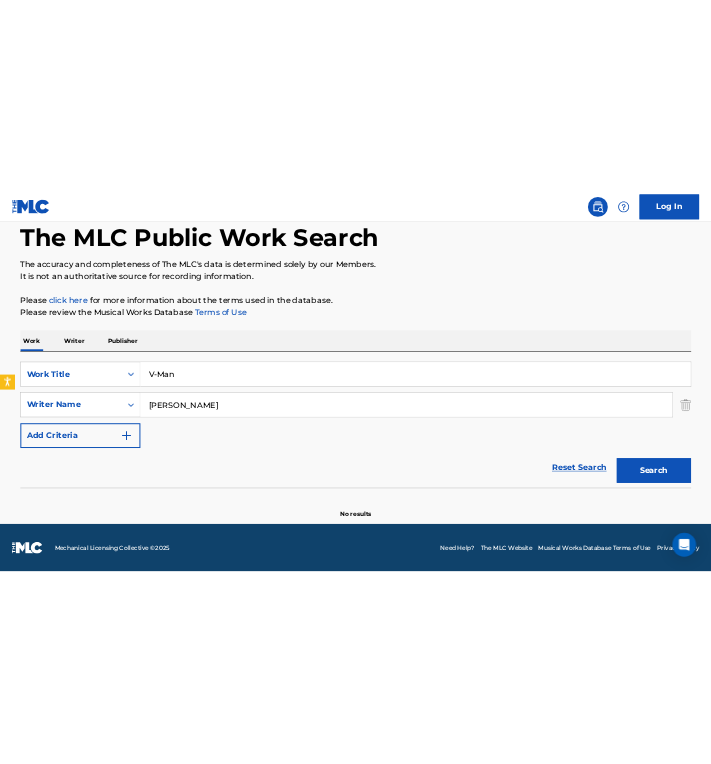 scroll, scrollTop: 101, scrollLeft: 0, axis: vertical 